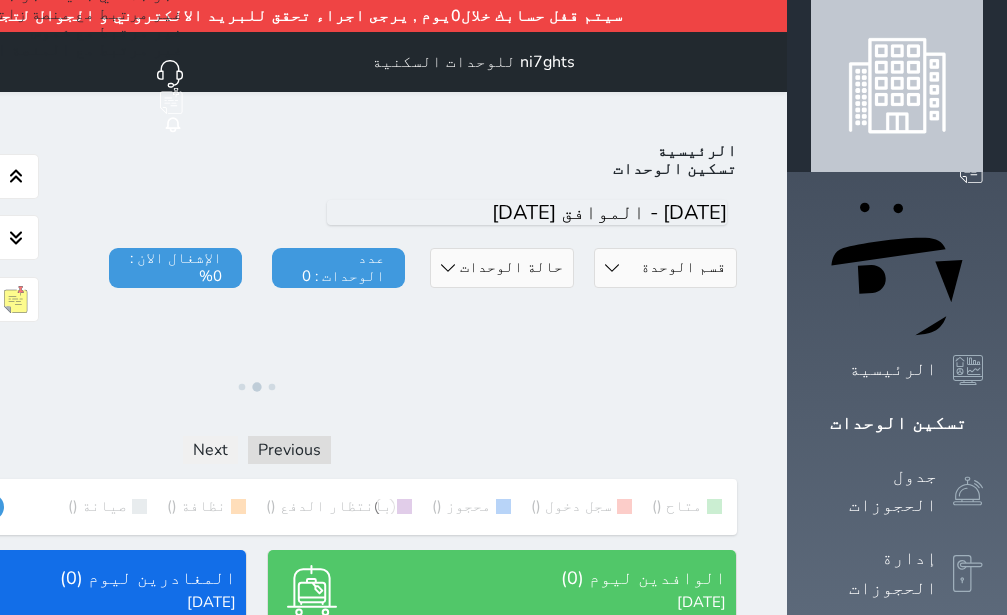 scroll, scrollTop: 0, scrollLeft: 0, axis: both 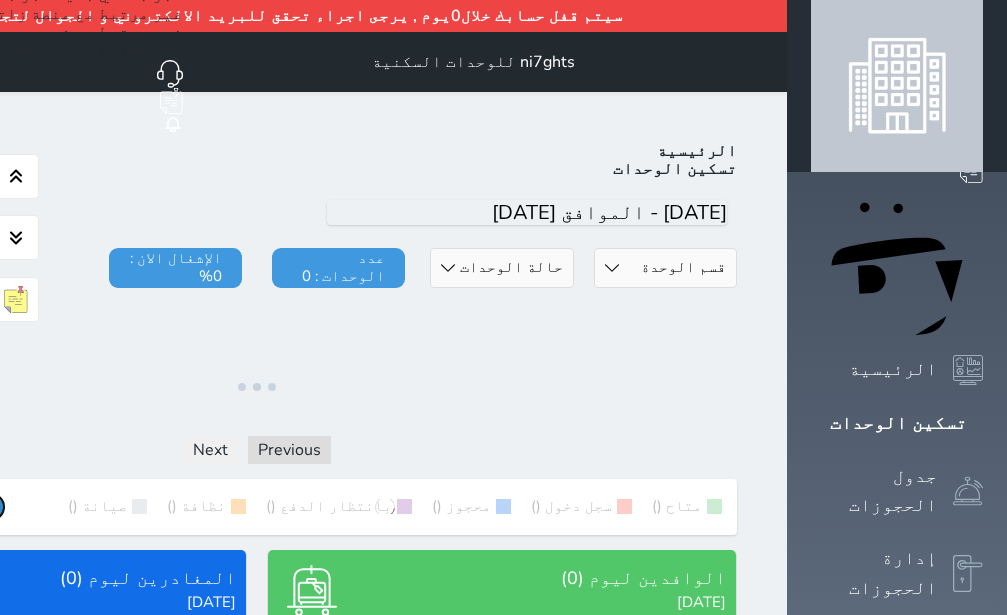 click on "عرض رصيد الصندوق" at bounding box center (-75, 506) 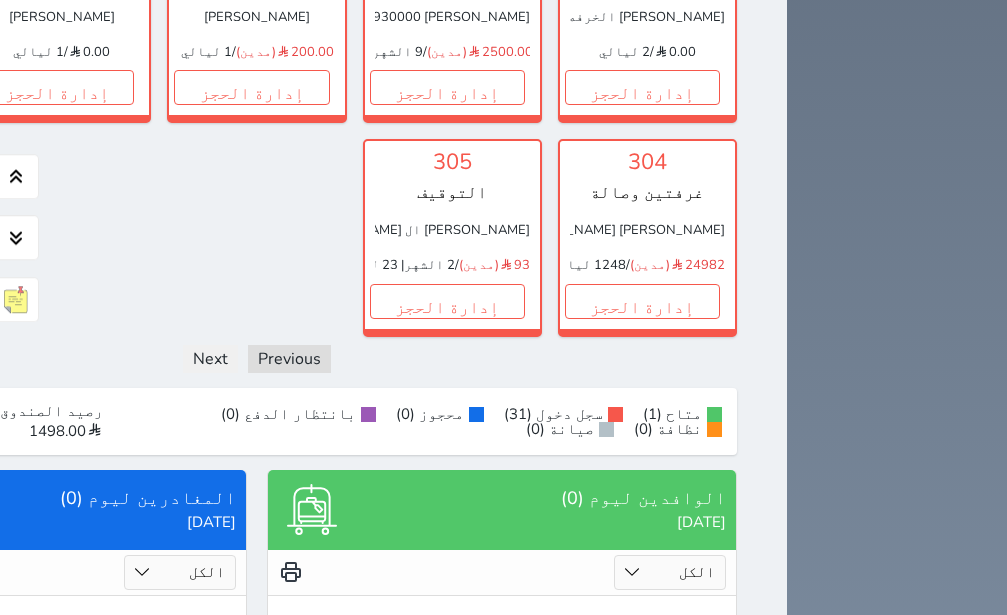 scroll, scrollTop: 1622, scrollLeft: 0, axis: vertical 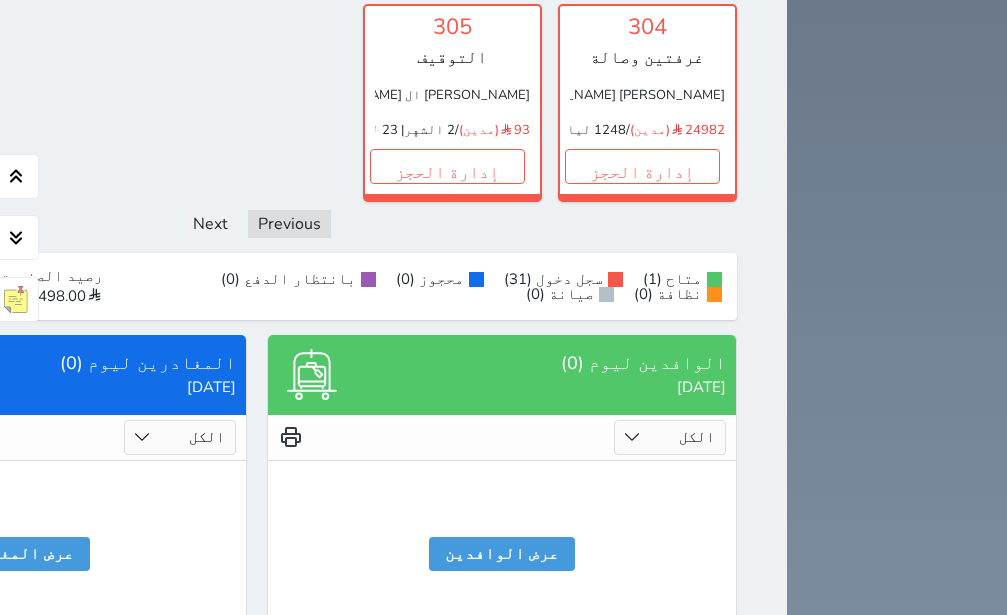 click on "تقرير استلام" at bounding box center (-105, 287) 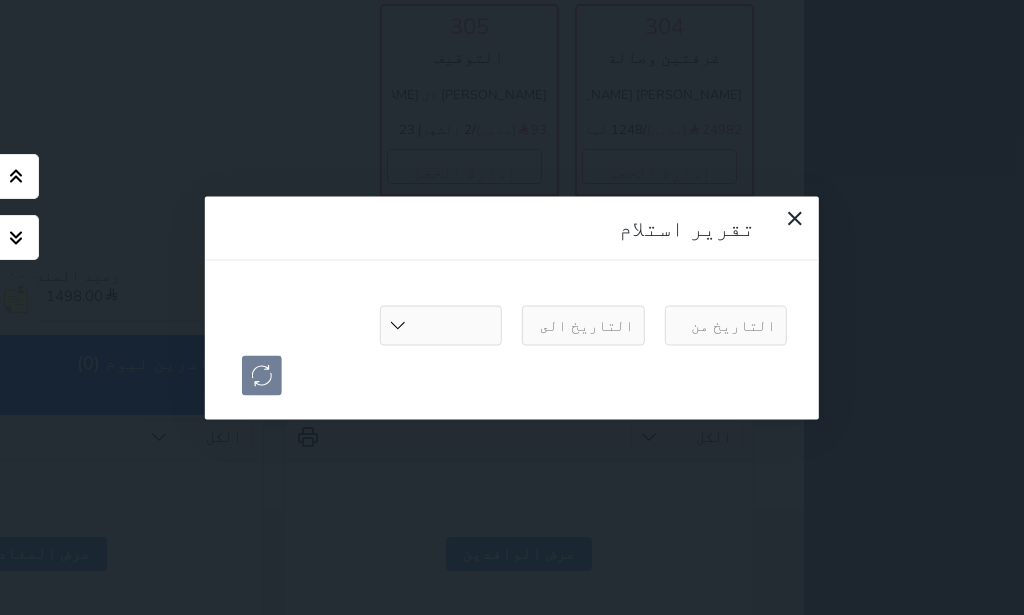 select 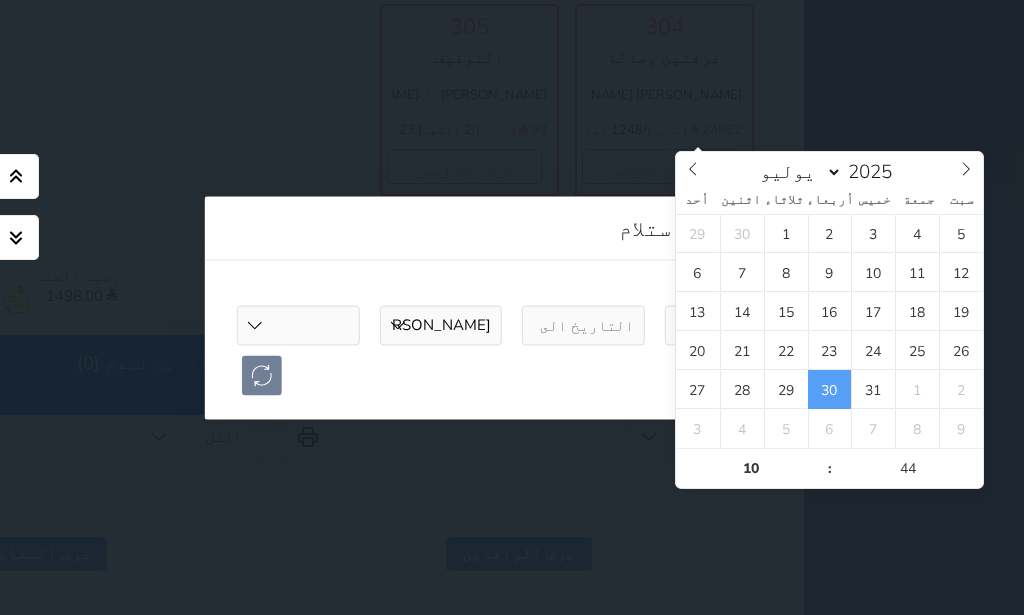 click at bounding box center (726, 325) 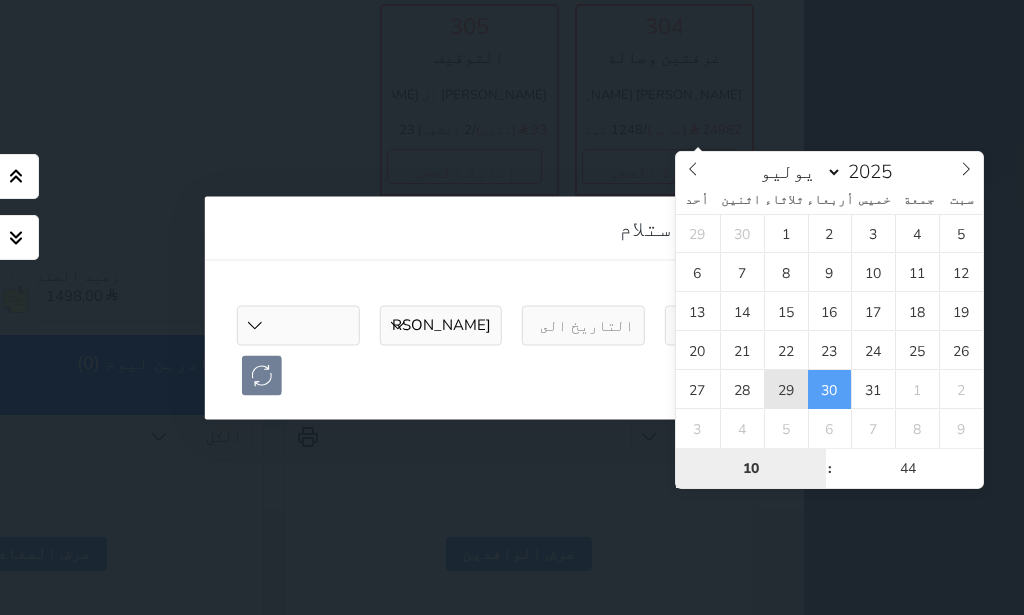 type on "[DATE] 10:44" 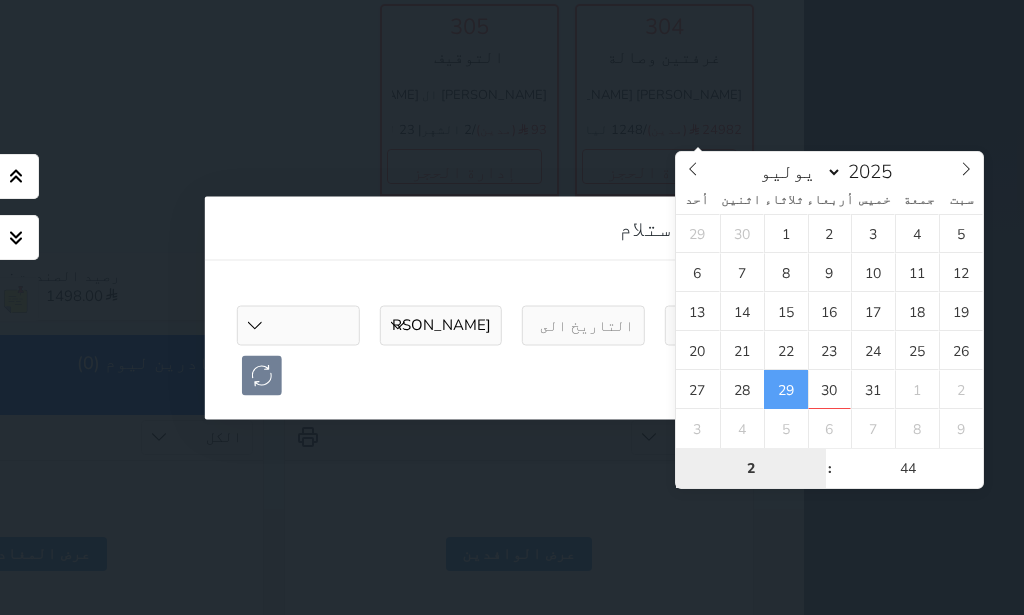 type on "22" 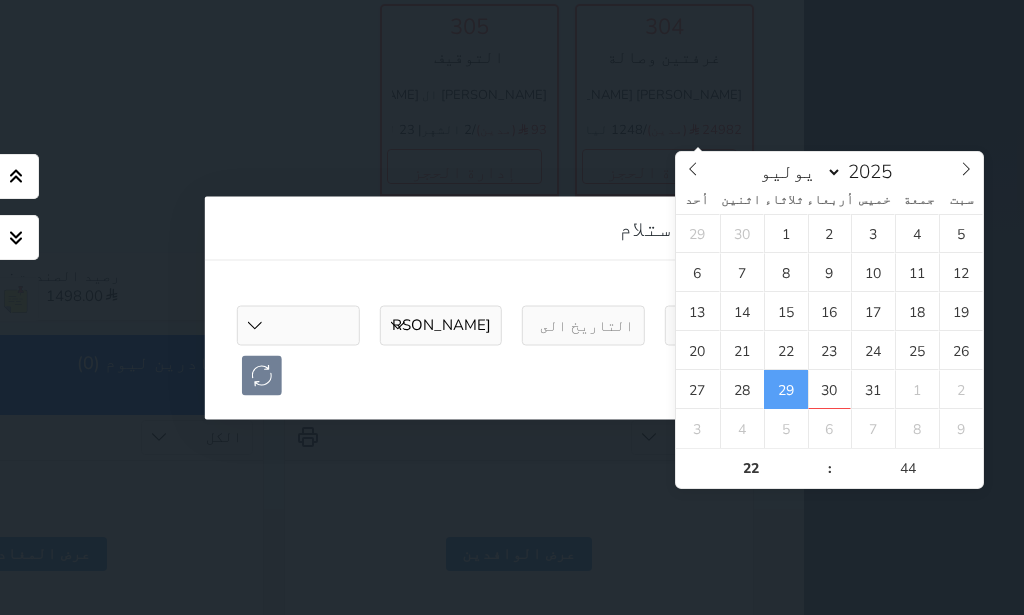 type on "[DATE] 22:44" 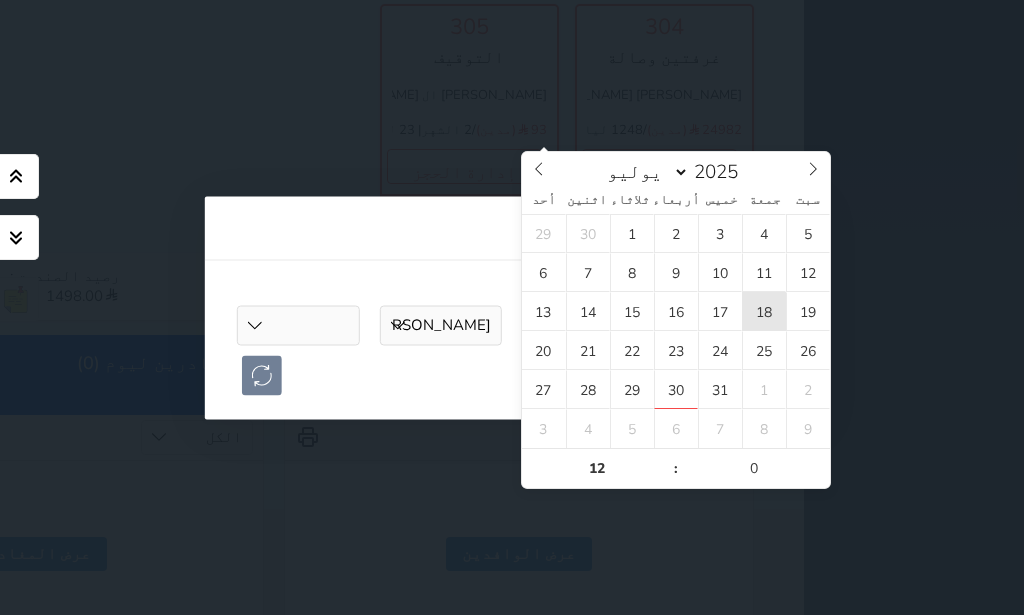 select 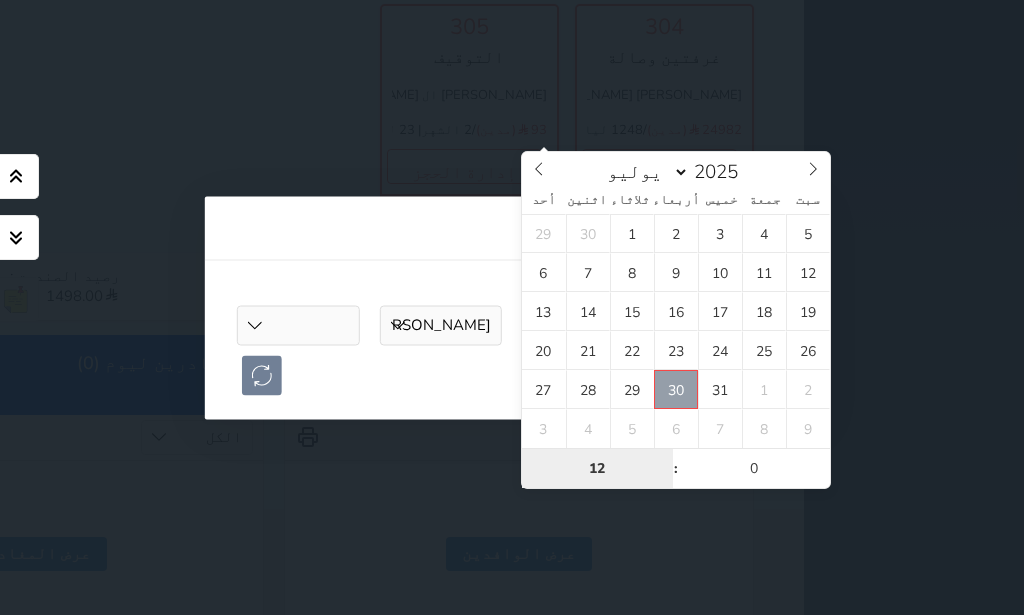 type on "[DATE] 12:00" 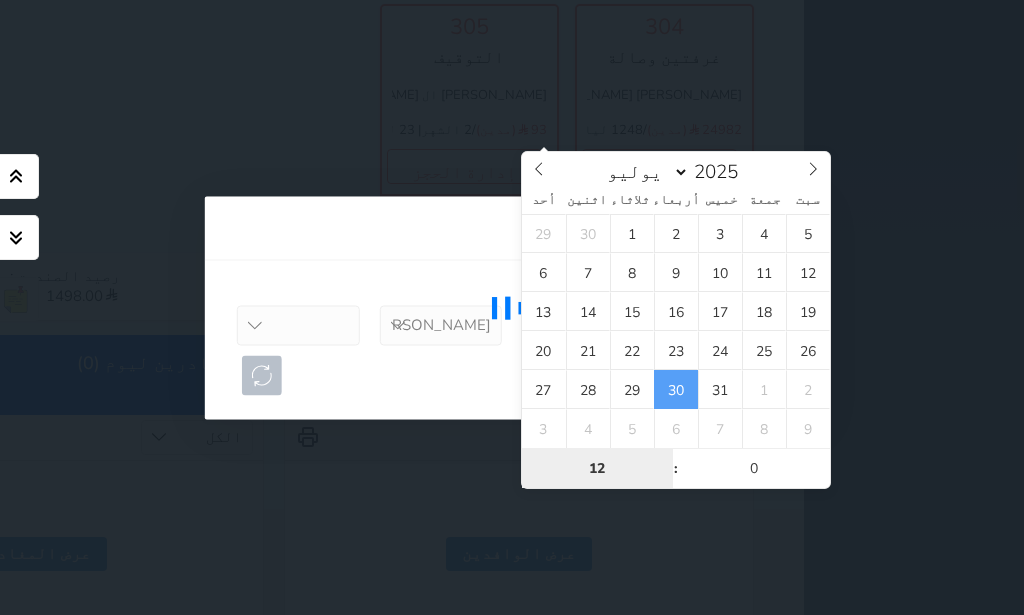 select 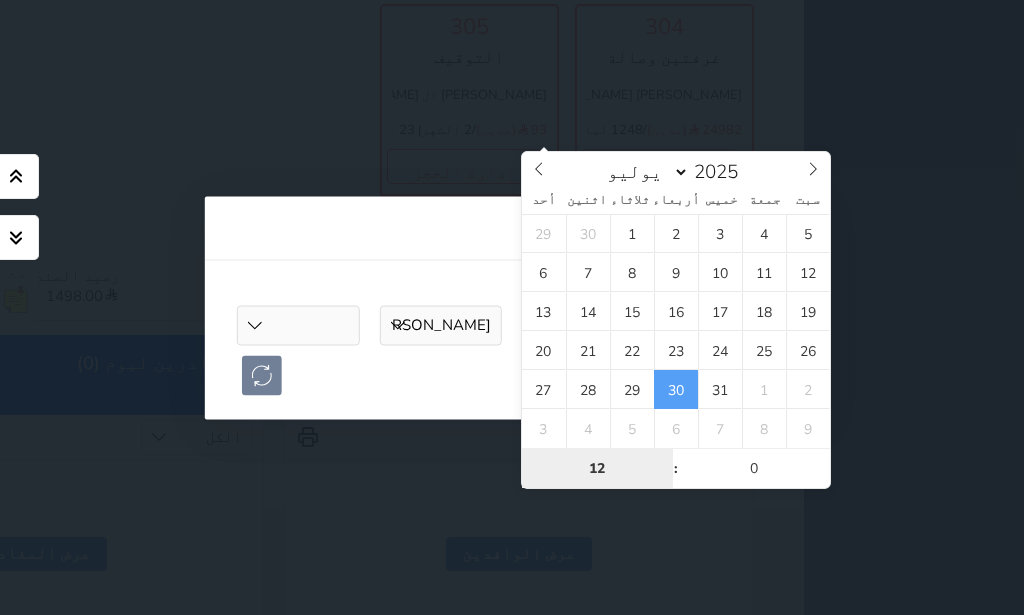 type on "0" 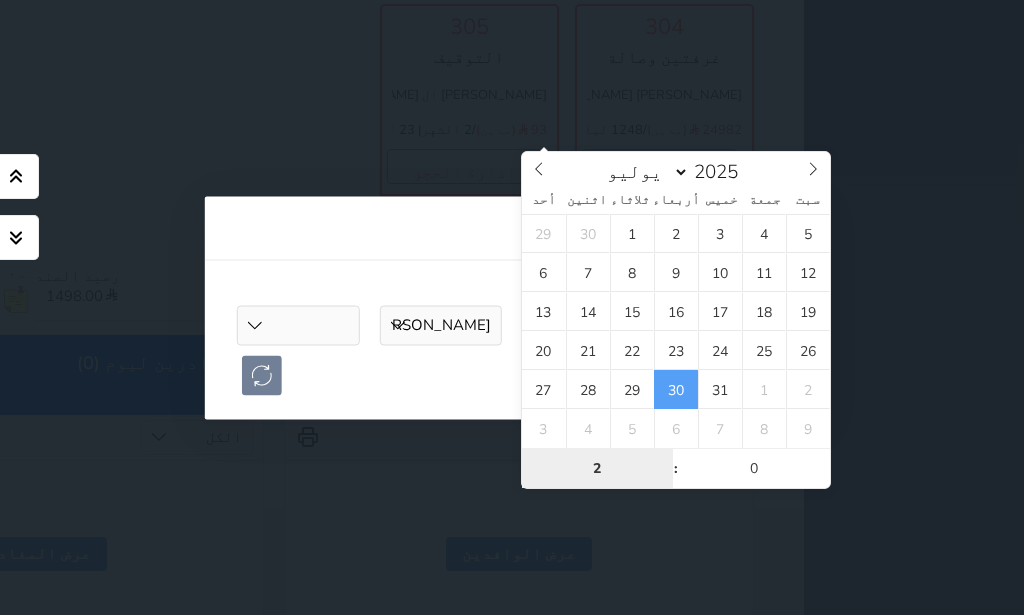 type on "22" 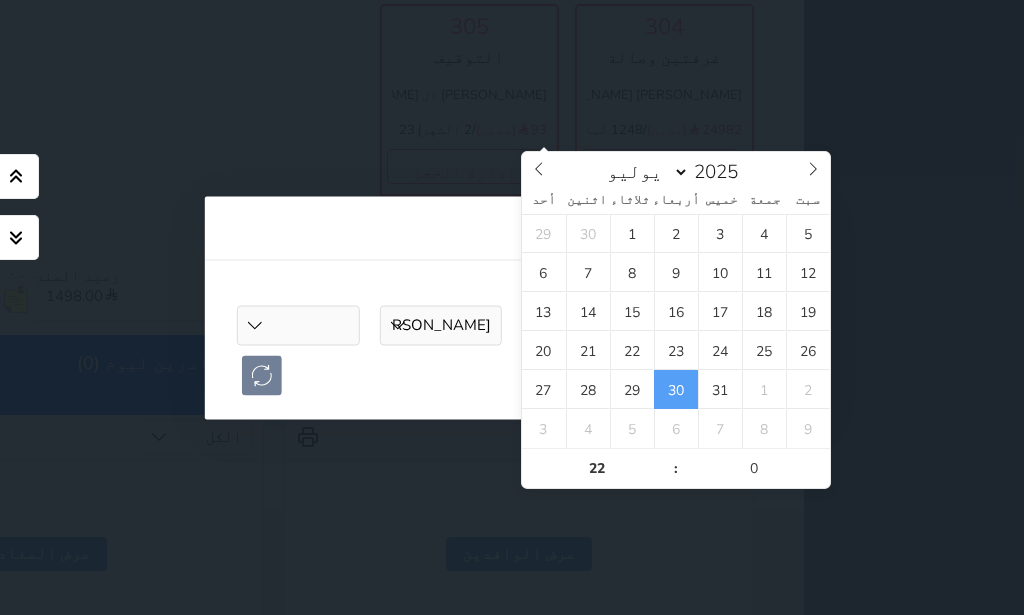 type on "[DATE] 22:00" 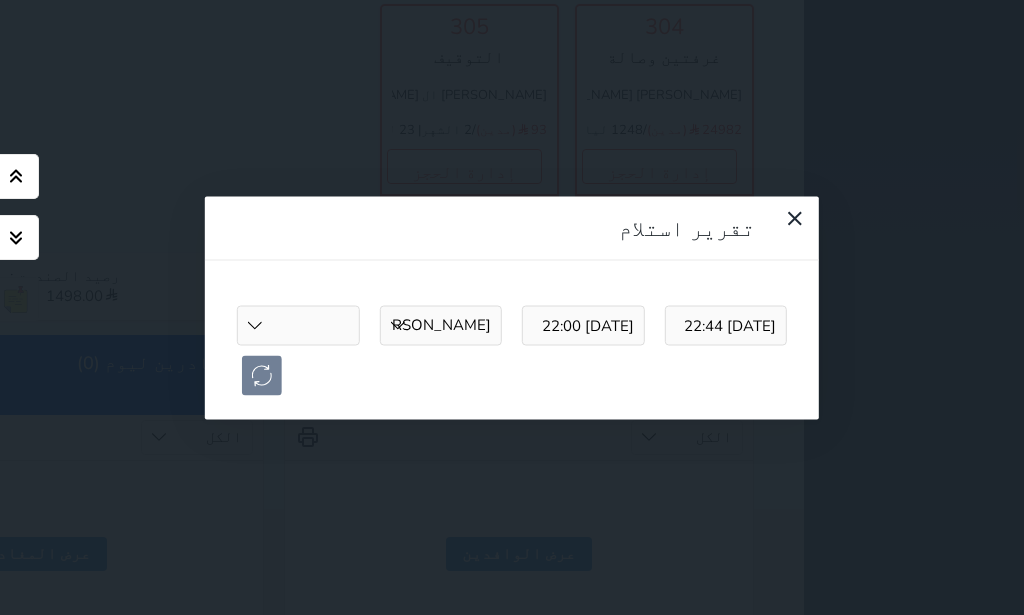 select 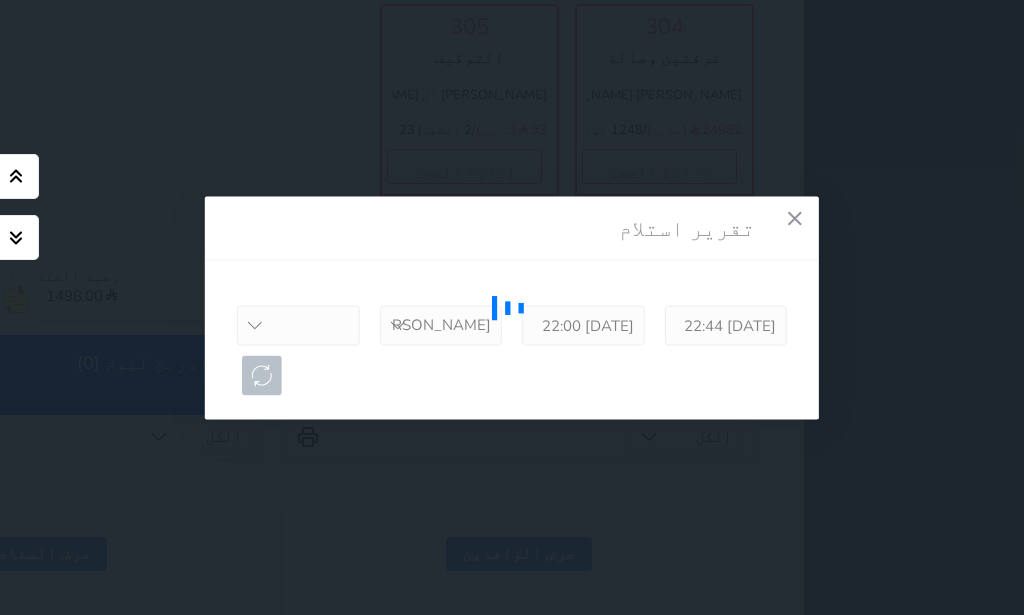 select on "2324" 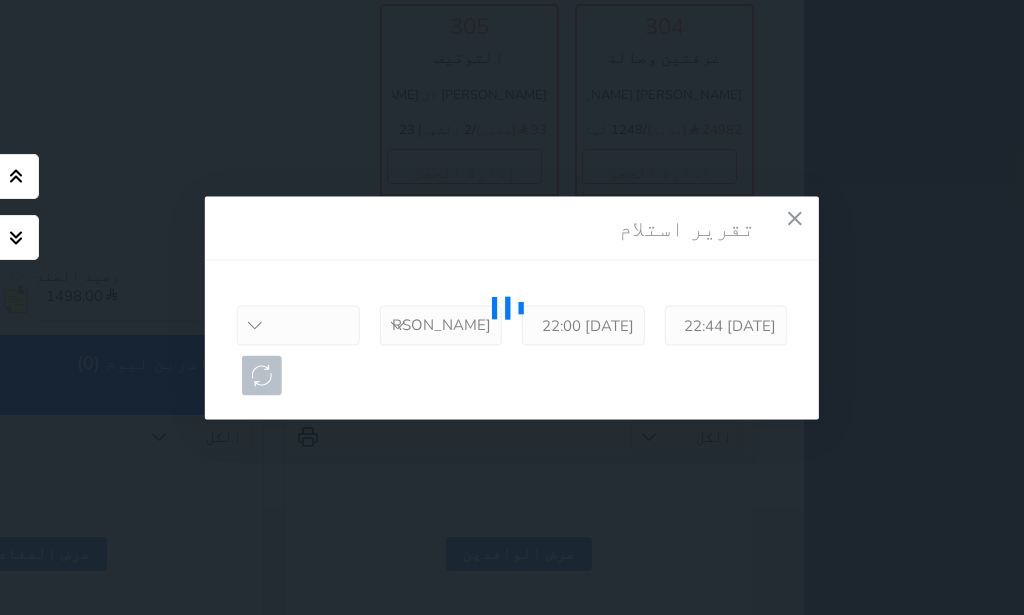 click on "[PERSON_NAME]" at bounding box center [0, 0] 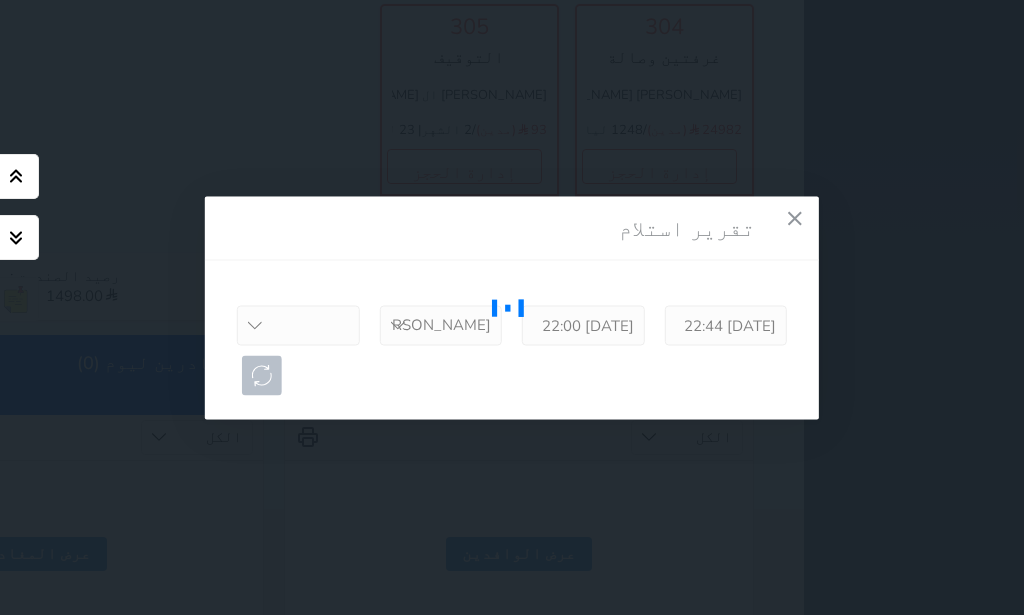 click at bounding box center [512, 307] 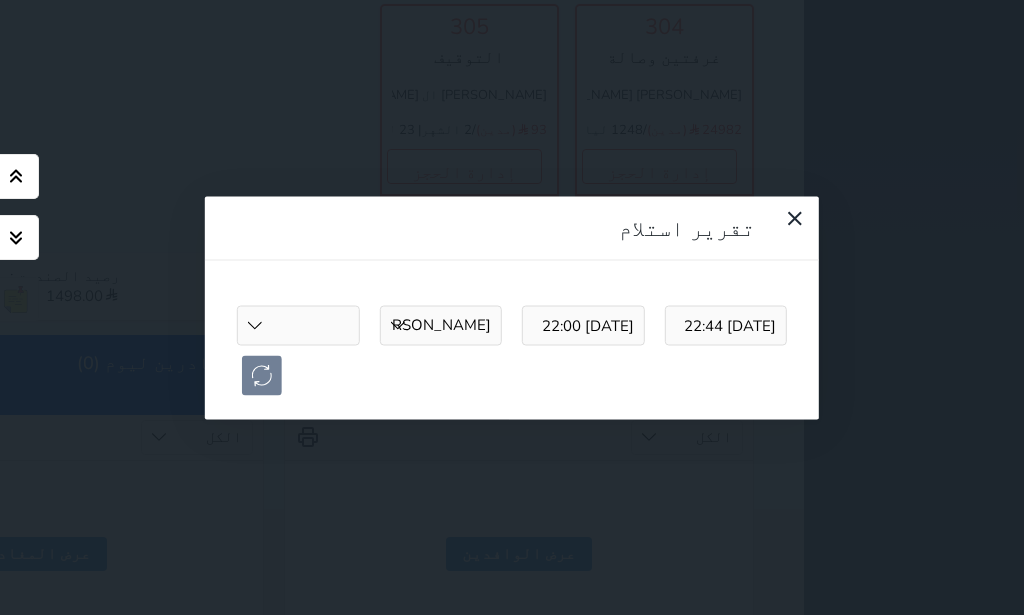 click at bounding box center (512, 307) 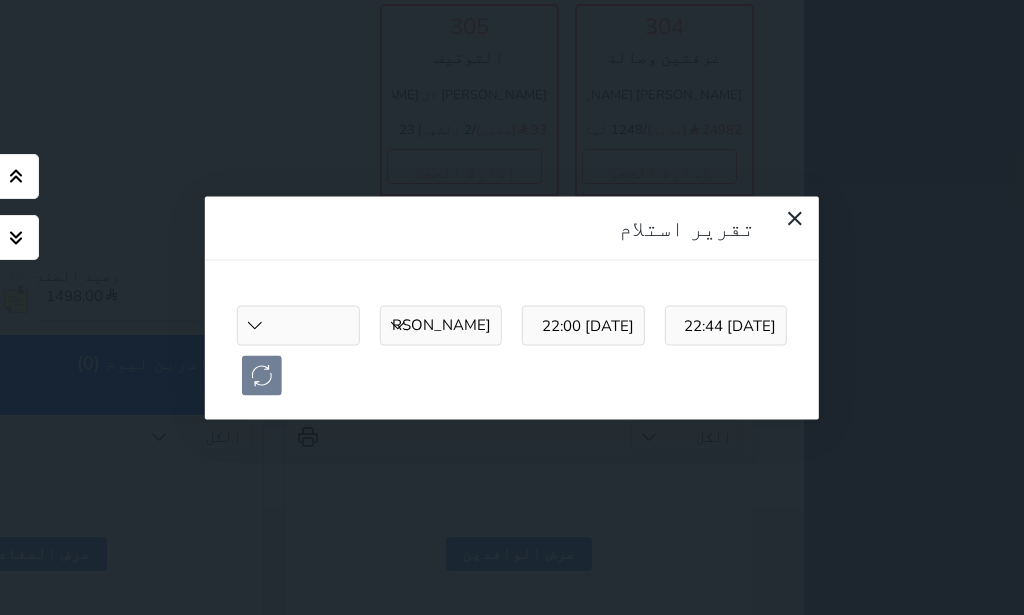 click on "[PERSON_NAME] [PERSON_NAME] [PERSON_NAME] [PERSON_NAME] [PERSON_NAME]" at bounding box center (298, 325) 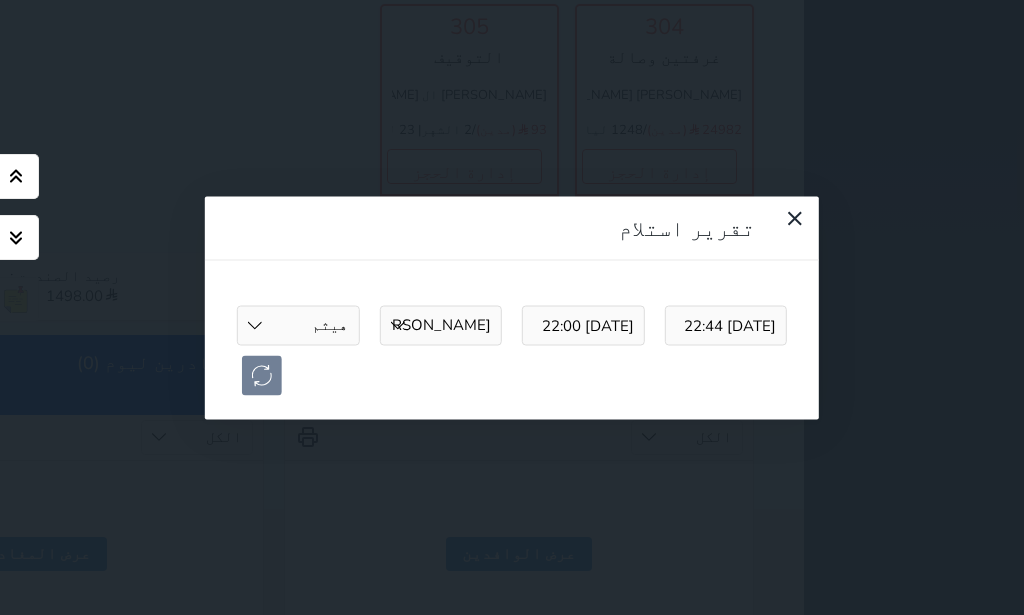 click on "هيثم" at bounding box center [0, 0] 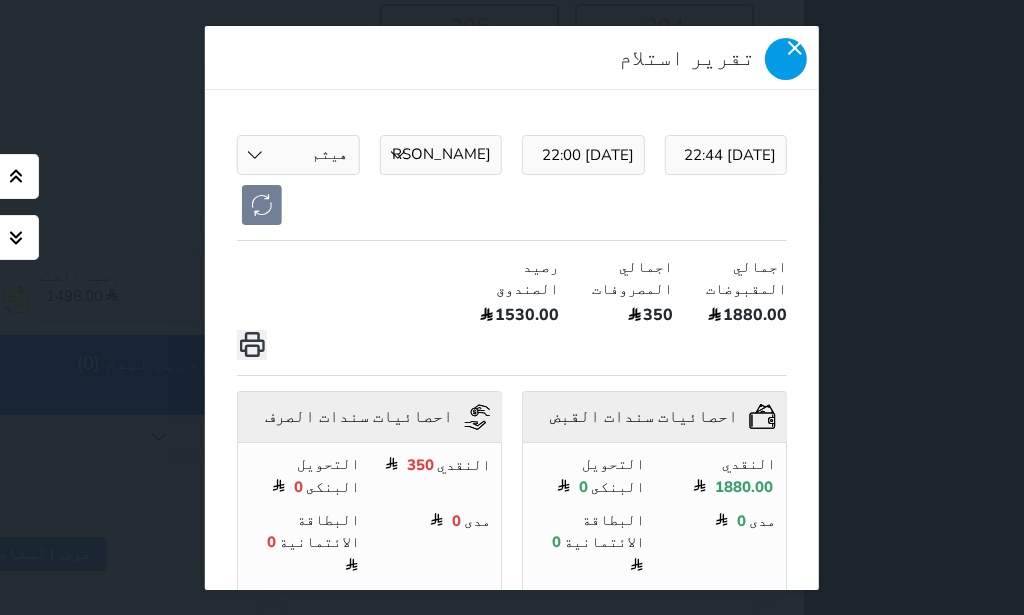 click at bounding box center [786, 59] 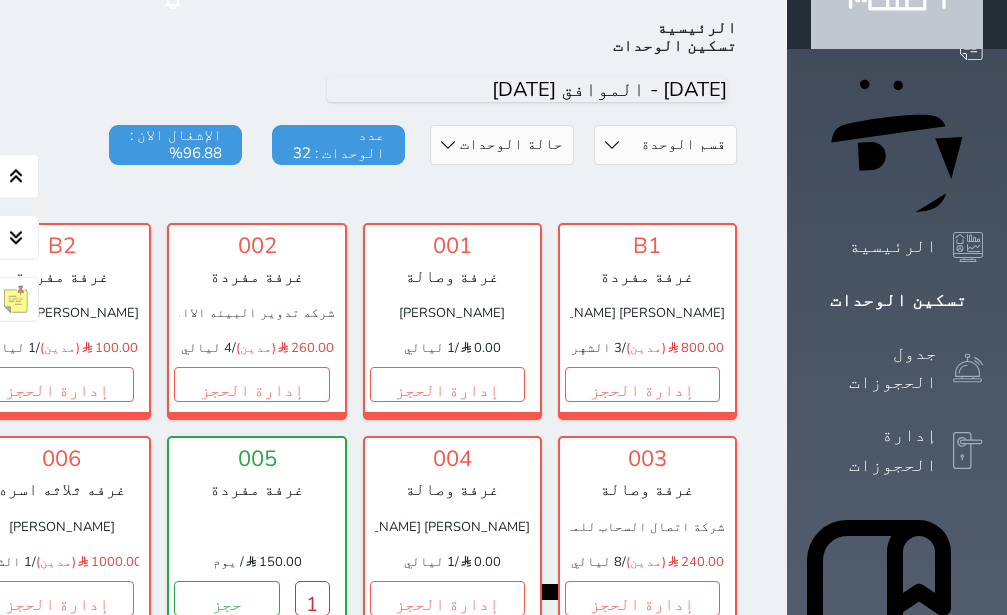 scroll, scrollTop: 0, scrollLeft: 0, axis: both 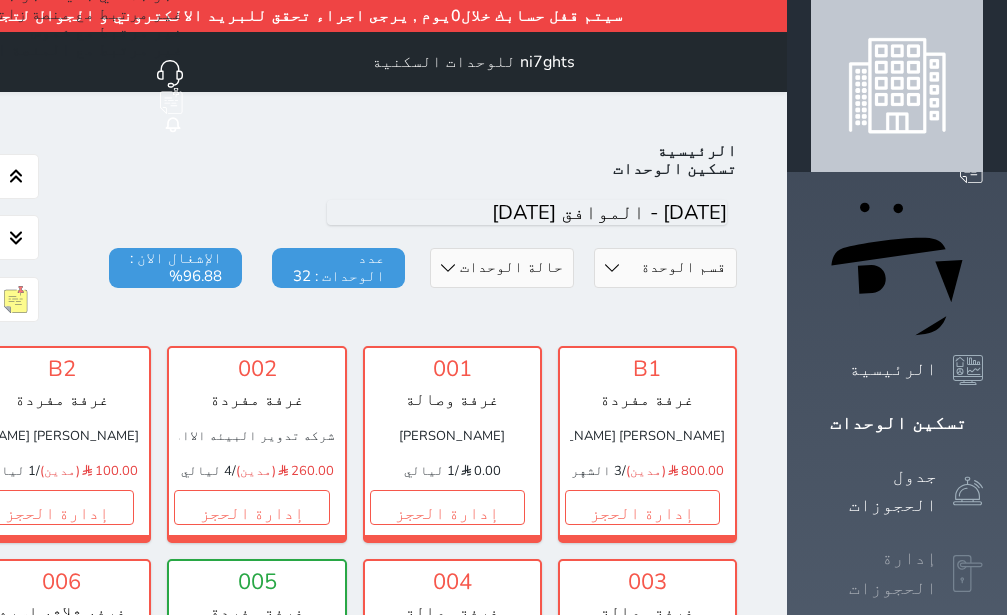 click on "إدارة الحجوزات" at bounding box center [874, 573] 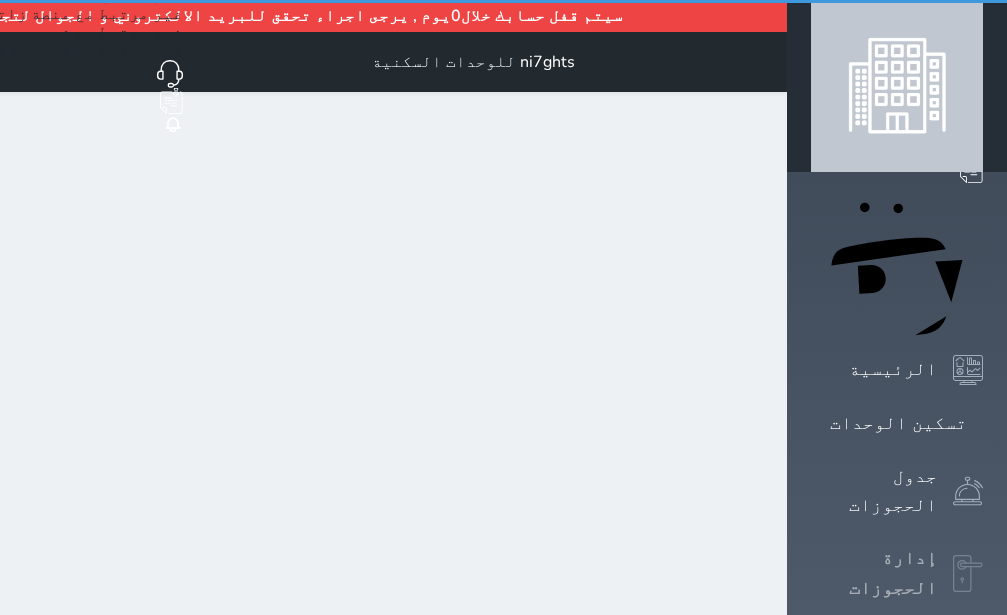 click on "إدارة الحجوزات" at bounding box center [874, 573] 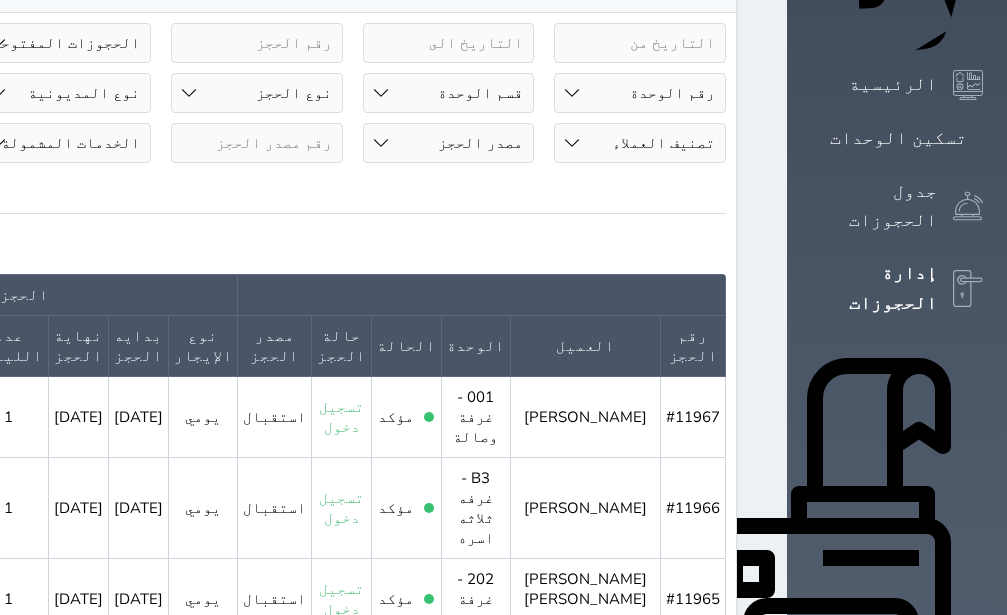 scroll, scrollTop: 504, scrollLeft: 0, axis: vertical 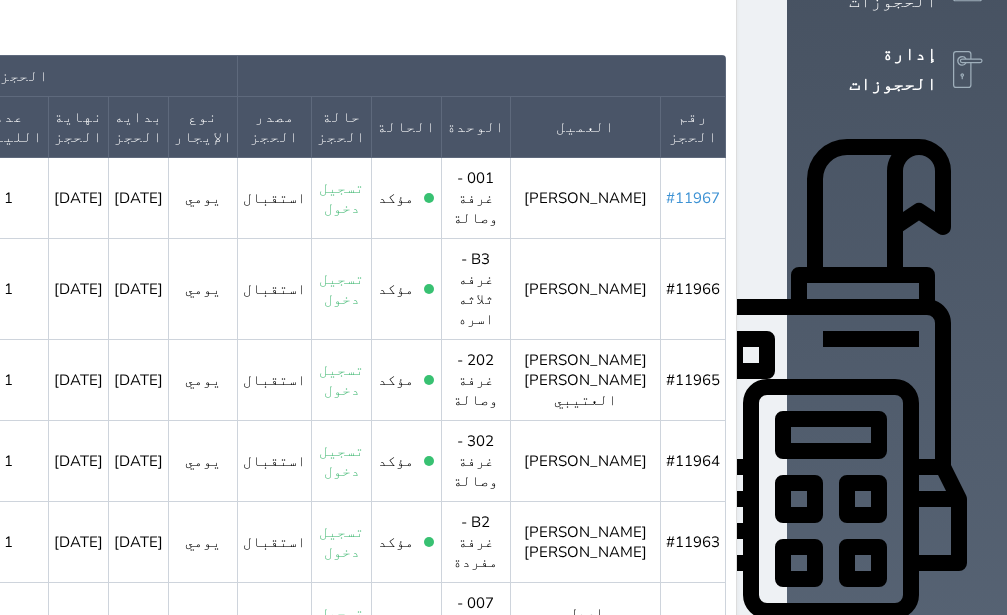 click on "#11967" at bounding box center [693, 198] 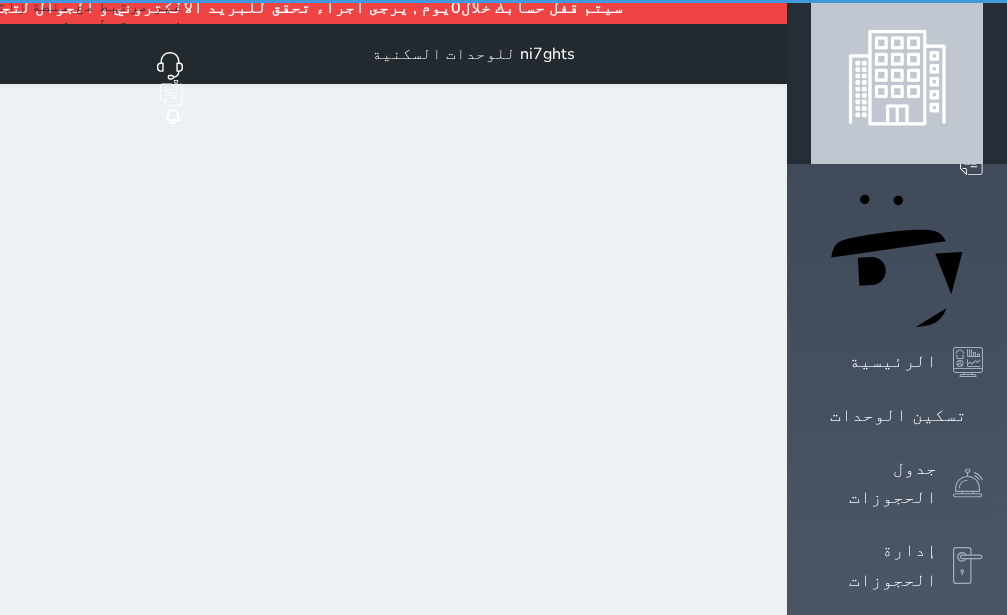 scroll, scrollTop: 0, scrollLeft: 0, axis: both 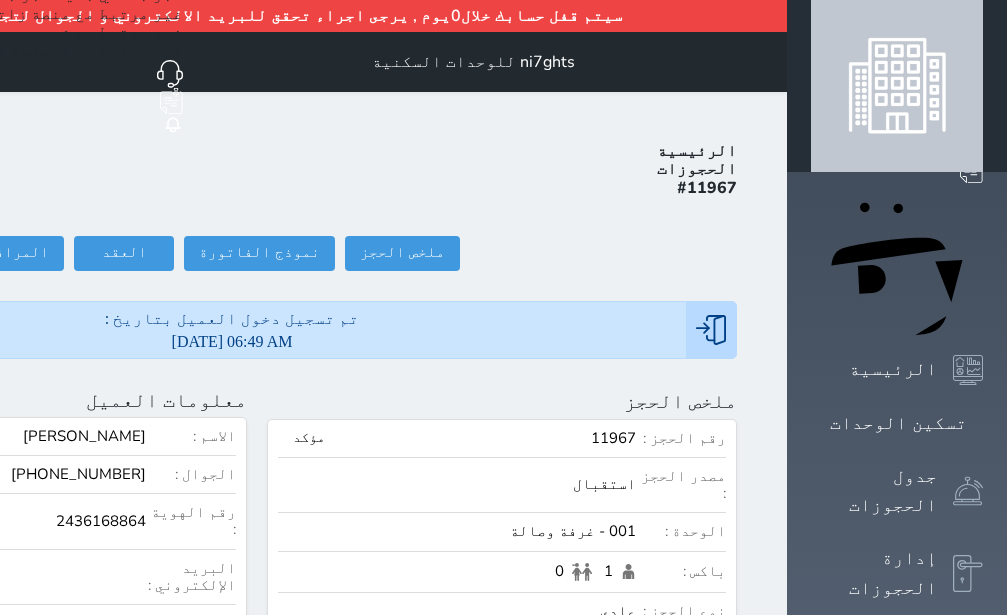 click at bounding box center [727, 883] 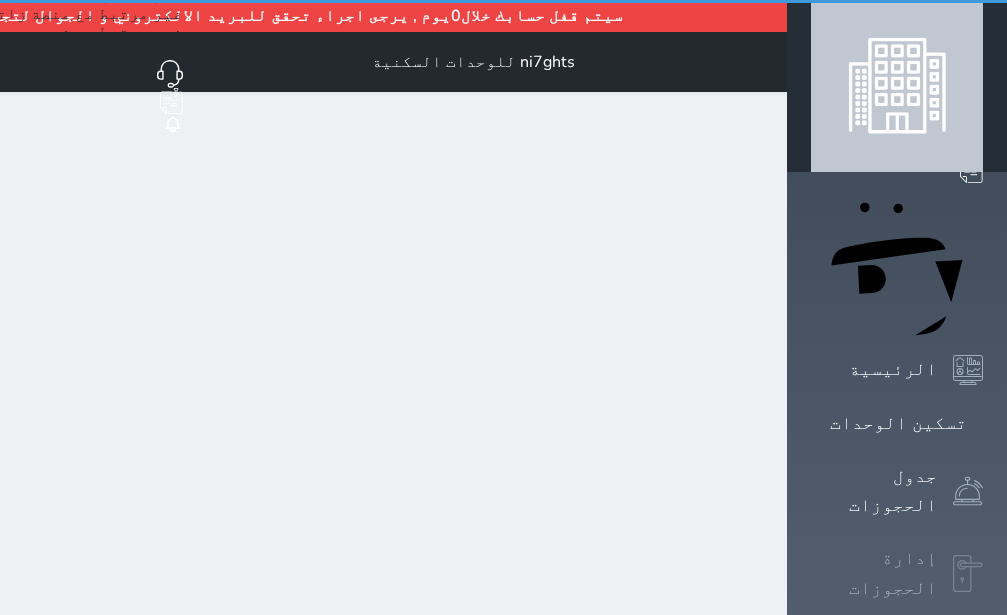 click on "إدارة الحجوزات" at bounding box center [874, 573] 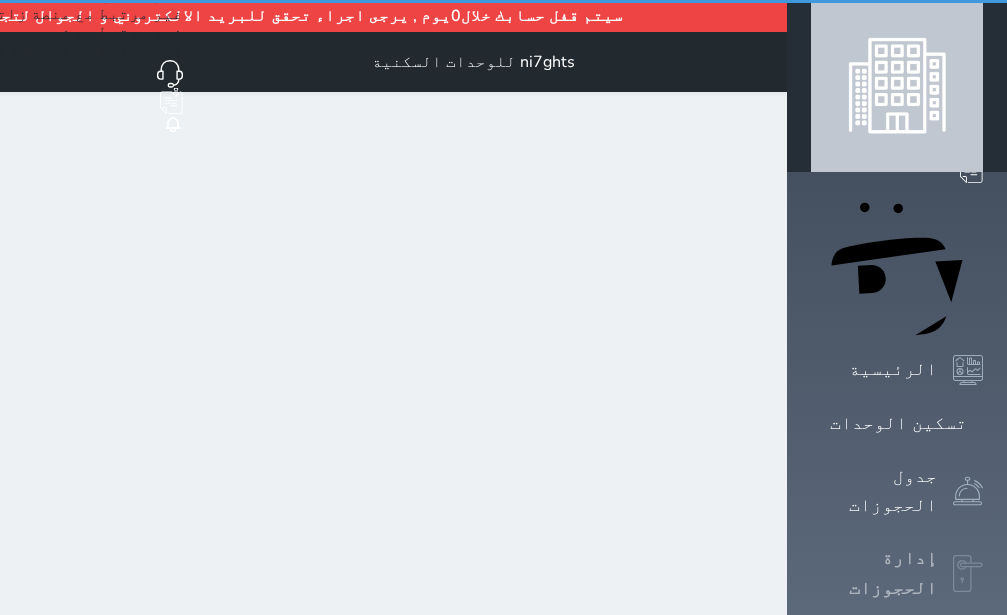 click on "إدارة الحجوزات" at bounding box center (874, 573) 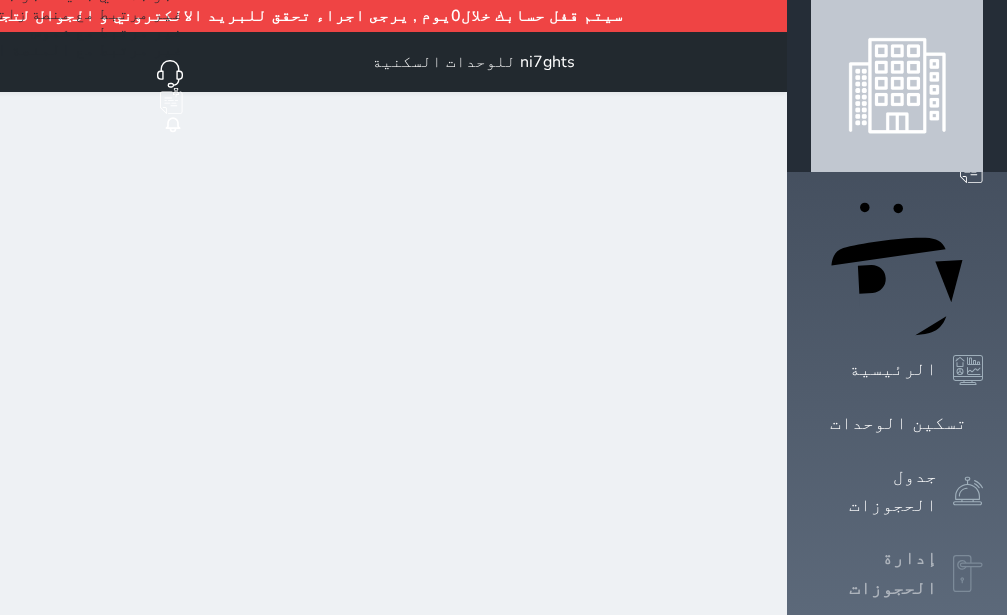 select on "open_all" 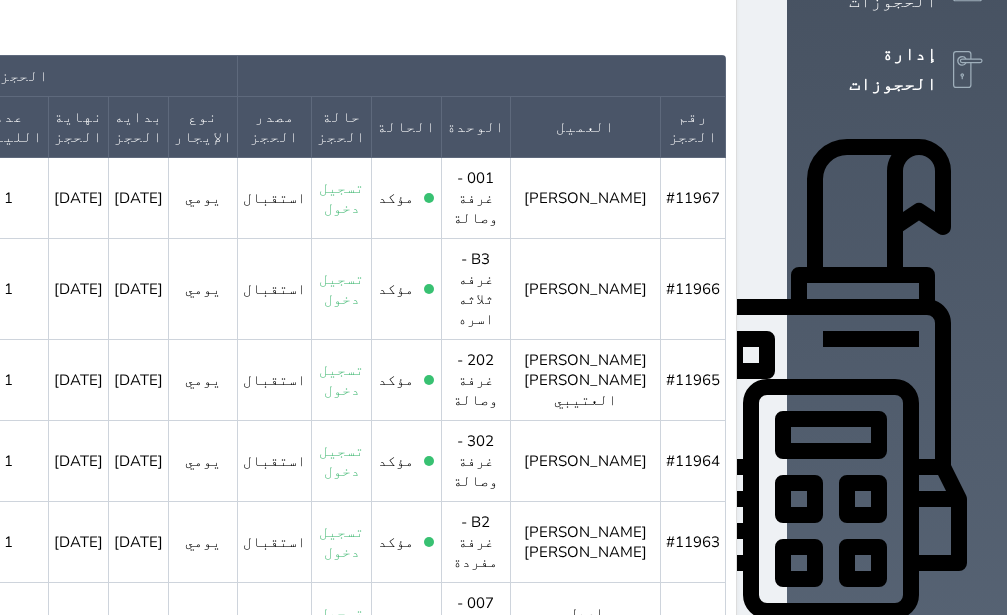 scroll, scrollTop: 0, scrollLeft: 0, axis: both 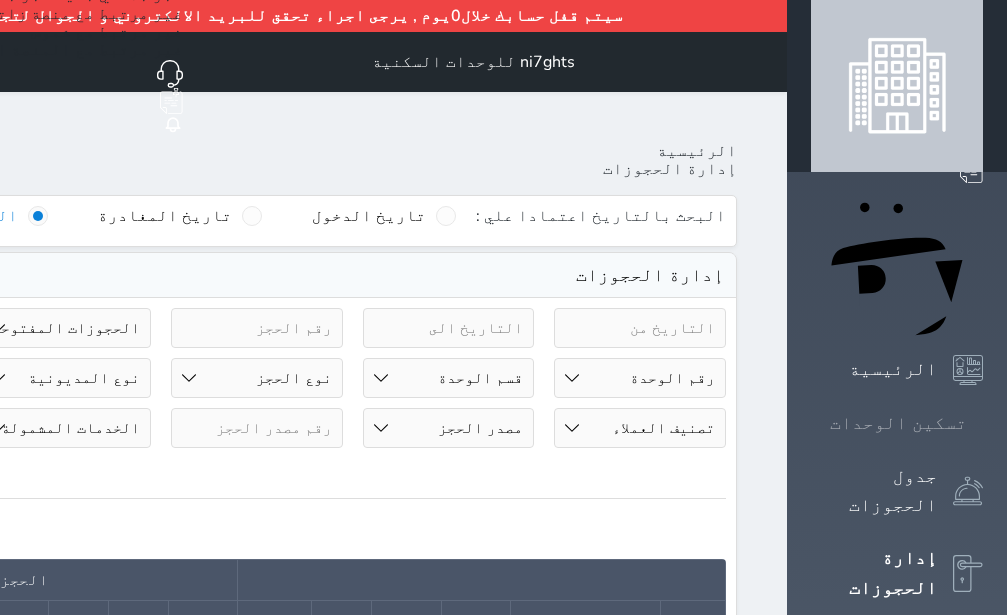 click 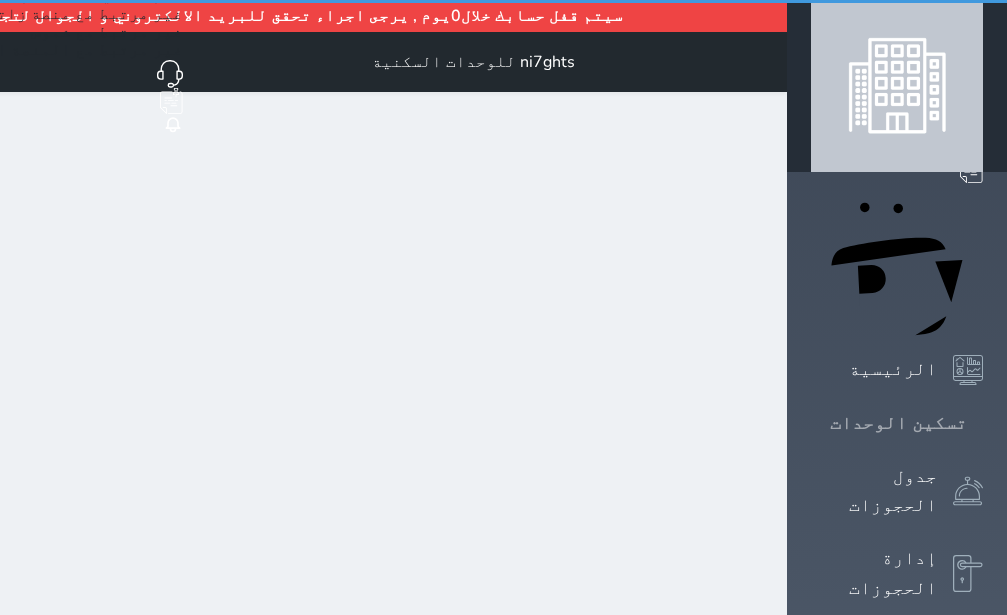 click 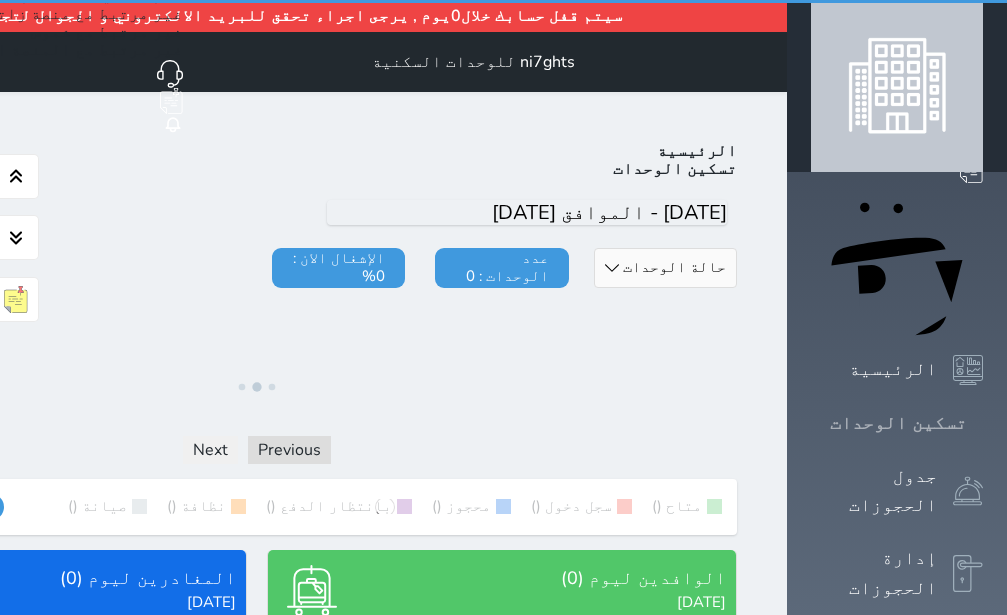 click 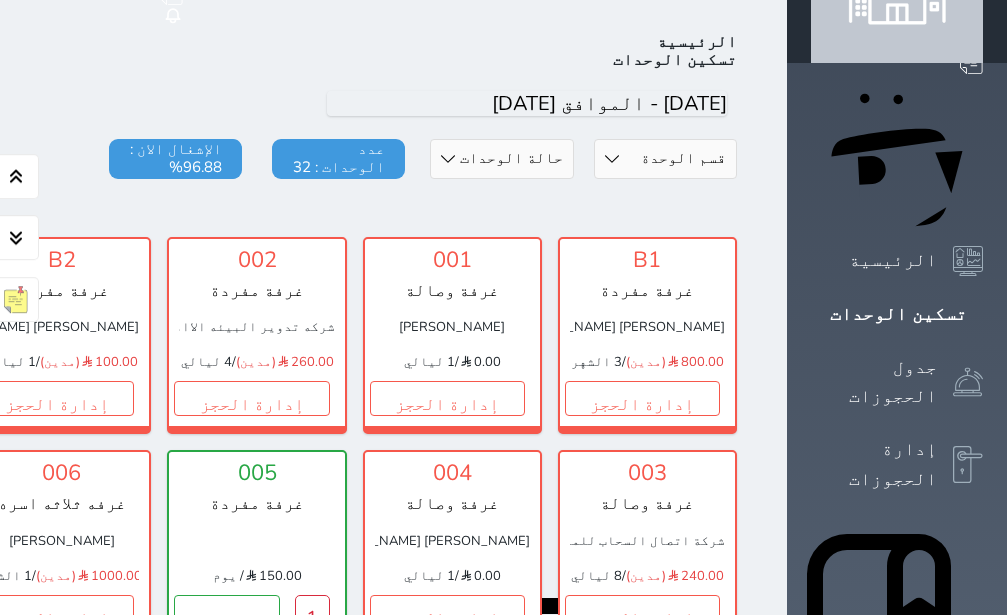 scroll, scrollTop: 110, scrollLeft: 0, axis: vertical 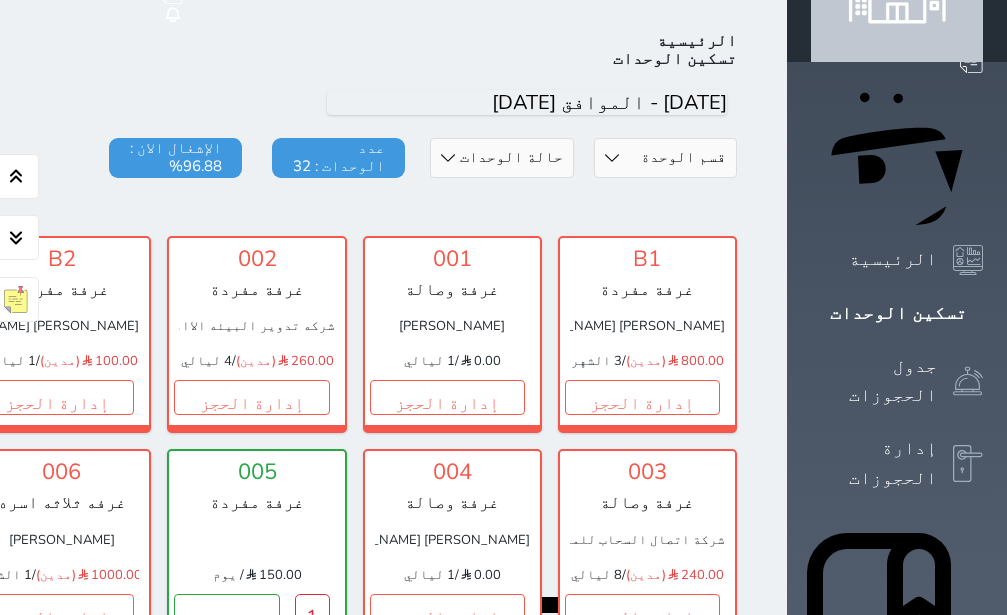 click on "إدارة الحجز" at bounding box center (-139, 397) 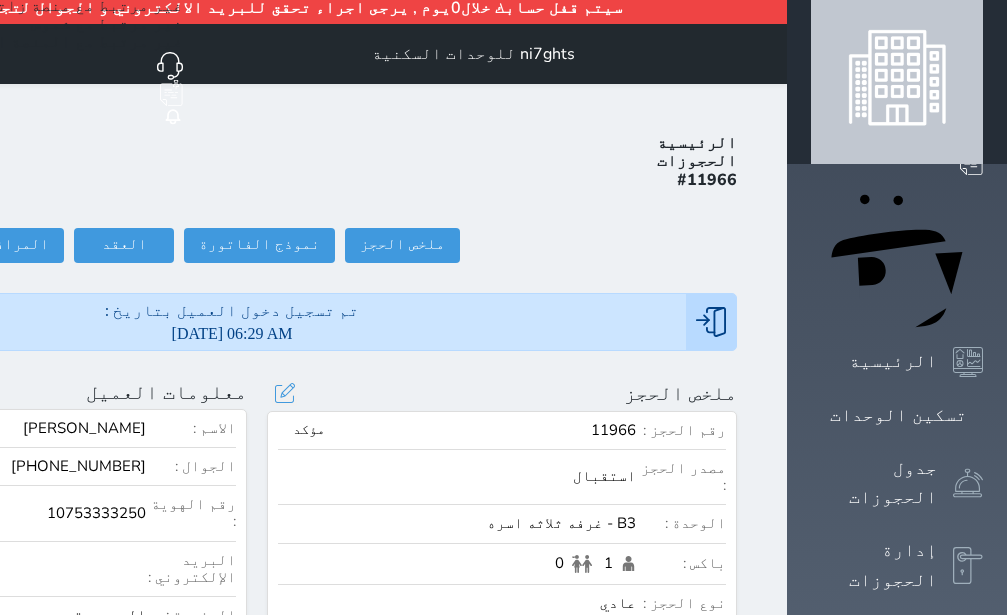 scroll, scrollTop: 0, scrollLeft: 0, axis: both 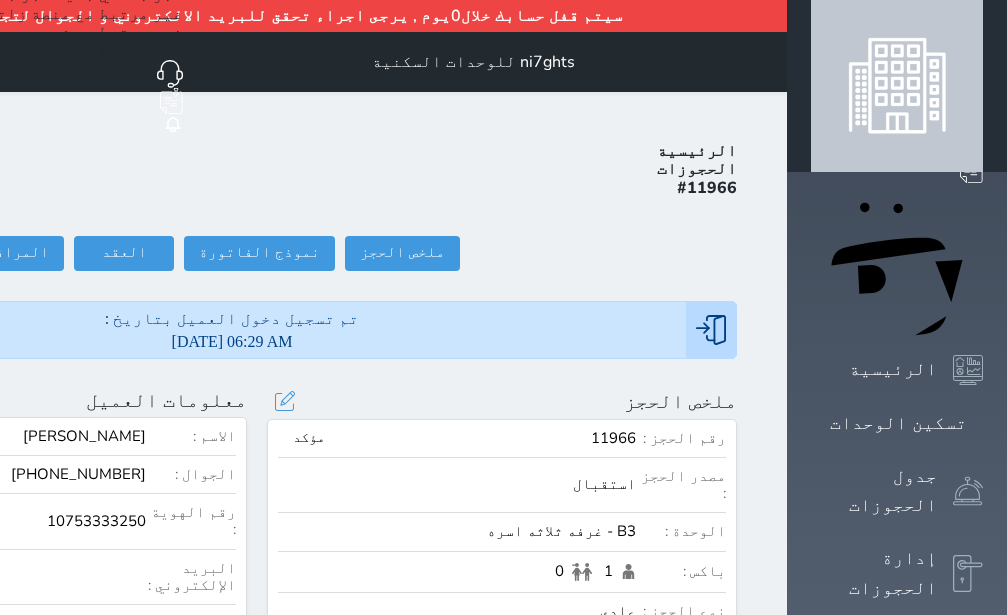 click on "رقم الحجز :
11966
مؤكد     مصدر الحجز :   استقبال
الوحدة :   B3 - غرفه ثلاثه اسره   باكس :           1                 0   نوع الحجز :
عادي
تاريخ الحجز :   1 ليالي      من : [DATE]   الدخول : 06:00   إلى : [DATE]   الخروج : 17:30   التأجير :   200.00    تفاصيل سعر الأيام         تفاصيل سعر الأيام                   [DATE]   200   Grand Total For All Nights   200.00                           هل انت متأكد ؟   This action will change the specified price on targetted dates, would you like to continue ?   Yes, confirm !    لا تراجع !     الخدمات :   0.00    الاجمالي :   200.00    الرصيد :    300.00     (دائن)" at bounding box center (502, 636) 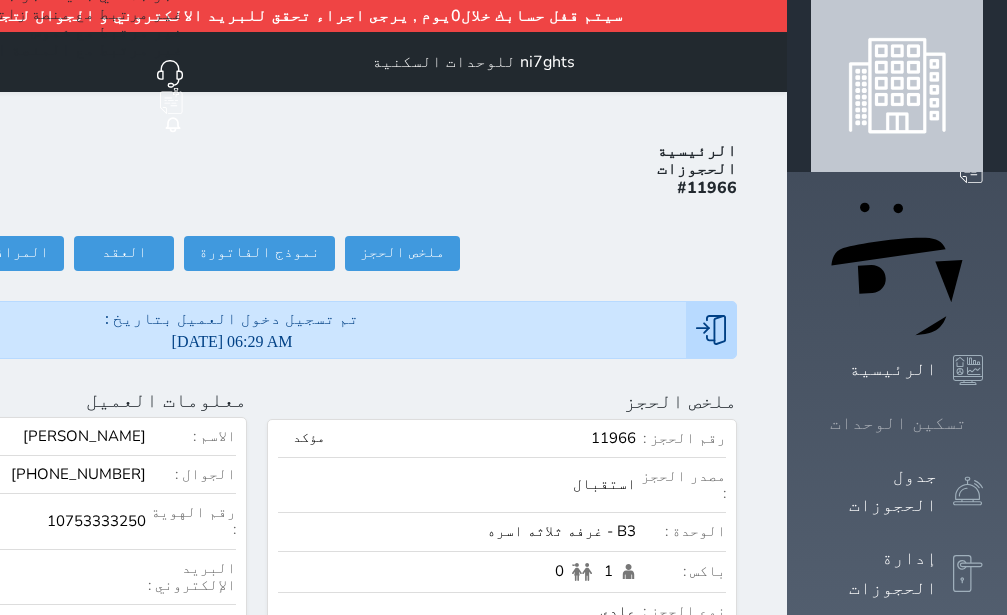 click on "تسكين الوحدات" at bounding box center (898, 423) 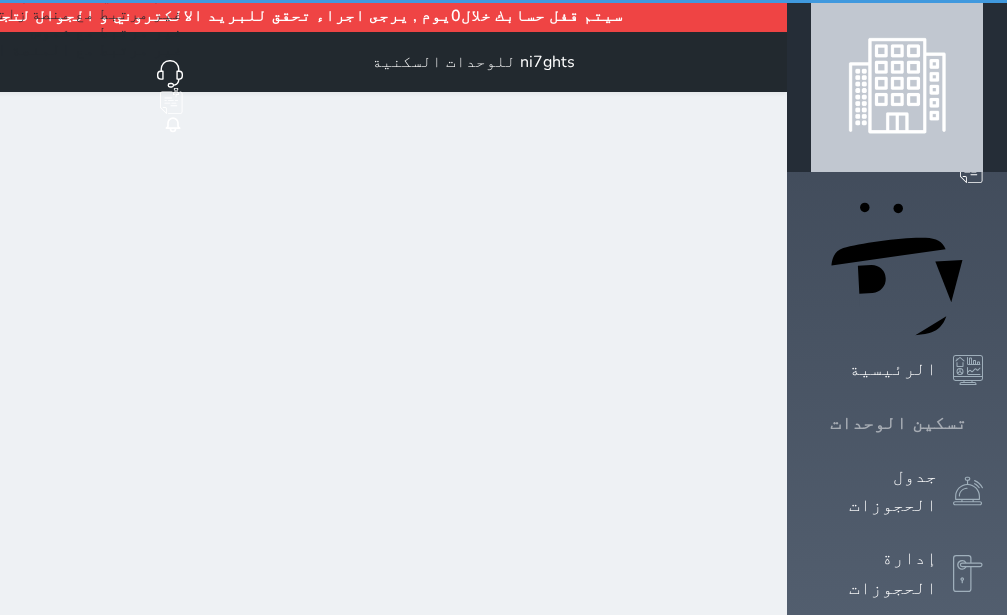 click on "تسكين الوحدات" at bounding box center (898, 423) 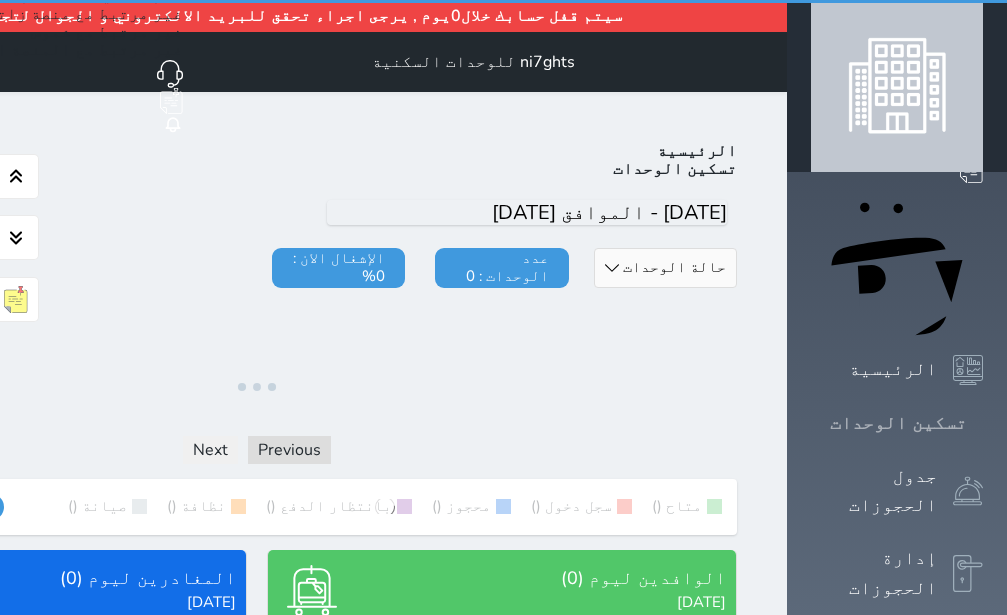 click on "تسكين الوحدات" at bounding box center [898, 423] 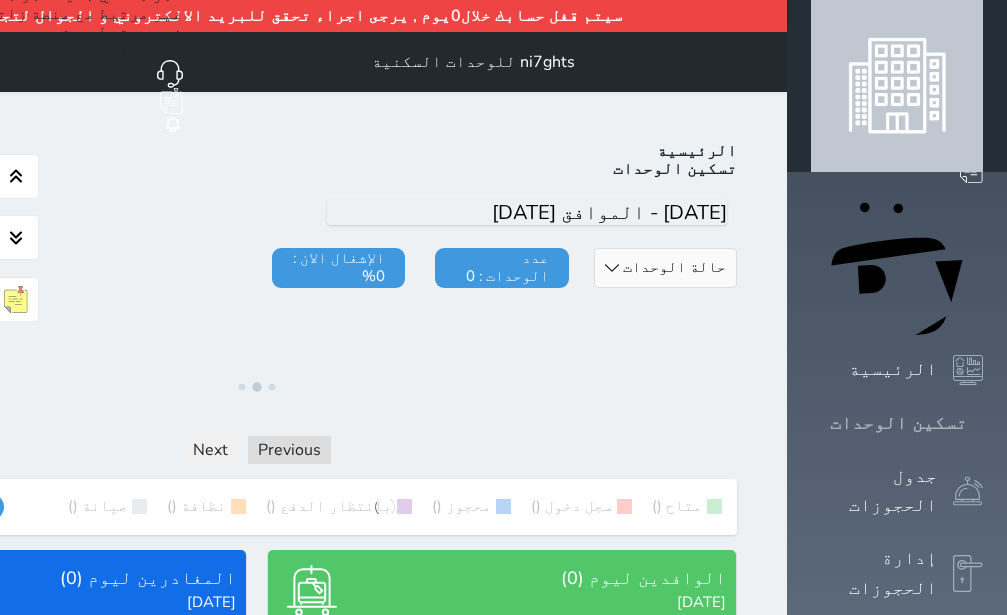 click on "تسكين الوحدات" at bounding box center (898, 423) 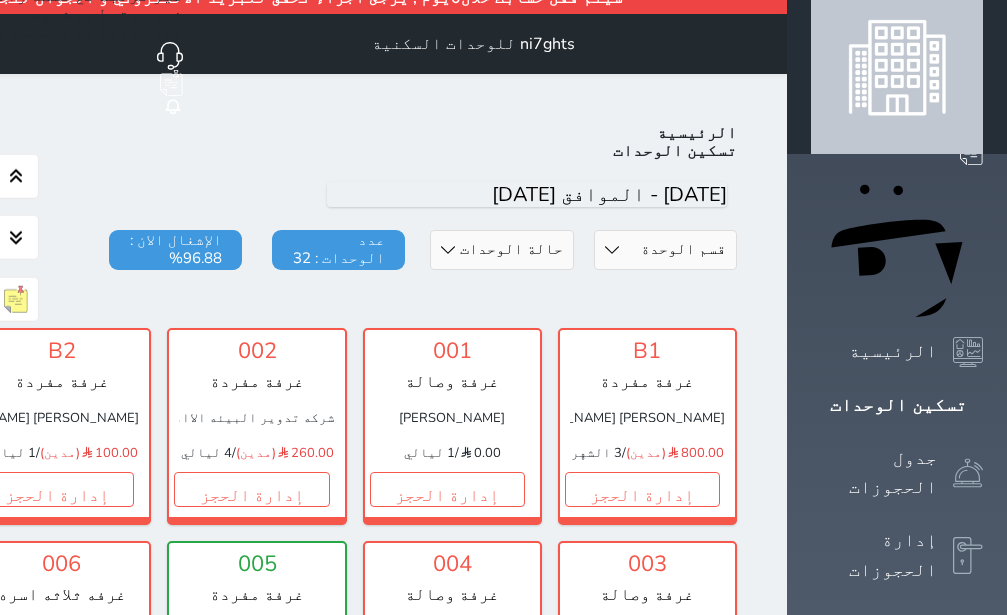 scroll, scrollTop: 0, scrollLeft: 0, axis: both 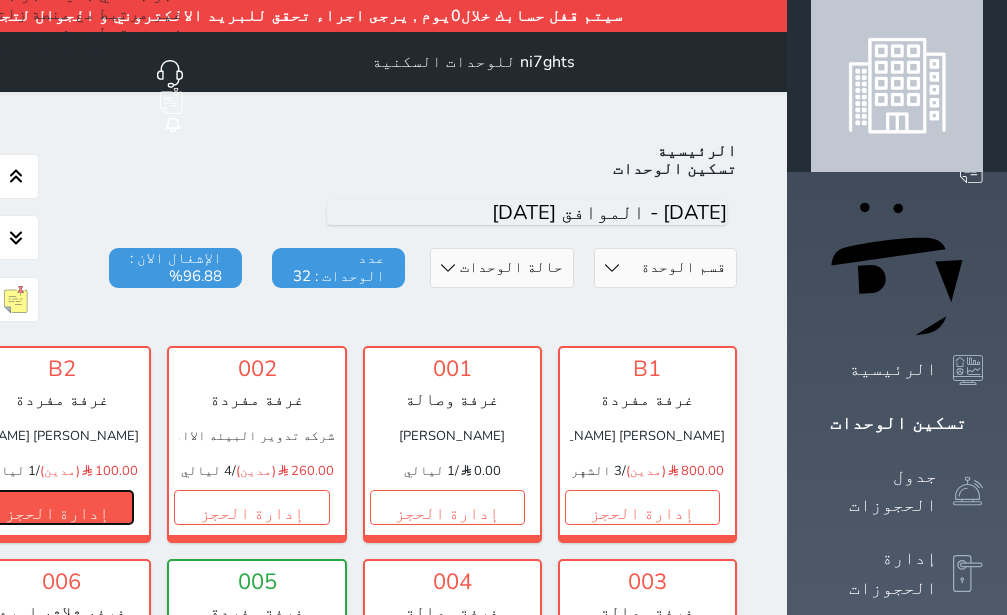 click on "إدارة الحجز" at bounding box center (56, 507) 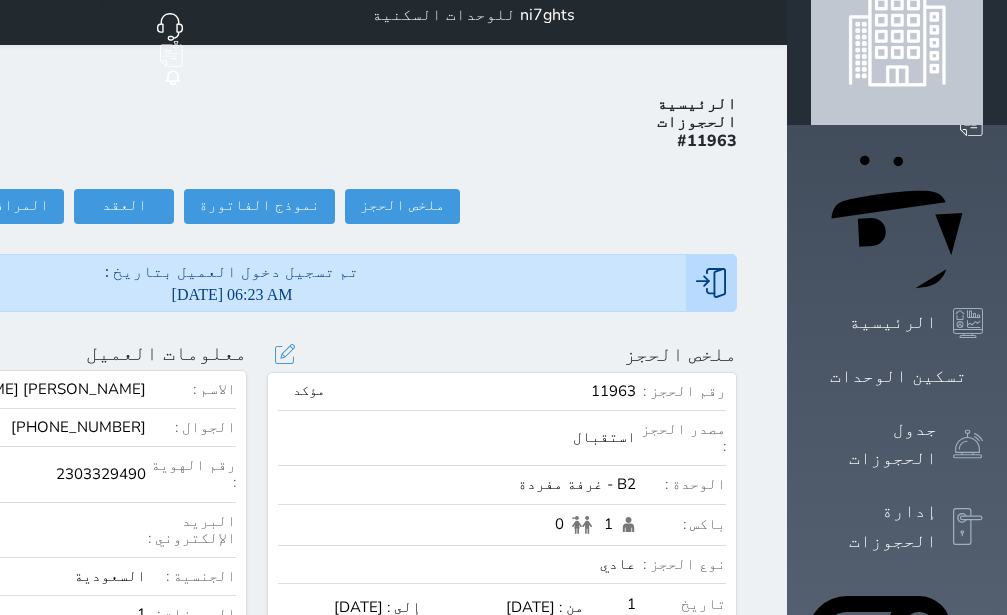 scroll, scrollTop: 126, scrollLeft: 0, axis: vertical 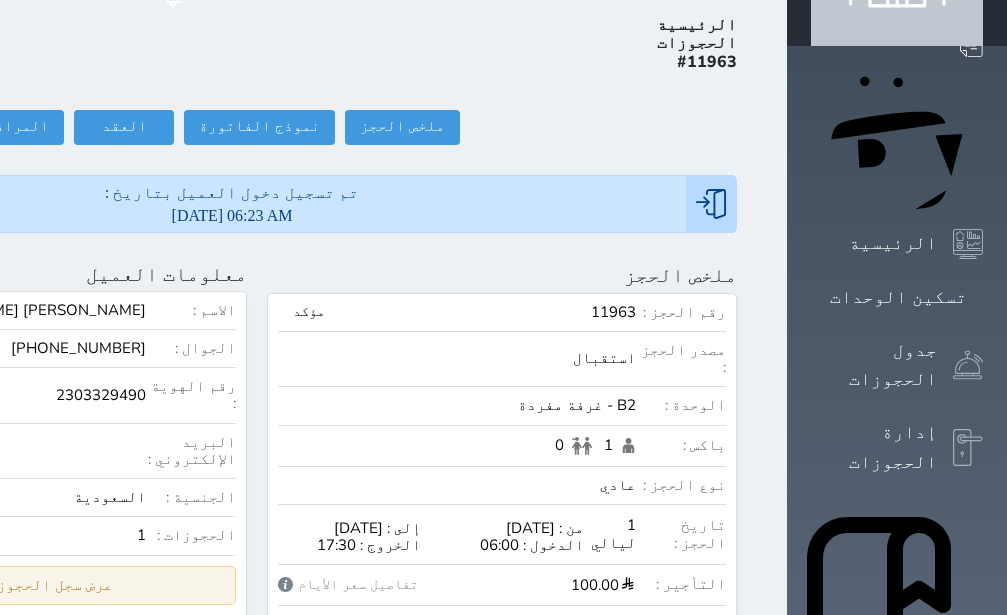click on "عرض سجل الحجوزات السابقة" at bounding box center (12, 585) 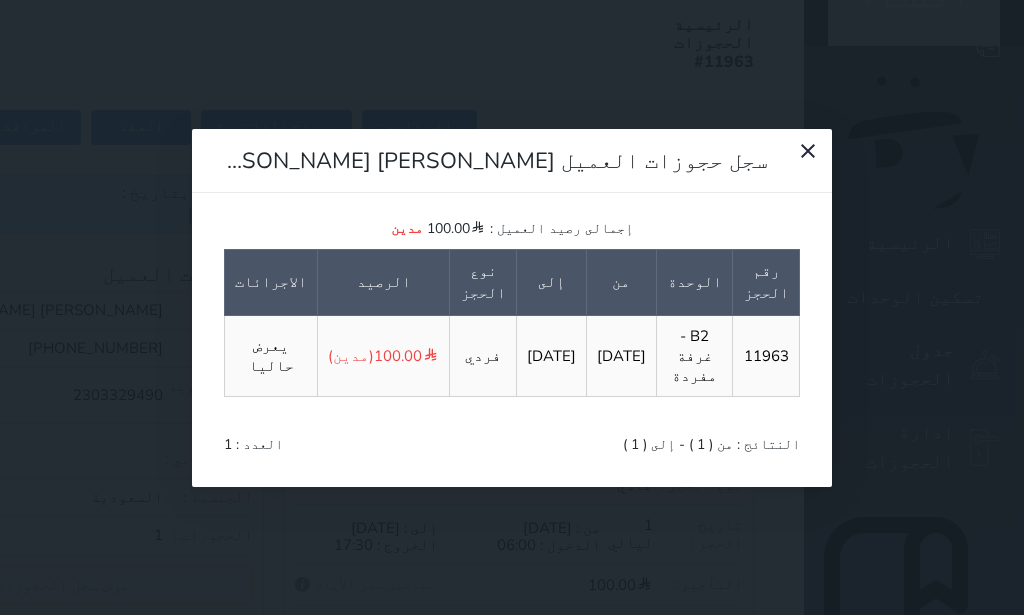 click on "سجل حجوزات العميل [PERSON_NAME] [PERSON_NAME]                 إجمالى رصيد العميل : 100.00    مدين       رقم الحجز   الوحدة   من   إلى   نوع الحجز   الرصيد   الاجرائات   11963   B2 - غرفة مفردة   [DATE]   [DATE]   فردي   100.00   (مدين)   يعرض حاليا       النتائج  : من ( 1 ) - إلى  ( 1 )   العدد  : 1" at bounding box center (512, 307) 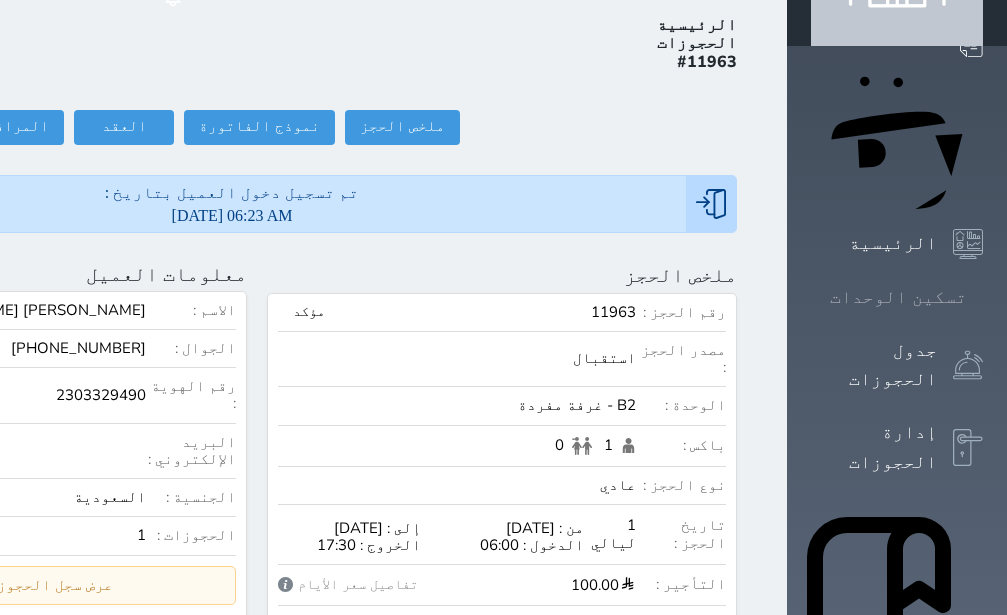 click on "تسكين الوحدات" at bounding box center (898, 297) 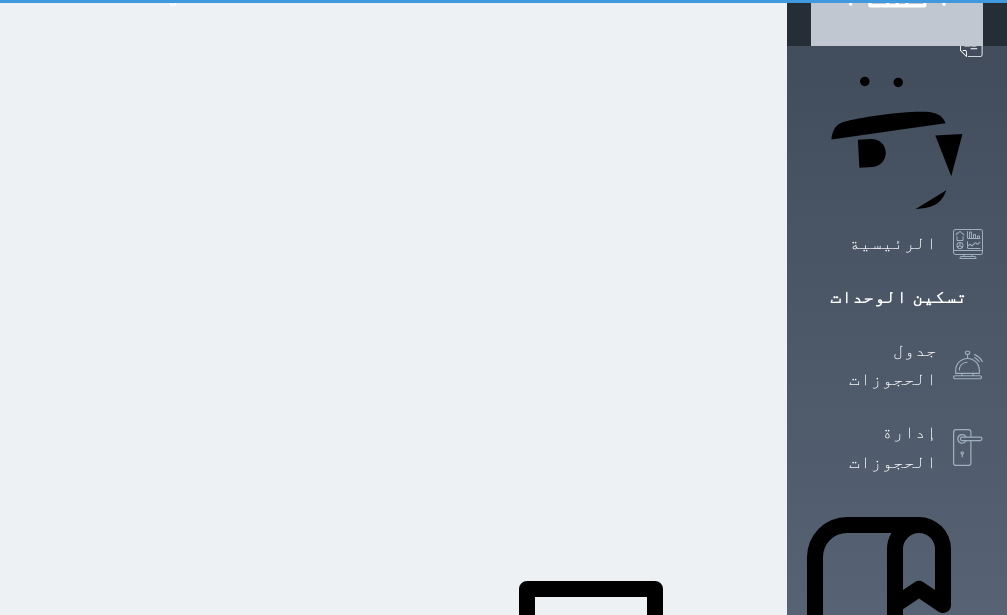 click on "حجز جماعي جديد   حجز جديد             الرئيسية     تسكين الوحدات     جدول الحجوزات     إدارة الحجوزات     POS         تقييمات العملاء               الدعم الفني" at bounding box center [897, 803] 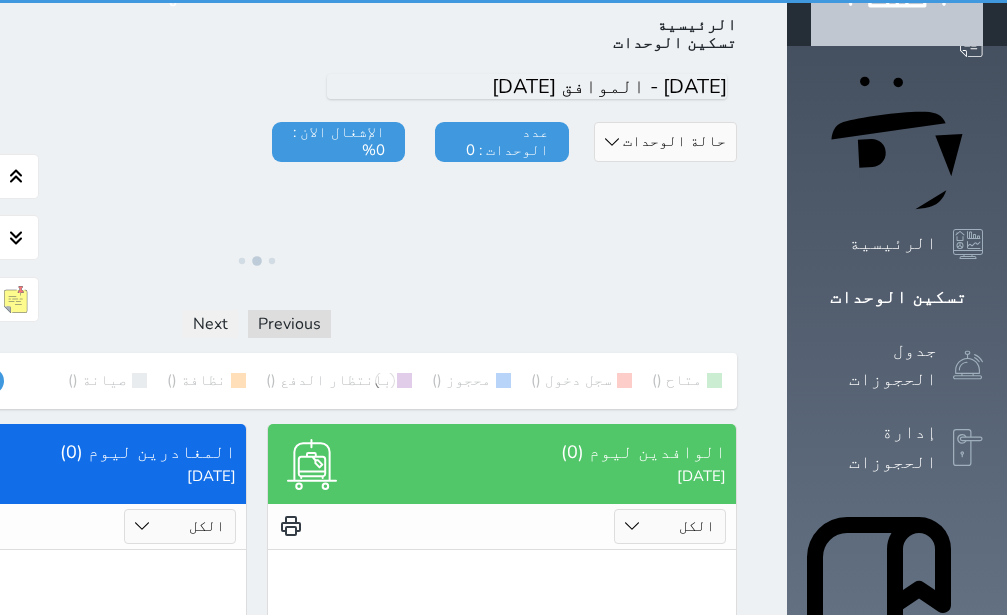 click on "حجز جماعي جديد   حجز جديد             الرئيسية     تسكين الوحدات     جدول الحجوزات     إدارة الحجوزات     POS         تقييمات العملاء               الدعم الفني" at bounding box center [897, 510] 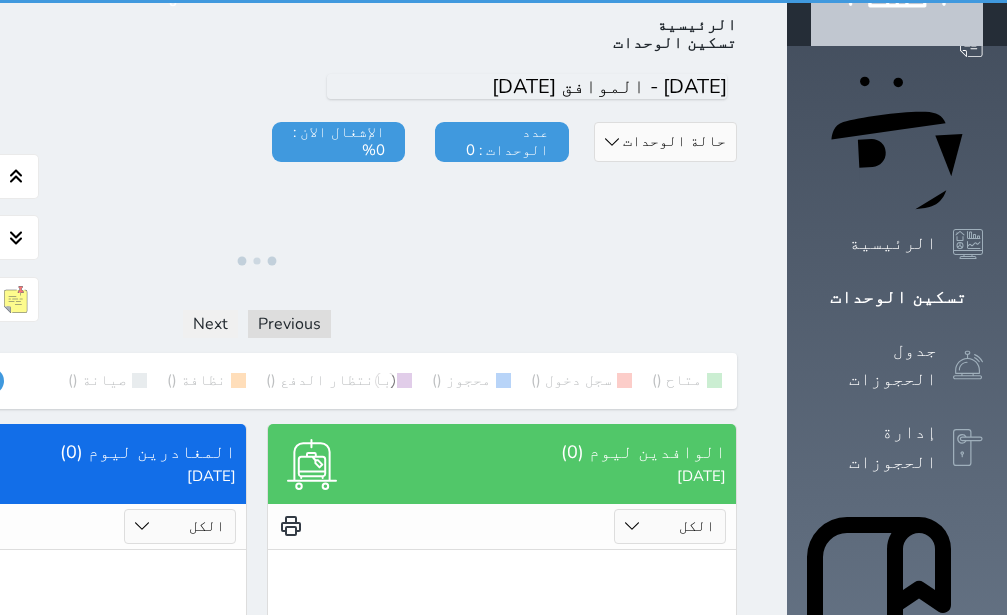 click on "حجز جماعي جديد   حجز جديد             الرئيسية     تسكين الوحدات     جدول الحجوزات     إدارة الحجوزات     POS         تقييمات العملاء               الدعم الفني" at bounding box center [897, 510] 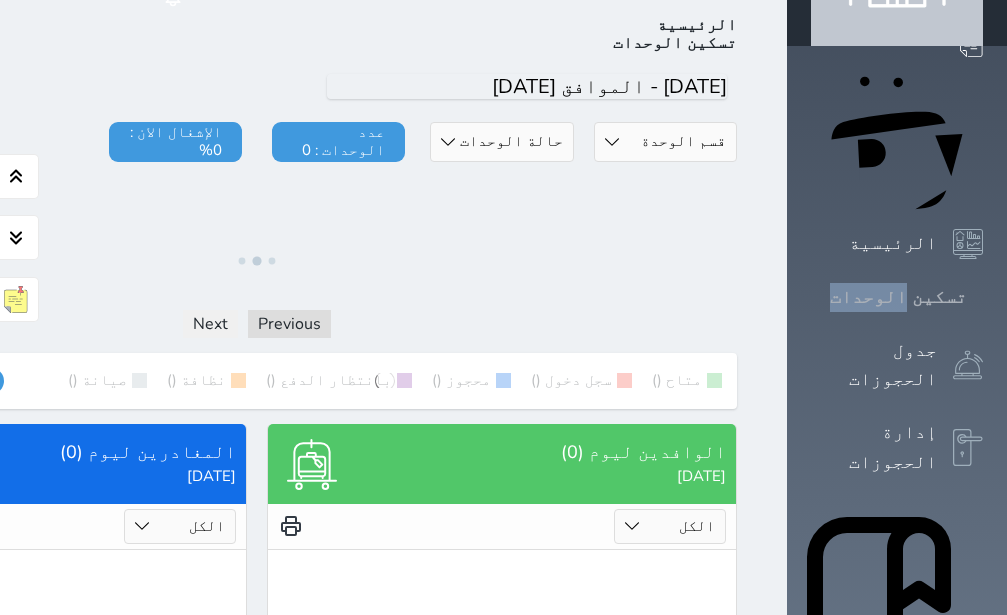 click on "تسكين الوحدات" at bounding box center [898, 297] 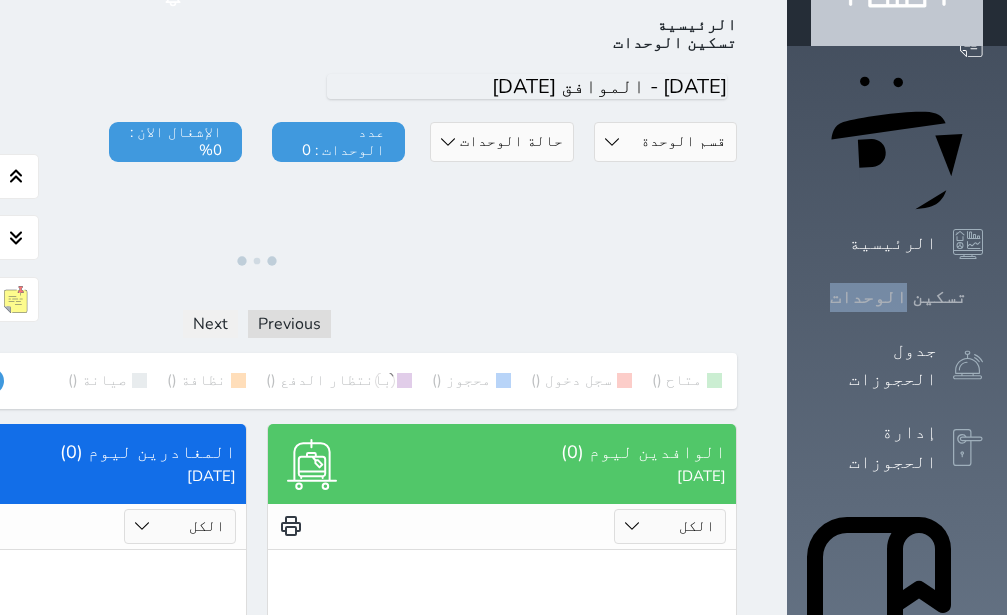 click on "تسكين الوحدات" at bounding box center [898, 297] 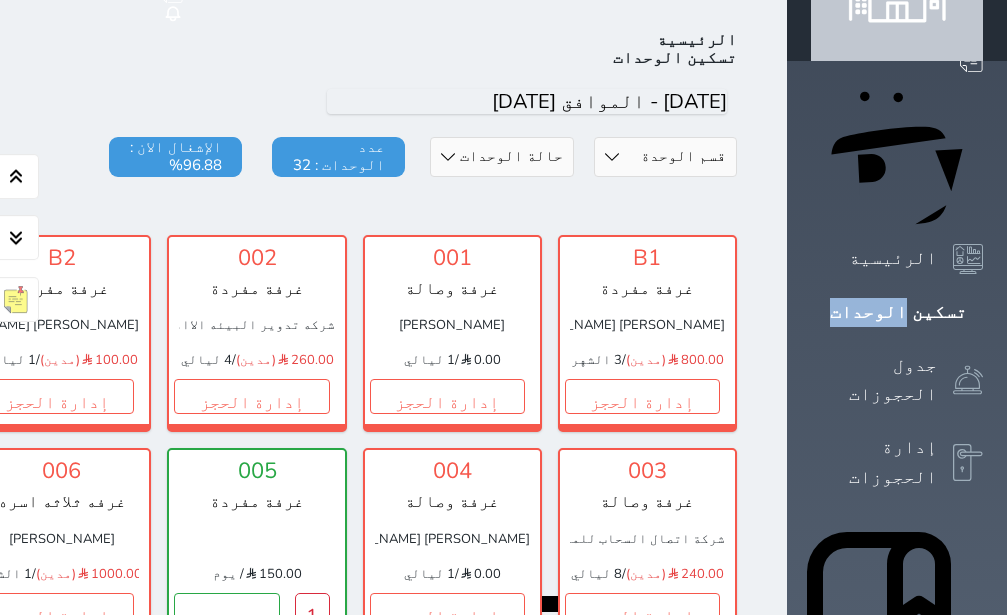 scroll, scrollTop: 110, scrollLeft: 0, axis: vertical 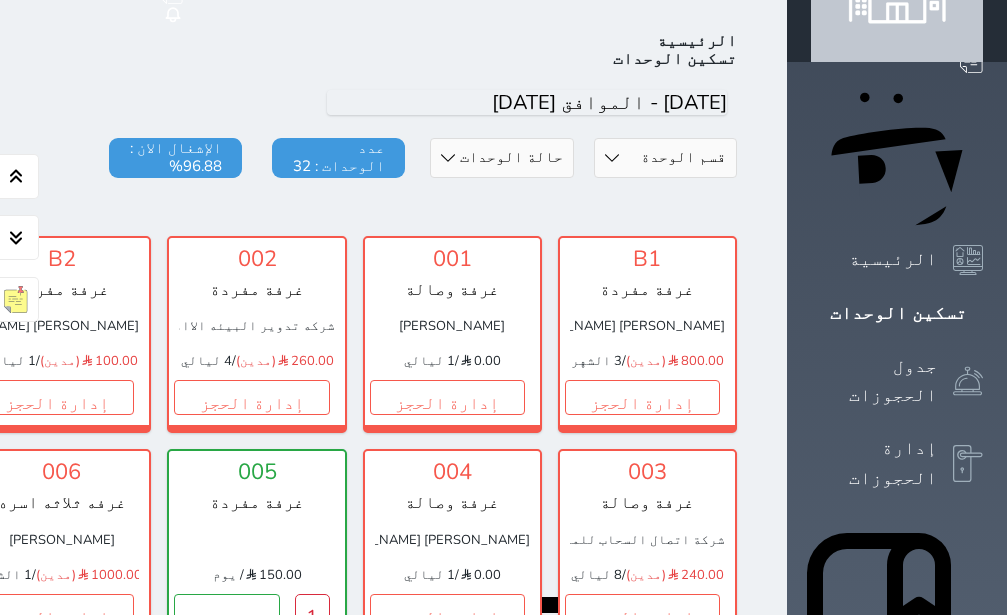click at bounding box center (257, 208) 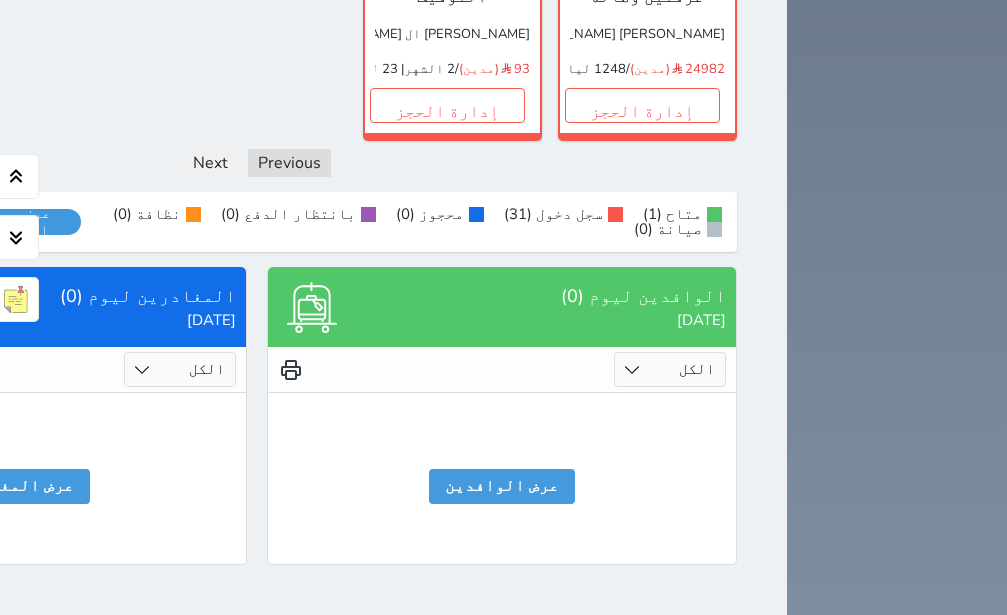 scroll, scrollTop: 1835, scrollLeft: 0, axis: vertical 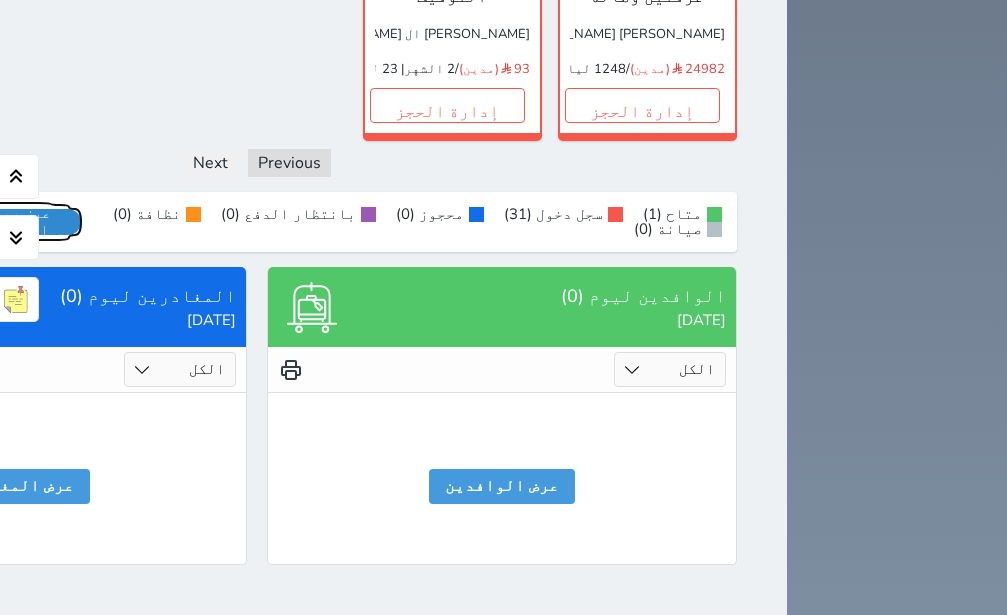 click on "عرض رصيد الصندوق" at bounding box center (17, 222) 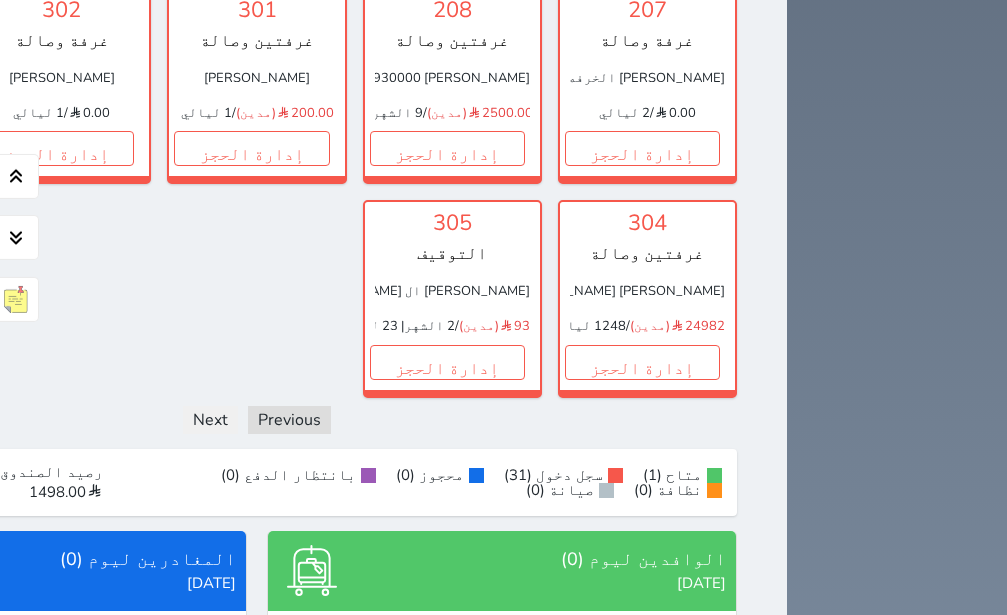 scroll, scrollTop: 1394, scrollLeft: 0, axis: vertical 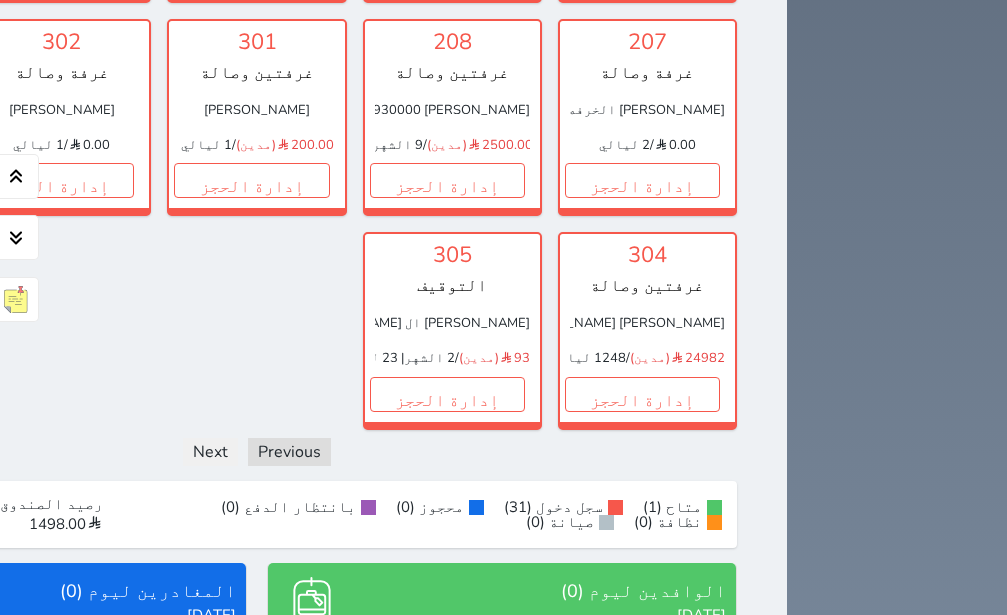 click on "إدارة الحجز" at bounding box center (-139, 180) 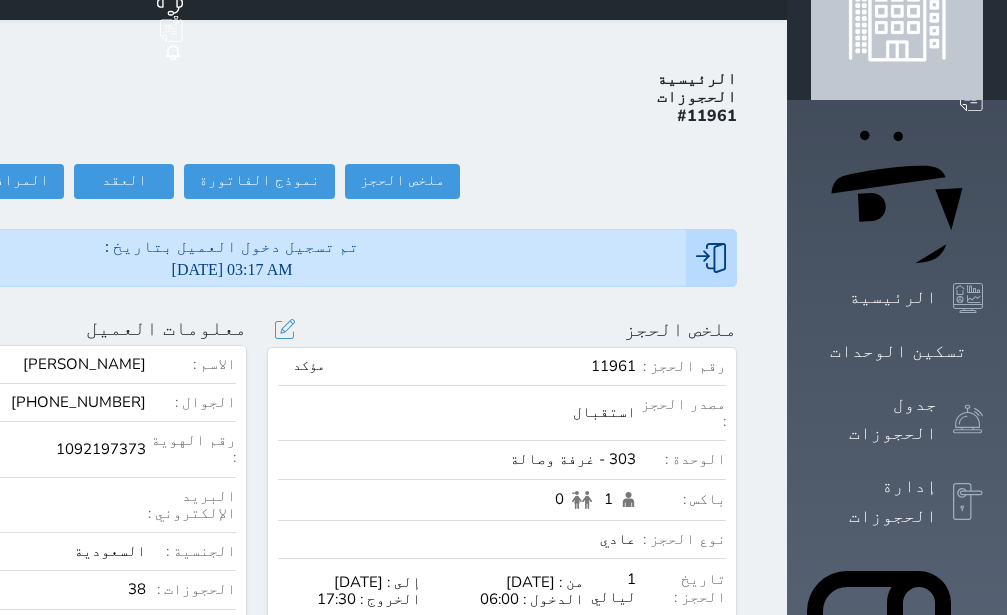 scroll, scrollTop: 126, scrollLeft: 0, axis: vertical 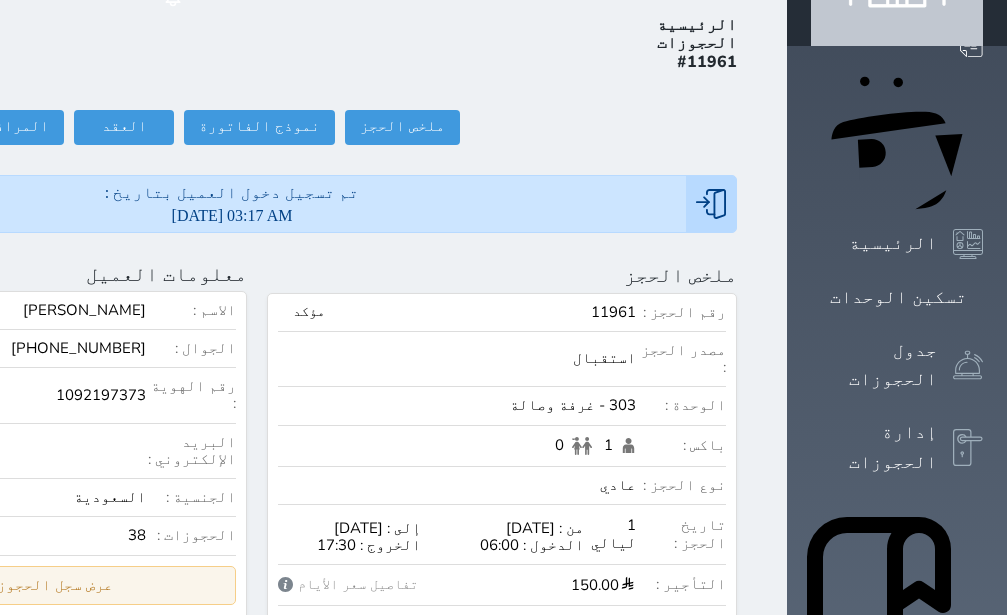 click on "عرض سجل الحجوزات السابقة" at bounding box center [12, 585] 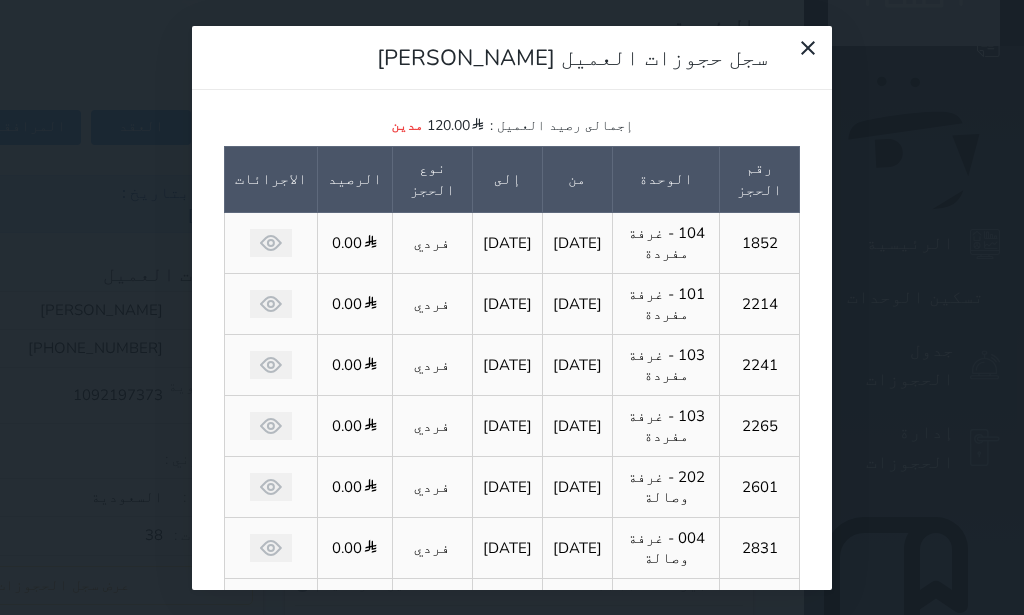 click on "سجل حجوزات العميل [PERSON_NAME] رصيد العميل : 120.00    مدين       رقم الحجز   الوحدة   من   إلى   نوع الحجز   الرصيد   الاجرائات   1852   104 - غرفة مفردة   [DATE]   [DATE]   فردي   0.00    2214   101 - غرفة مفردة   [DATE]   [DATE]   فردي   0.00    2241   103 - غرفة مفردة   [DATE]   [DATE]   فردي   0.00    2265   103 - غرفة مفردة   [DATE]   [DATE]   فردي   0.00    2601   202 - غرفة وصالة   [DATE]   [DATE]   فردي   0.00    2831   004 - غرفة وصالة   [DATE]   [DATE]   فردي   0.00    3026   003 - غرفة وصالة   [DATE]   [DATE]   فردي   0.00    3414   202 - غرفة وصالة   [DATE]   [DATE]   فردي   0.00    3898   103 - غرفة مفردة   [DATE]   [DATE]   فردي   0.00    4220   002 - غرفة مفردة   [DATE]" at bounding box center (512, 307) 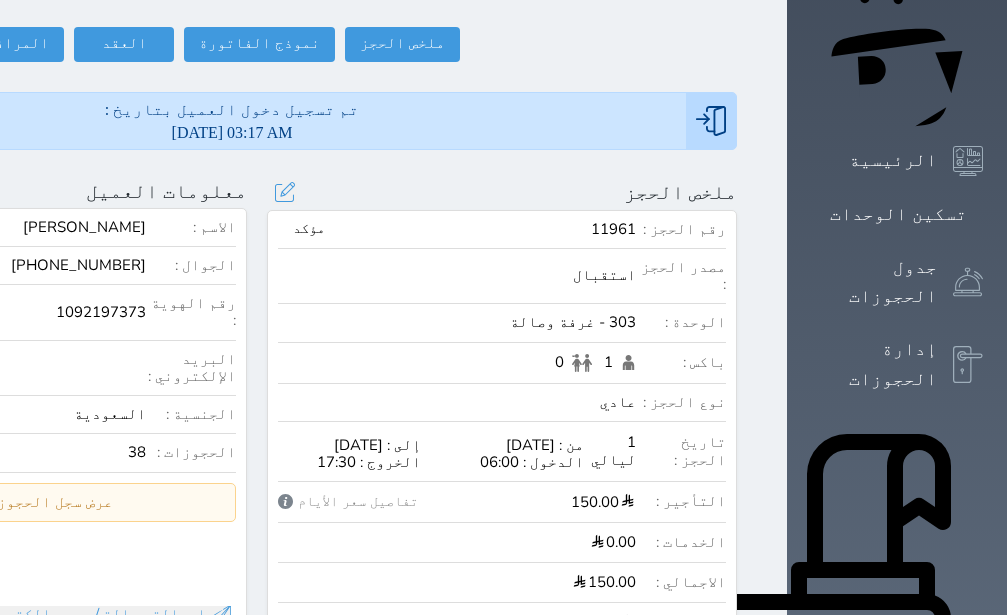 scroll, scrollTop: 0, scrollLeft: 0, axis: both 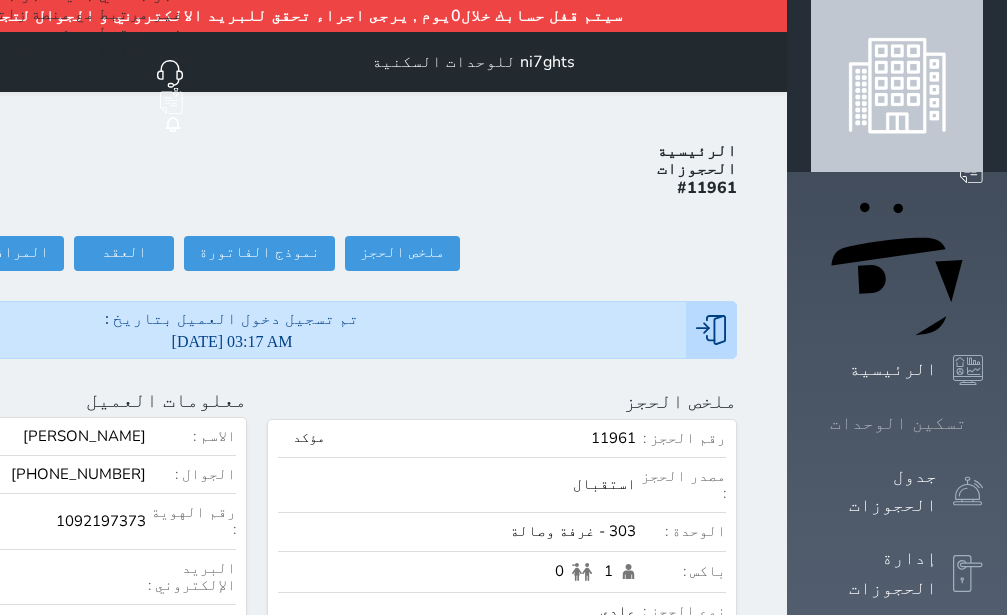 click 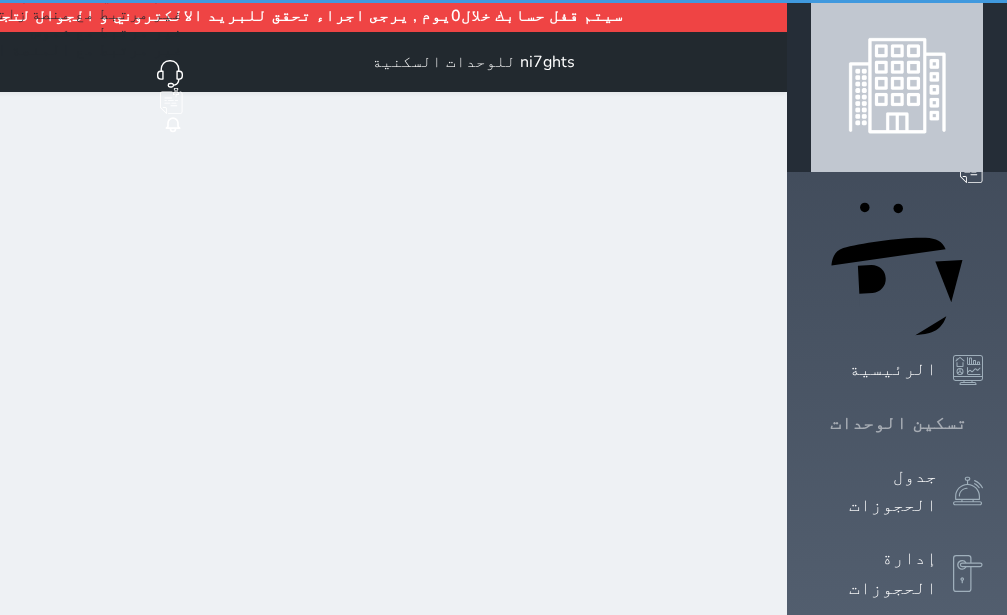 click 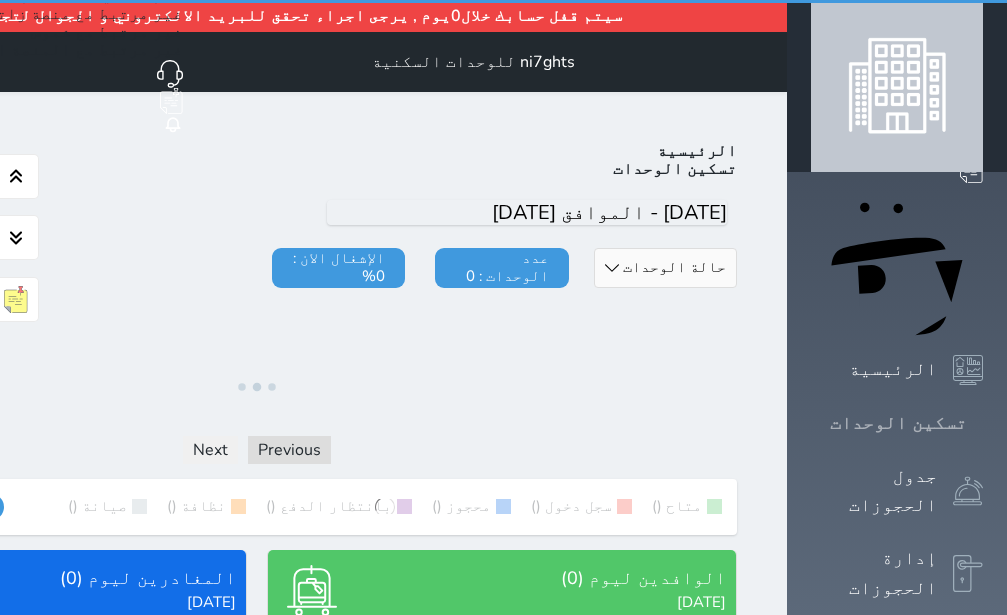 click 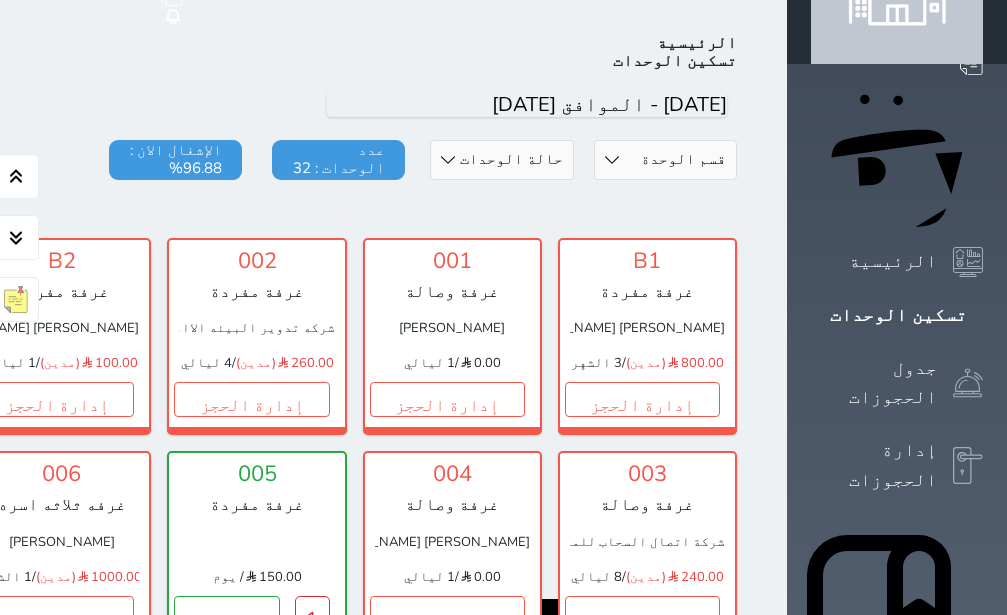 scroll, scrollTop: 110, scrollLeft: 0, axis: vertical 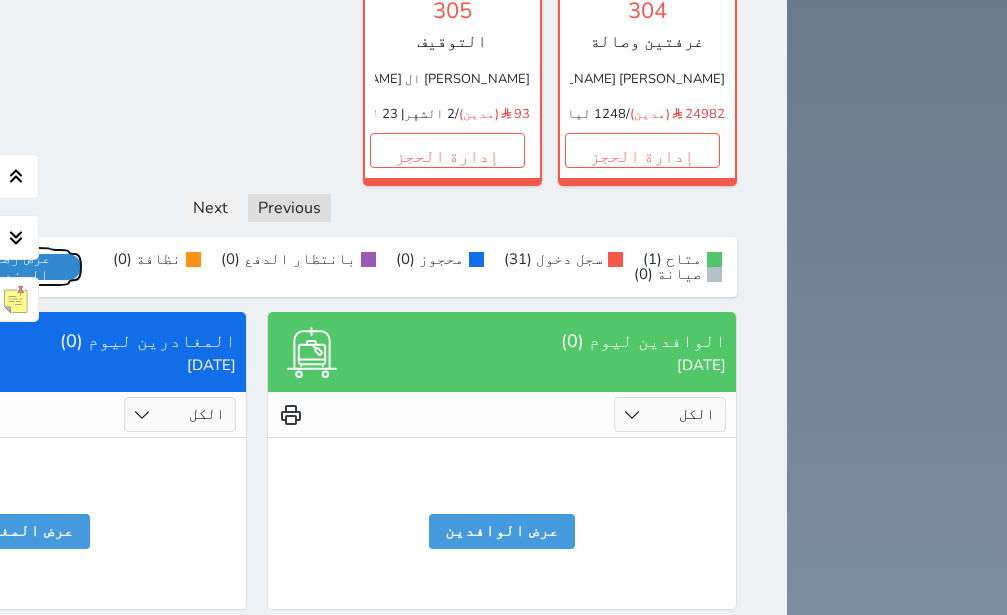 click on "عرض رصيد الصندوق" at bounding box center [17, 267] 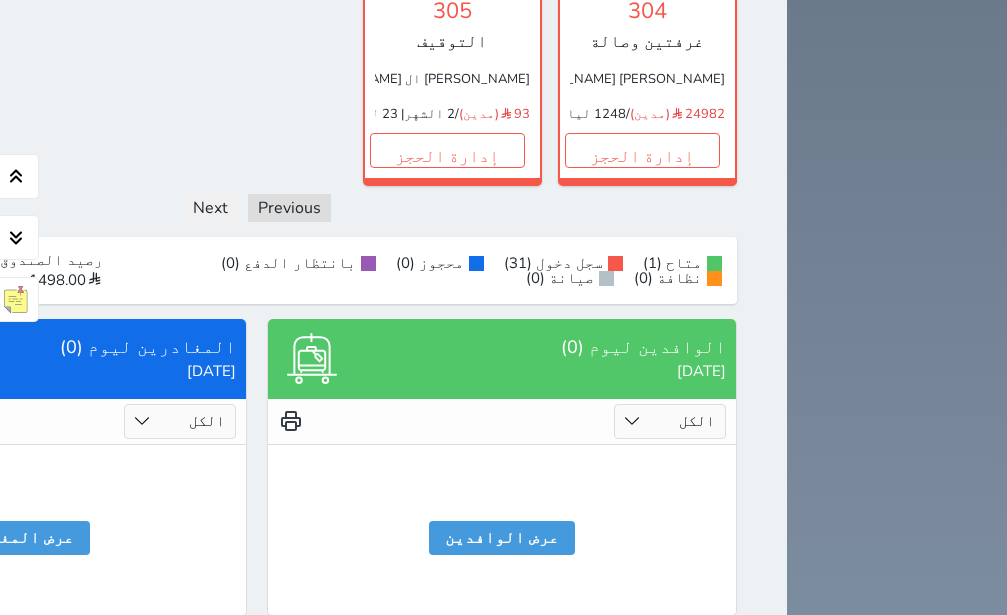 click on "إدارة الحجز" at bounding box center [-139, -64] 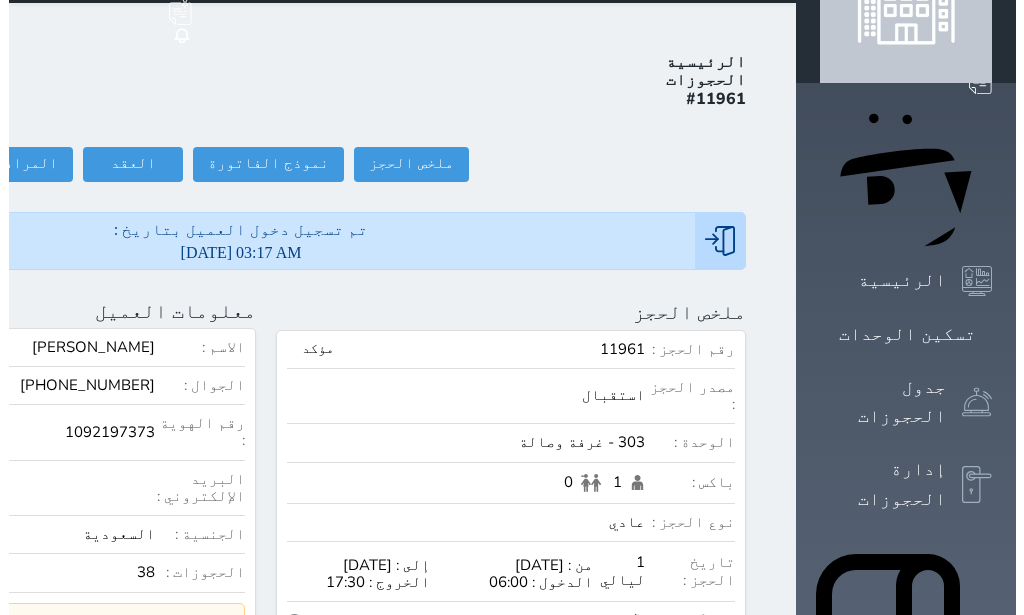 scroll, scrollTop: 126, scrollLeft: 0, axis: vertical 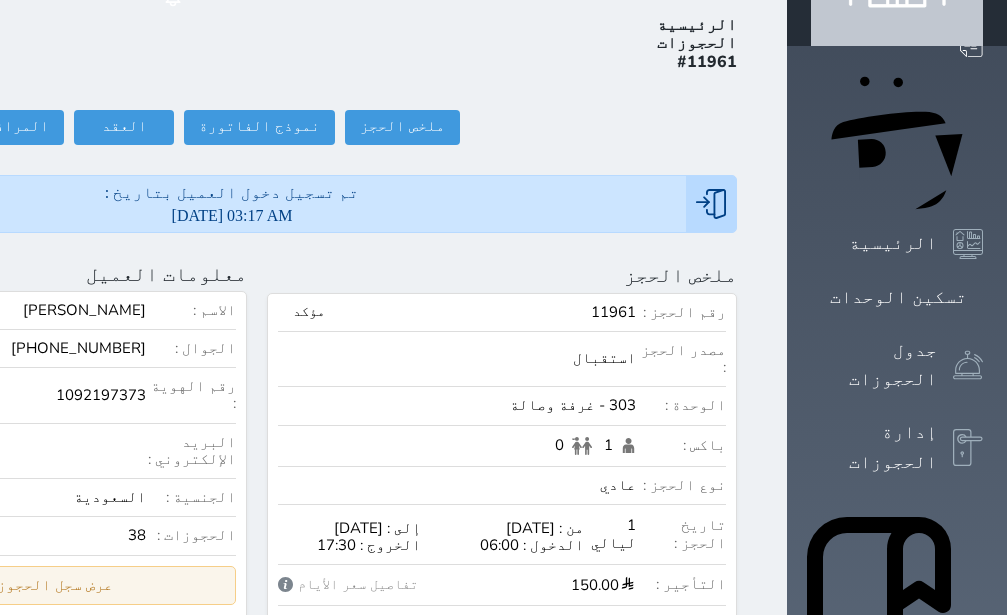 click on "عرض سجل الحجوزات السابقة" at bounding box center [12, 585] 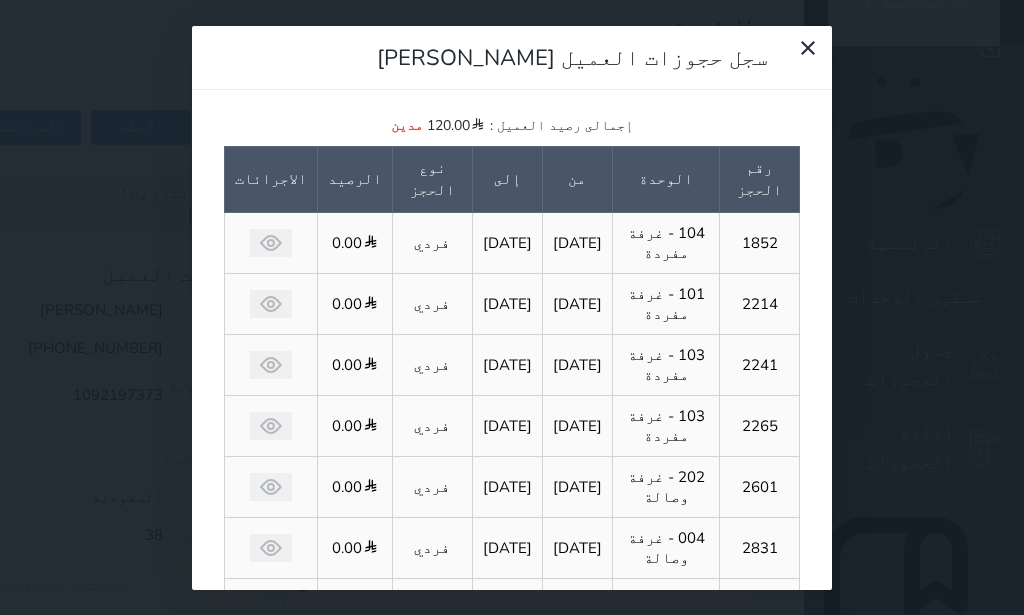 scroll, scrollTop: 290, scrollLeft: 0, axis: vertical 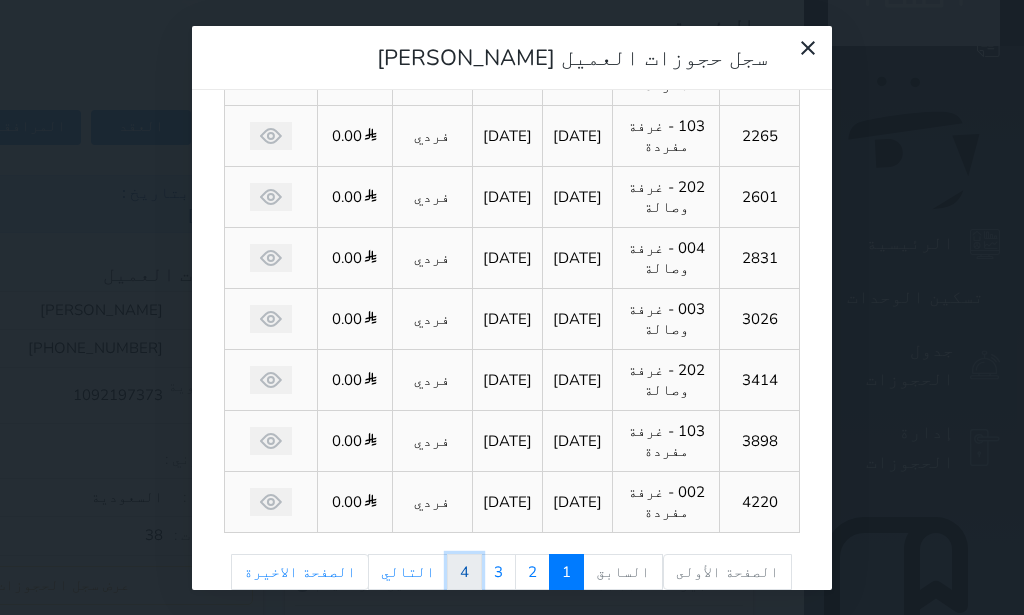 click on "4" at bounding box center (464, 572) 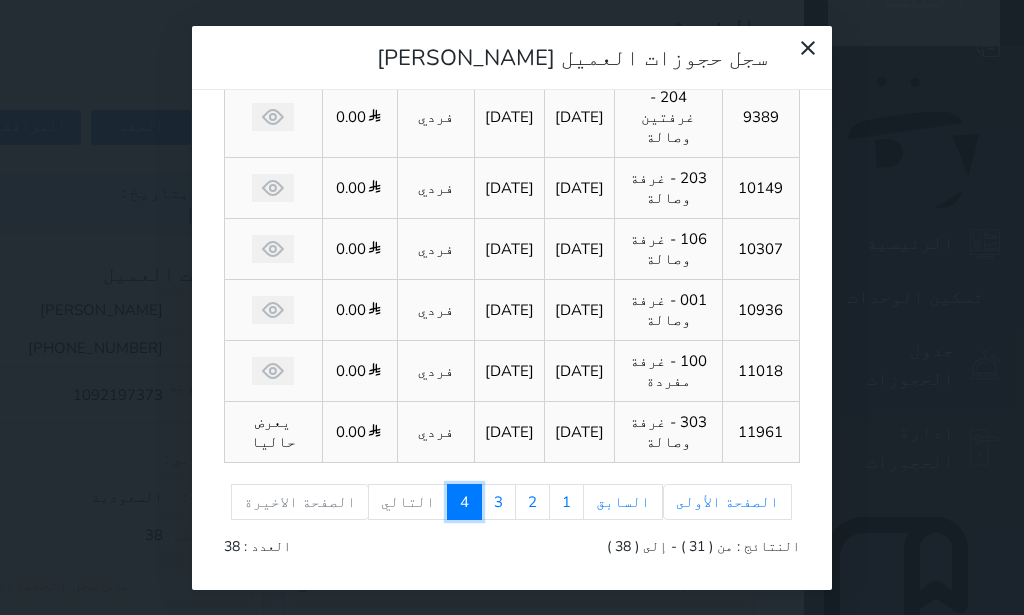 scroll, scrollTop: 227, scrollLeft: 0, axis: vertical 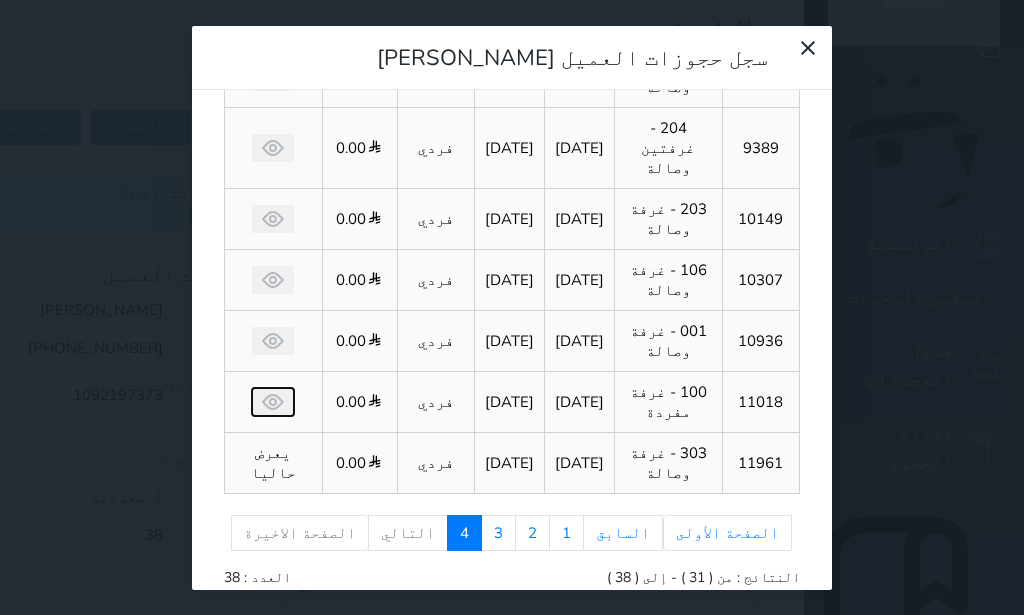 click 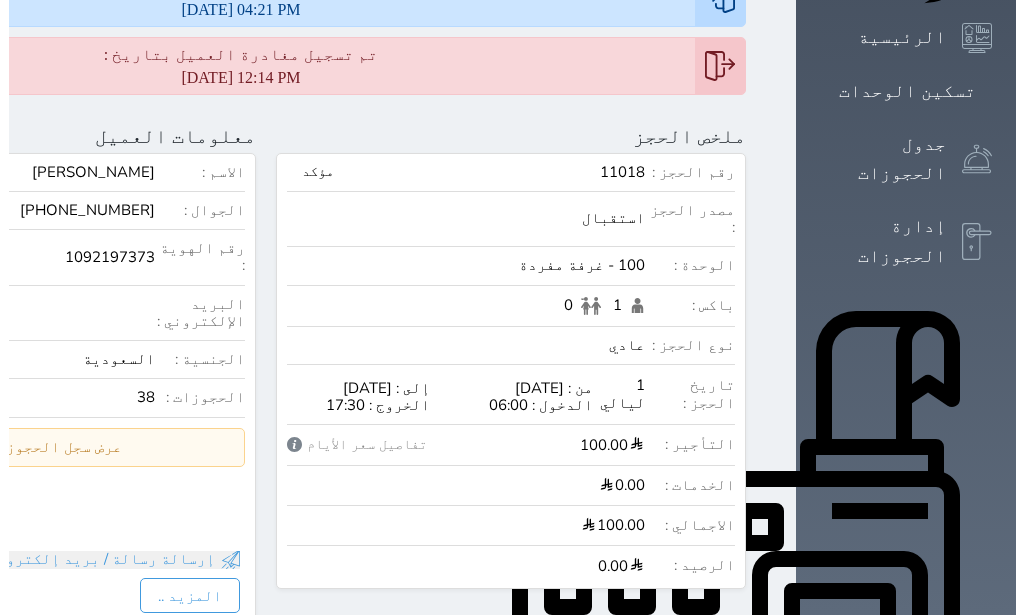 scroll, scrollTop: 378, scrollLeft: 0, axis: vertical 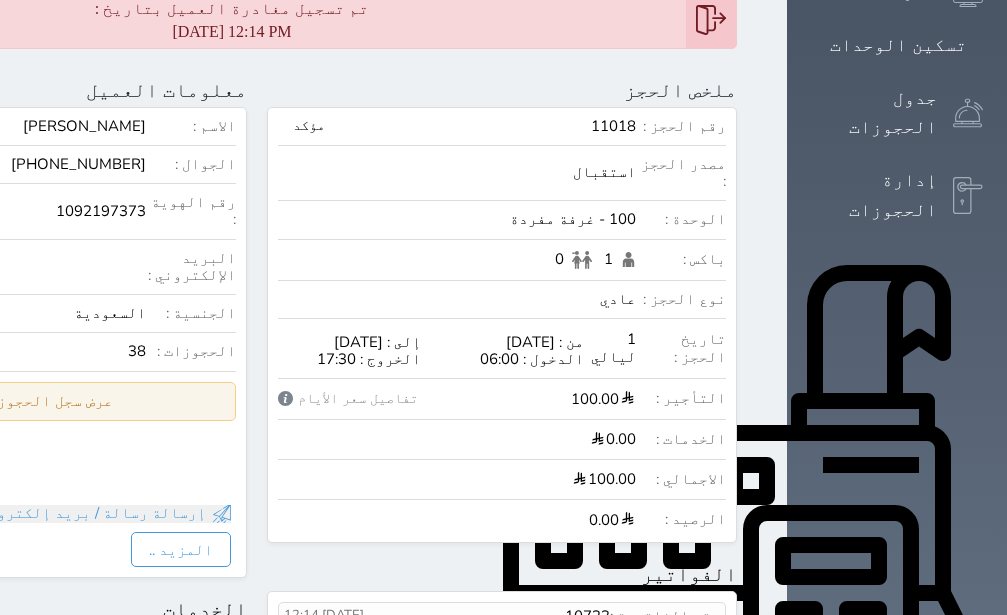 click on "عرض سجل الحجوزات السابقة" at bounding box center (12, 401) 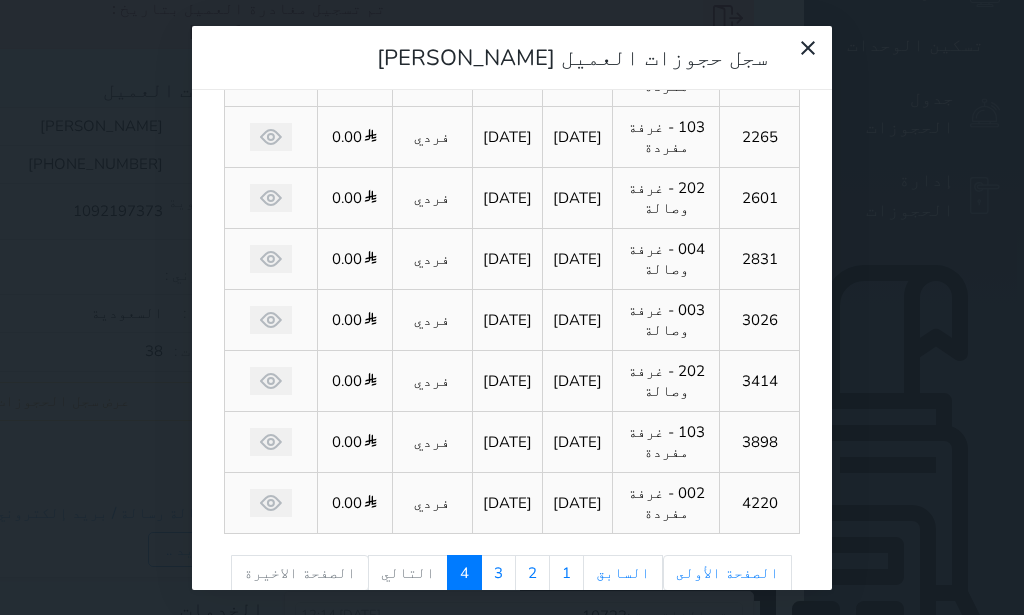 scroll, scrollTop: 290, scrollLeft: 0, axis: vertical 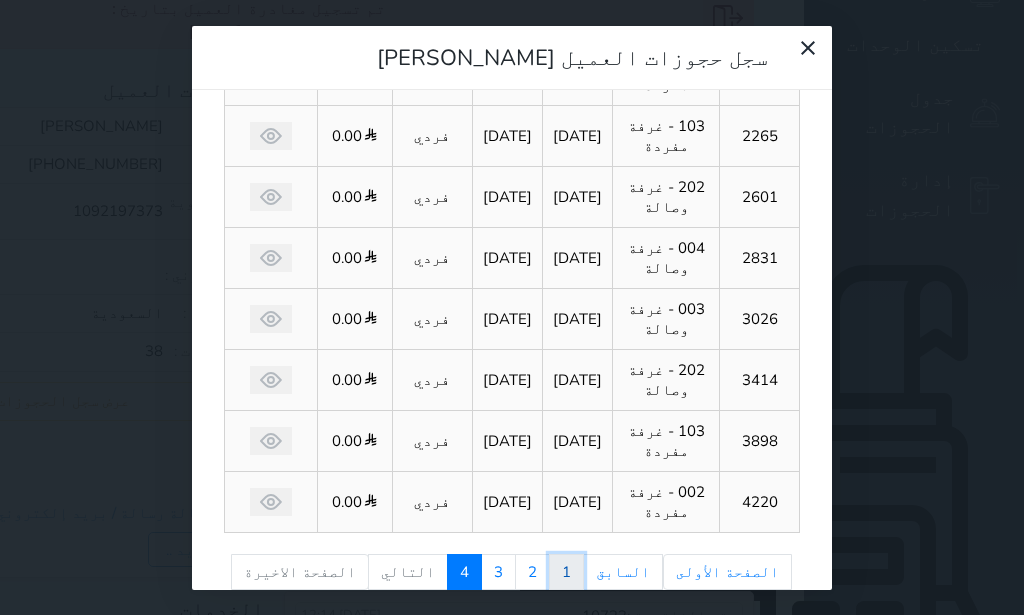 click on "1" at bounding box center (566, 572) 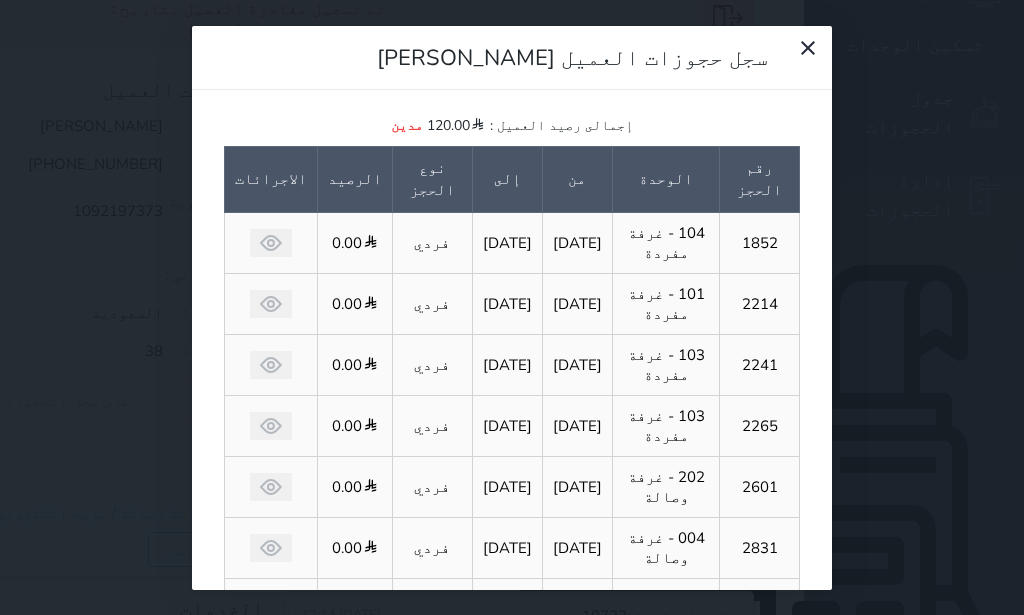 scroll, scrollTop: 290, scrollLeft: 0, axis: vertical 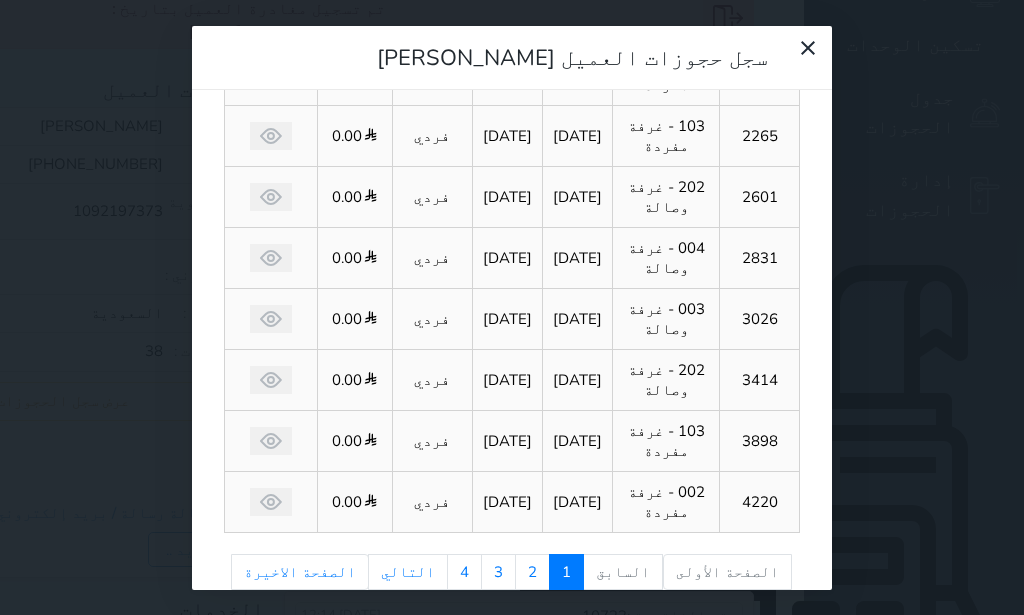 click on "الصفحة الأولى   السابق   1 2 3 4   التالي   الصفحة الاخيرة   النتائج  : من ( 1 ) - إلى  ( 10 )   العدد  : 38" at bounding box center (512, 591) 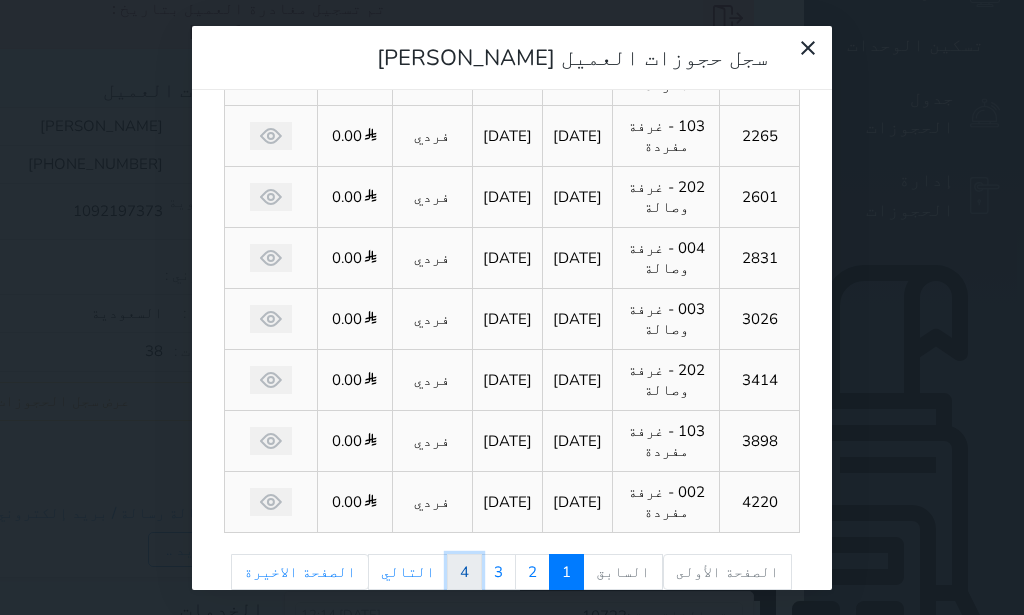 click on "4" at bounding box center [464, 572] 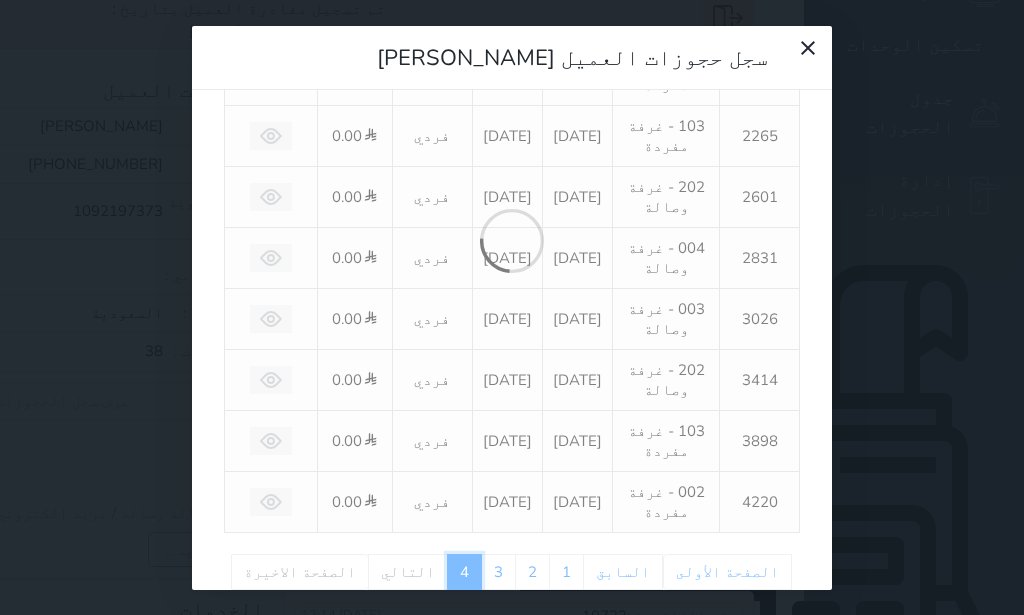 scroll, scrollTop: 227, scrollLeft: 0, axis: vertical 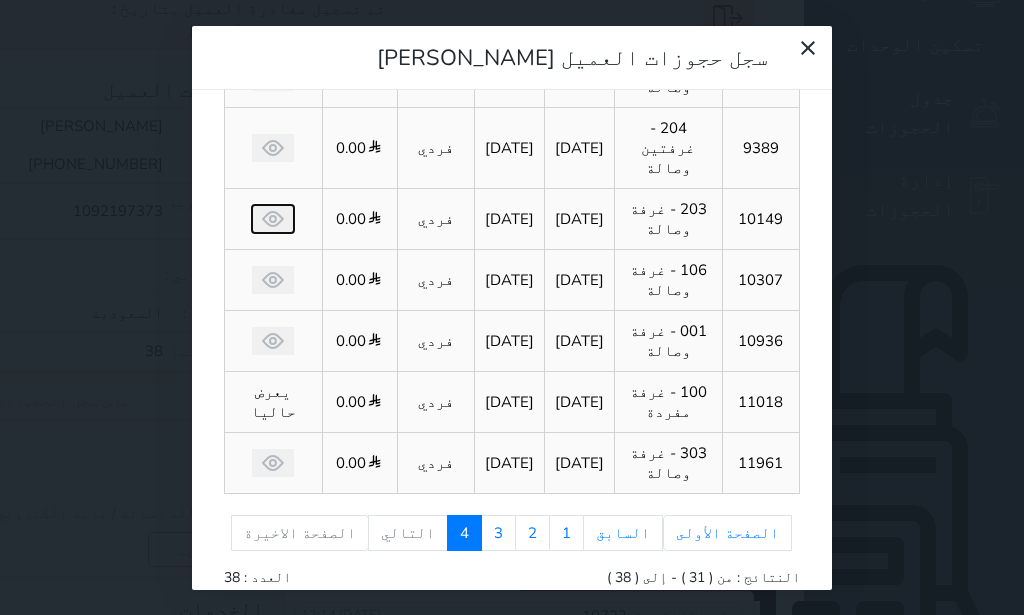 click at bounding box center (273, 219) 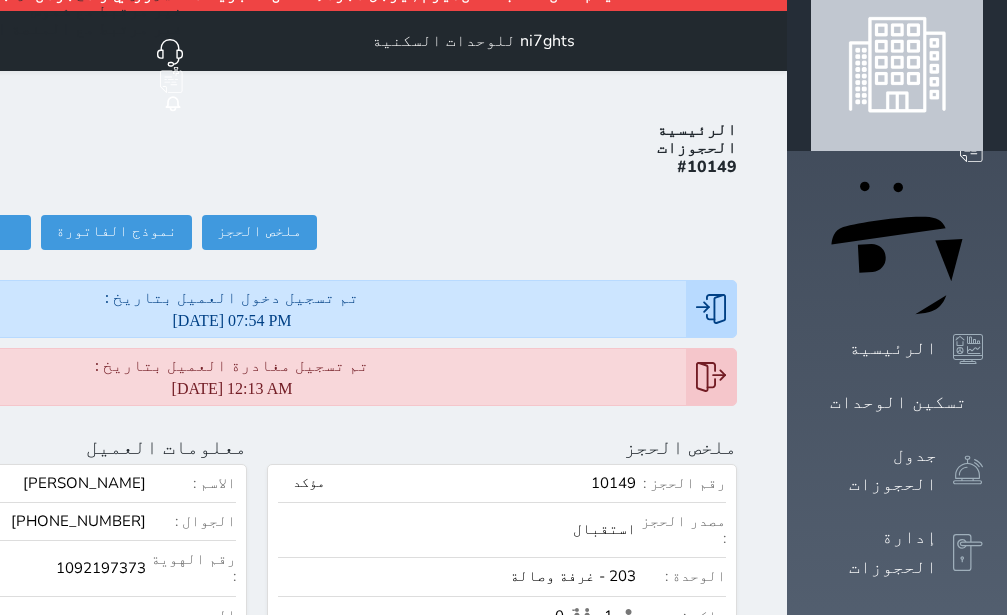 scroll, scrollTop: 0, scrollLeft: 0, axis: both 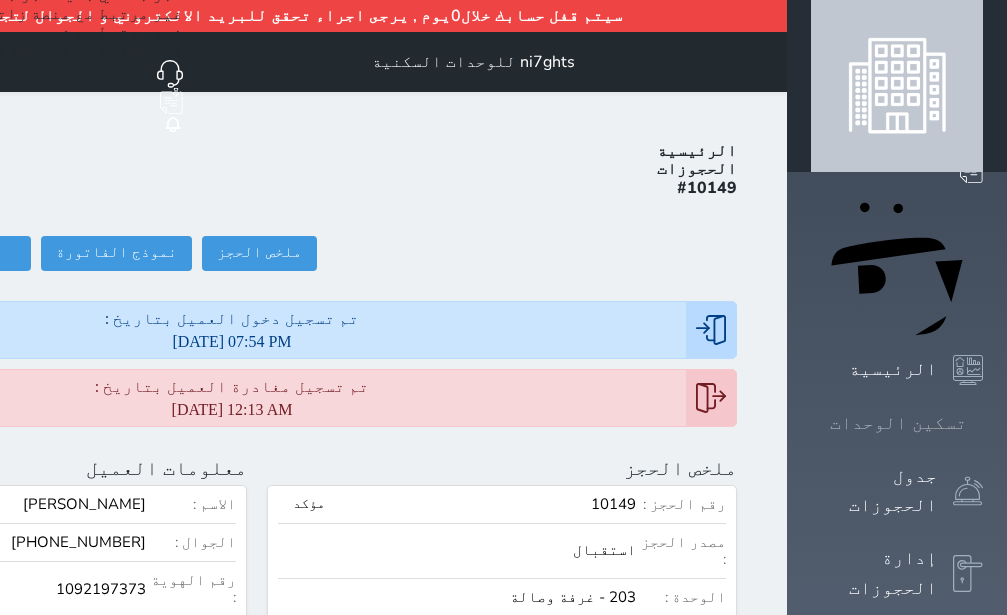click on "تسكين الوحدات" at bounding box center [898, 423] 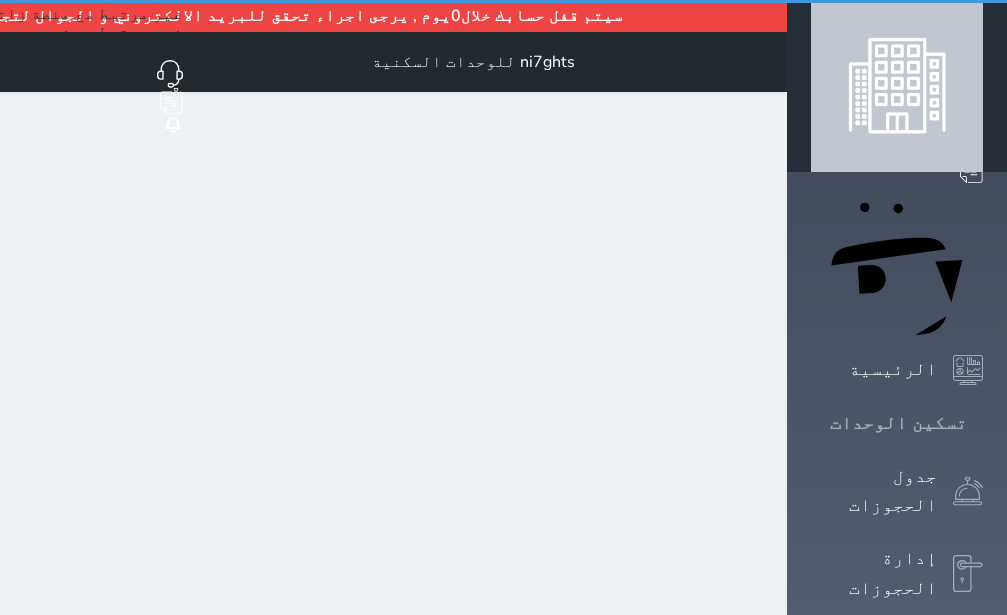 click on "تسكين الوحدات" at bounding box center [898, 423] 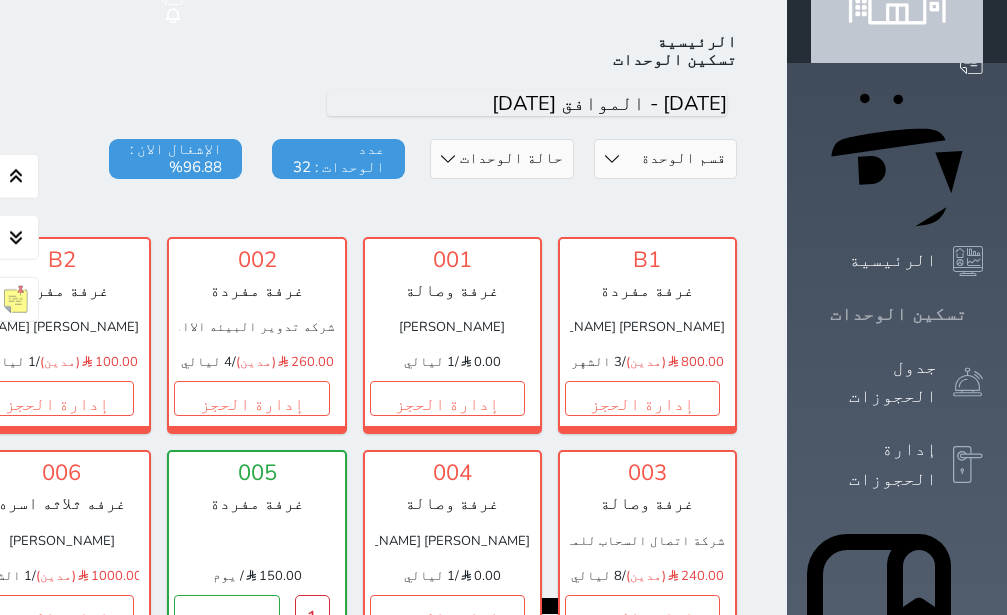 scroll, scrollTop: 110, scrollLeft: 0, axis: vertical 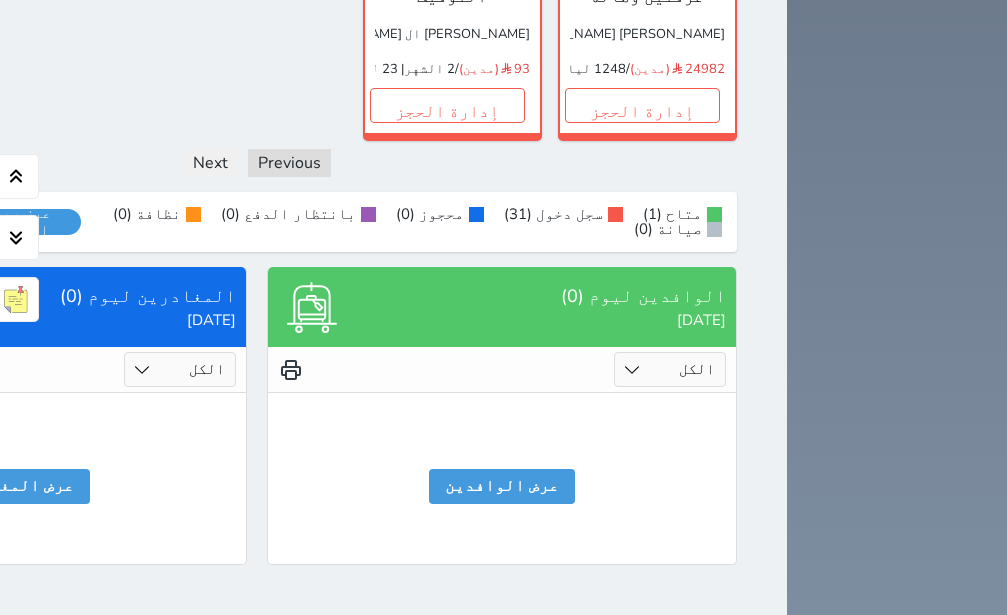 click on "إدارة الحجز" at bounding box center (-139, -109) 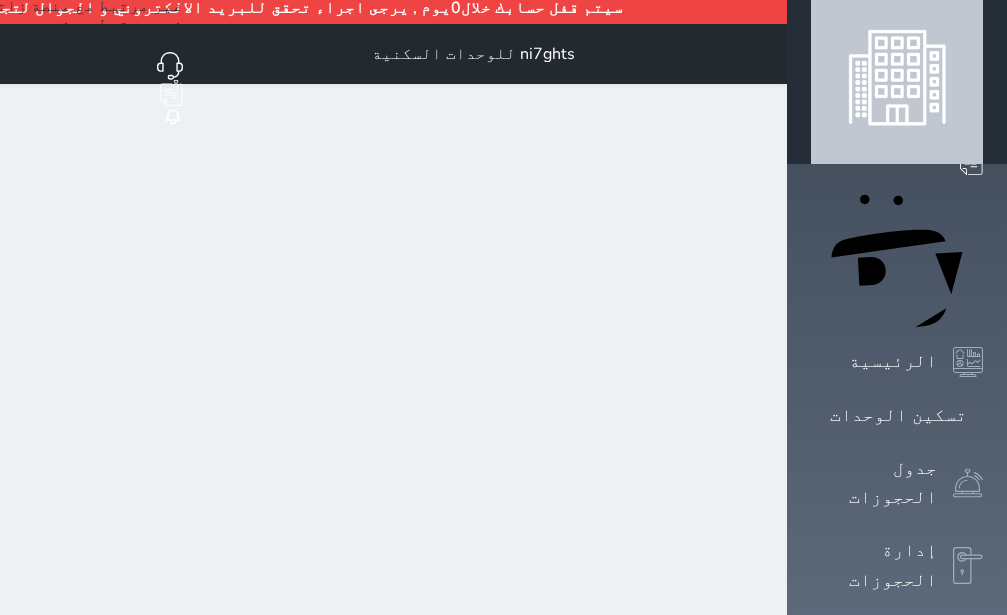 scroll, scrollTop: 0, scrollLeft: 0, axis: both 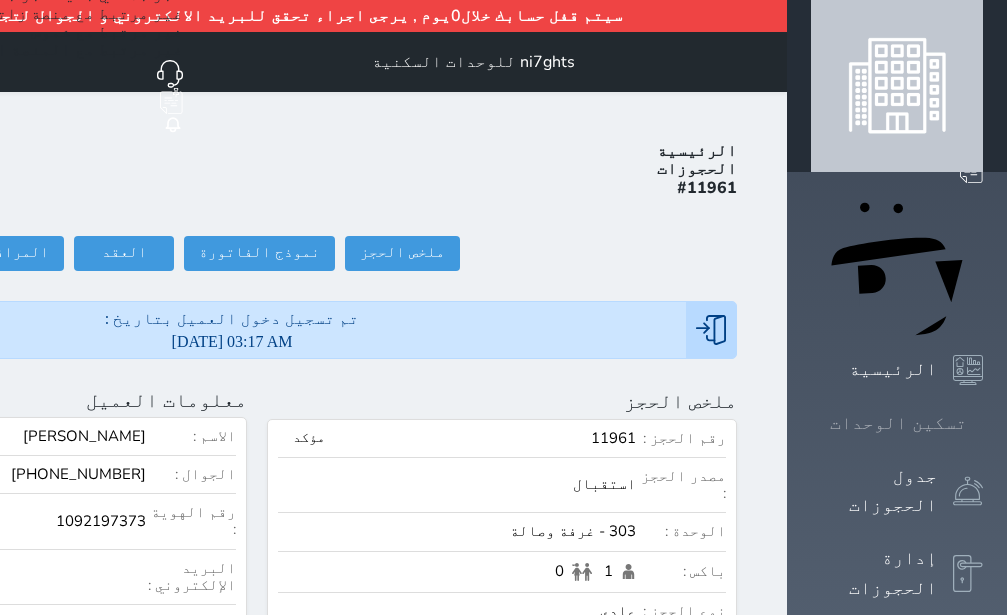 click on "تسكين الوحدات" at bounding box center (898, 423) 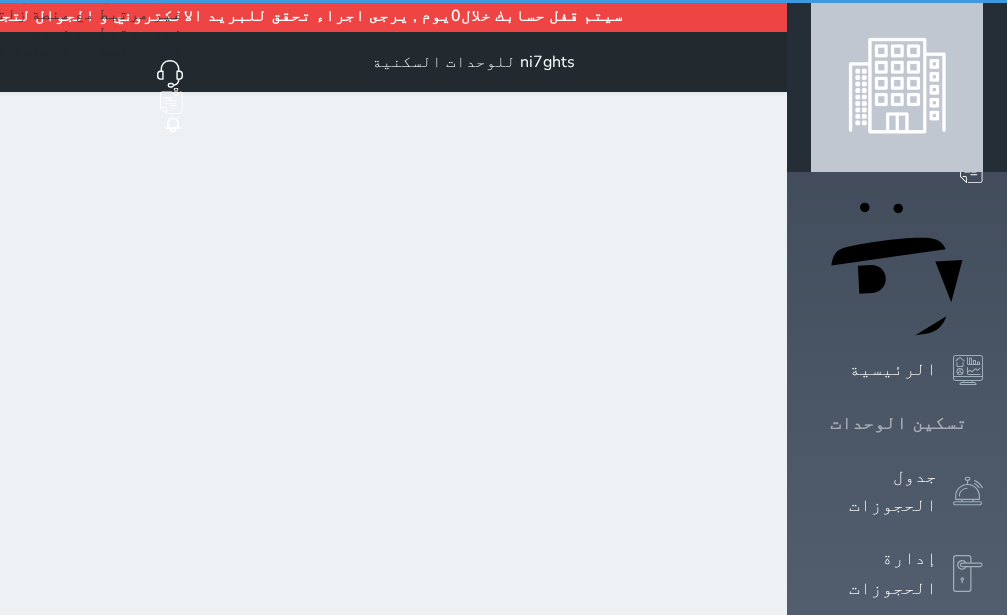 click on "تسكين الوحدات" at bounding box center (898, 423) 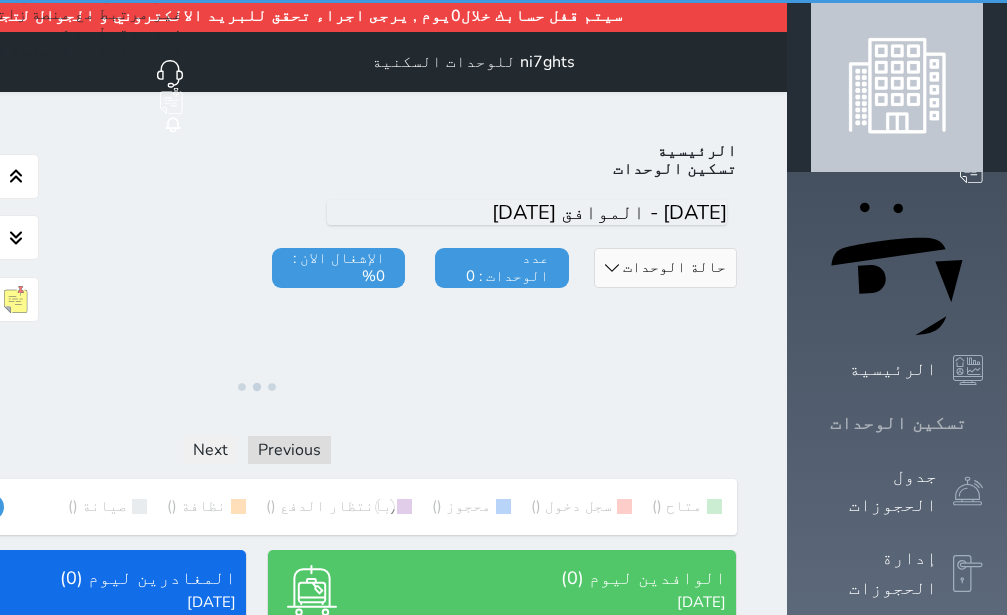 click on "تسكين الوحدات" at bounding box center [898, 423] 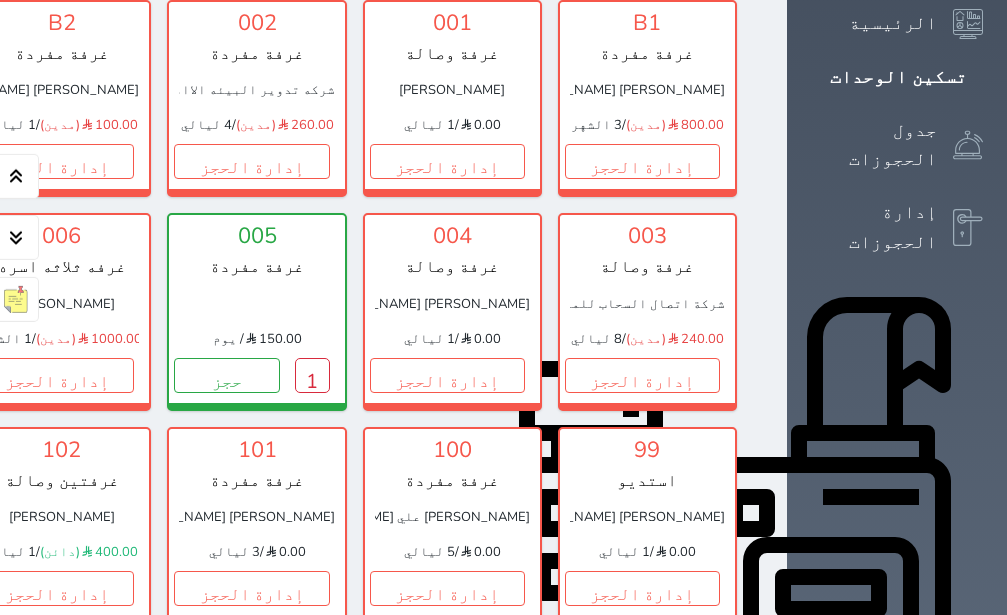 scroll, scrollTop: 362, scrollLeft: 0, axis: vertical 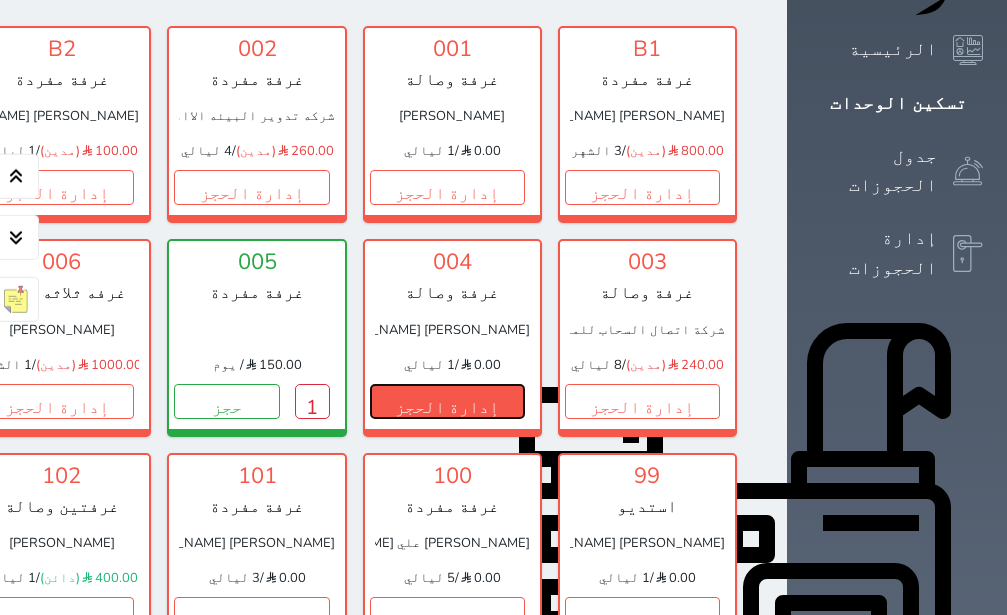 click on "إدارة الحجز" at bounding box center [447, 401] 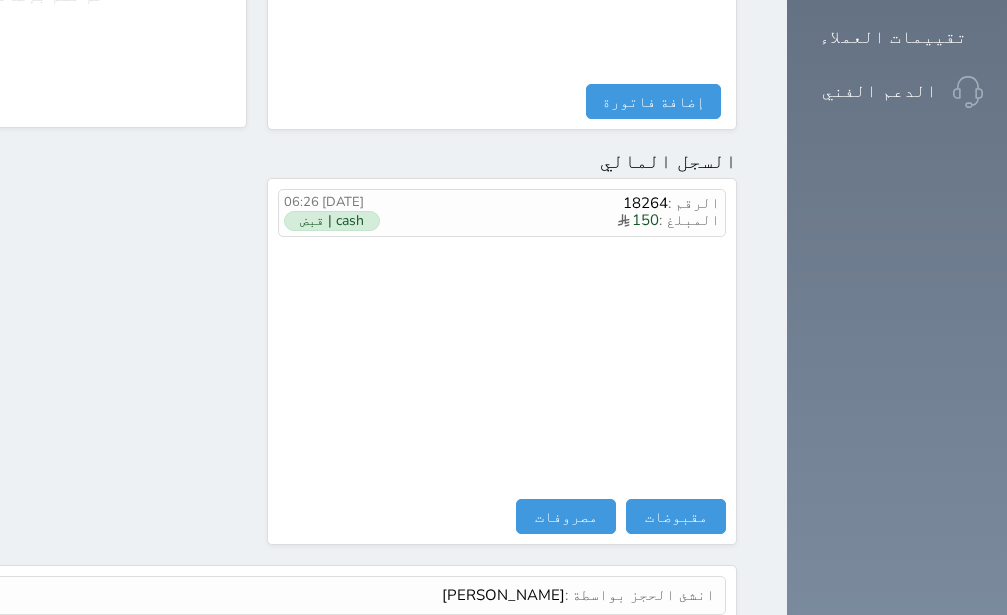 scroll, scrollTop: 1142, scrollLeft: 0, axis: vertical 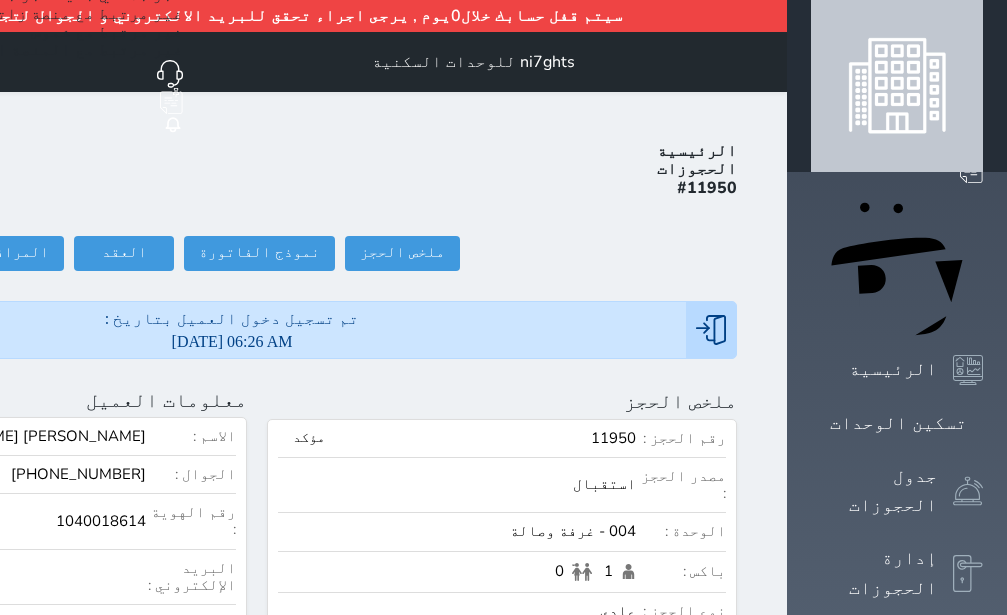 click on "حجز جماعي جديد   حجز جديد             الرئيسية     تسكين الوحدات     جدول الحجوزات     إدارة الحجوزات     POS         تقييمات العملاء               الدعم الفني" at bounding box center [897, 929] 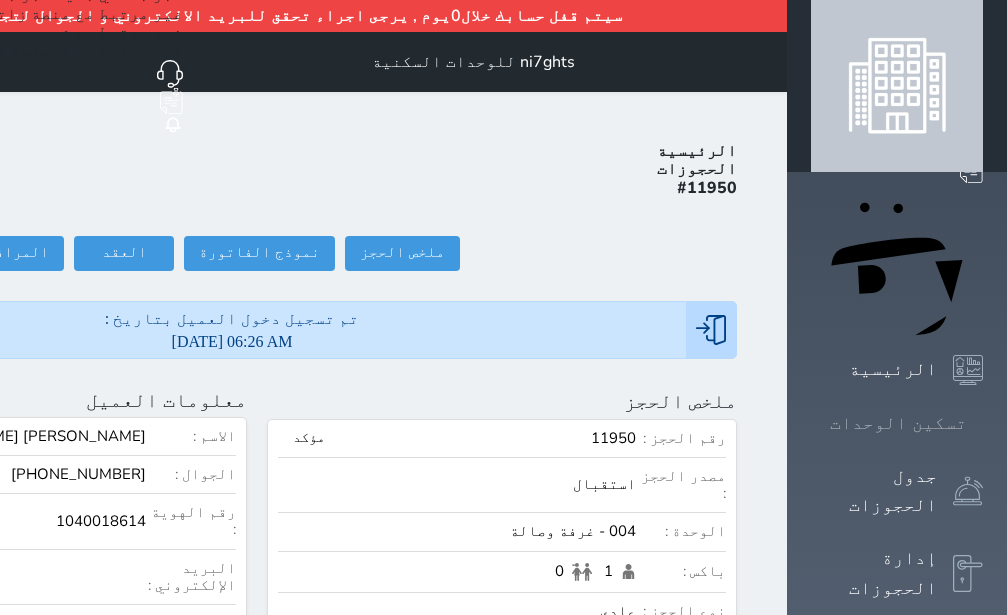 click 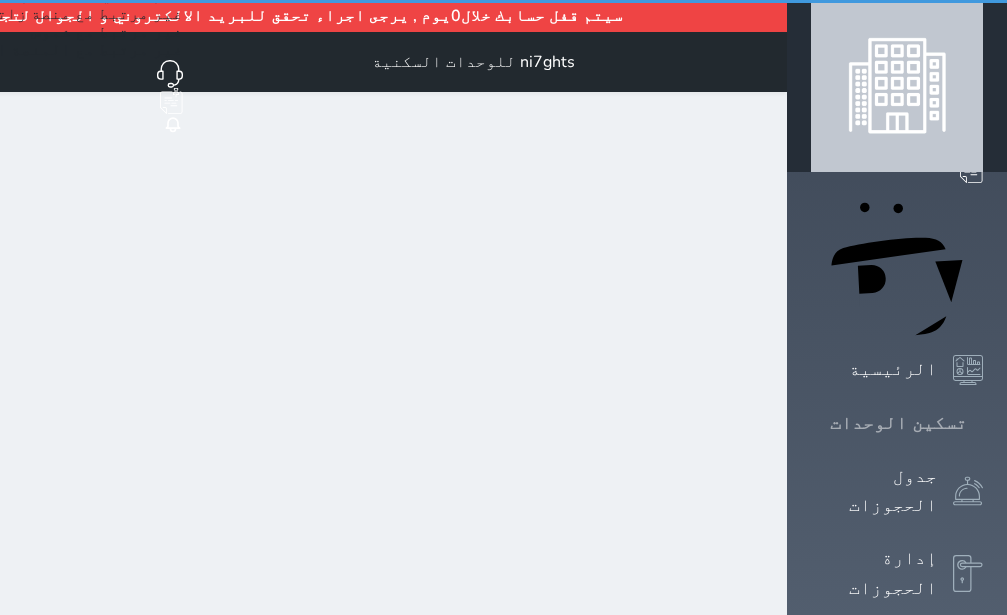 click 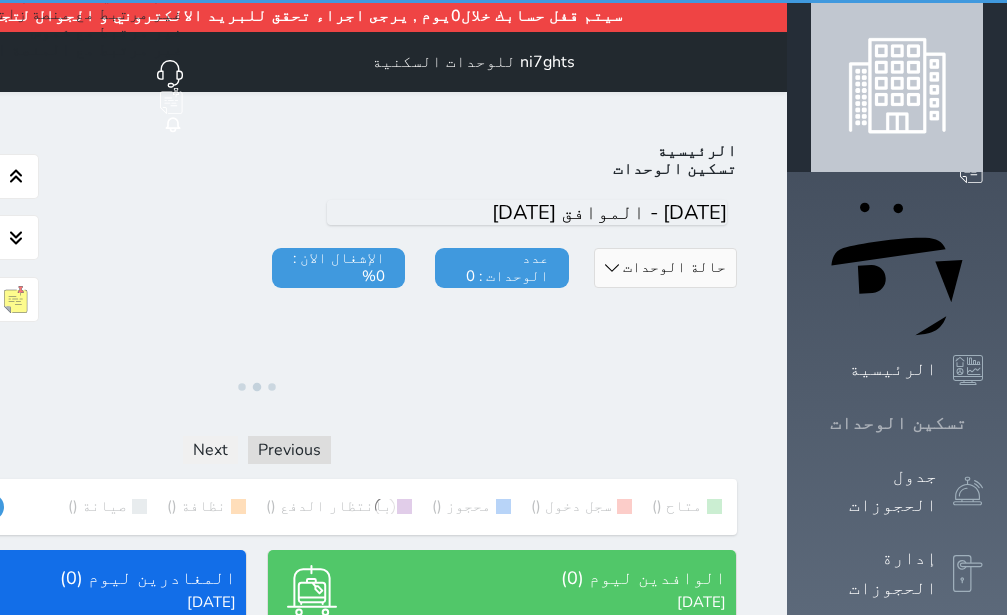 click 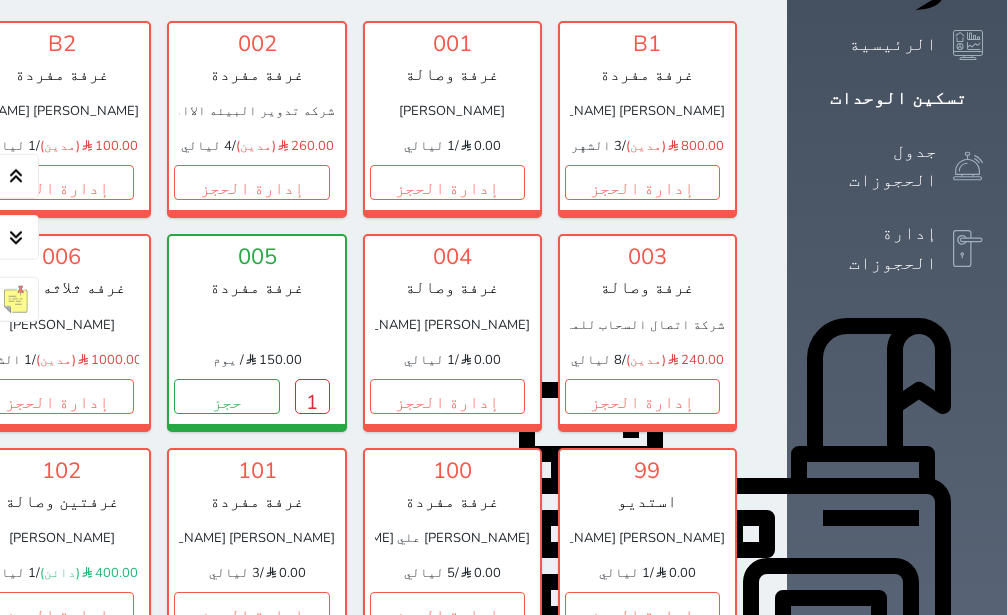 scroll, scrollTop: 362, scrollLeft: 0, axis: vertical 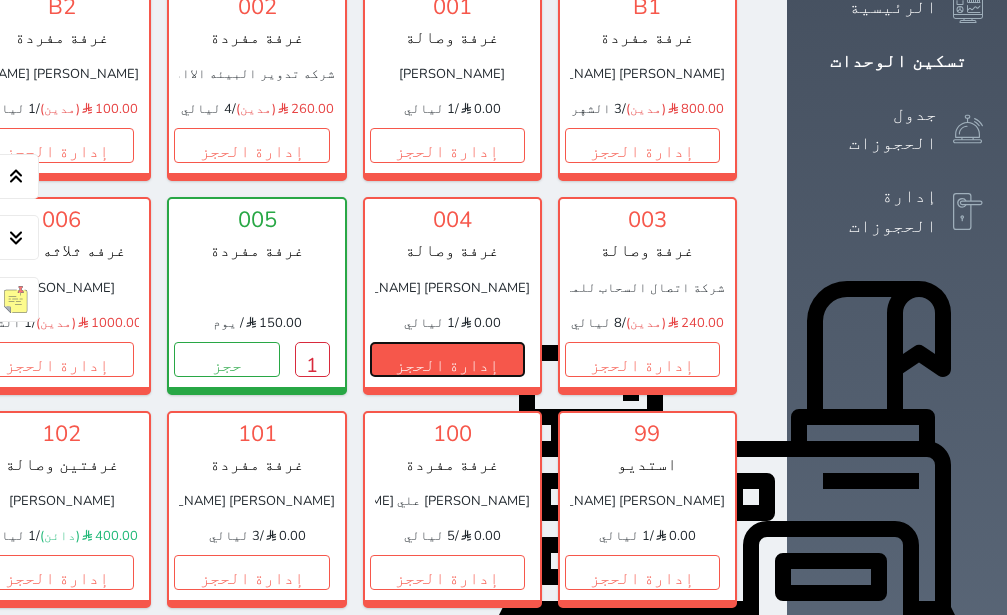 click on "إدارة الحجز" at bounding box center (447, 359) 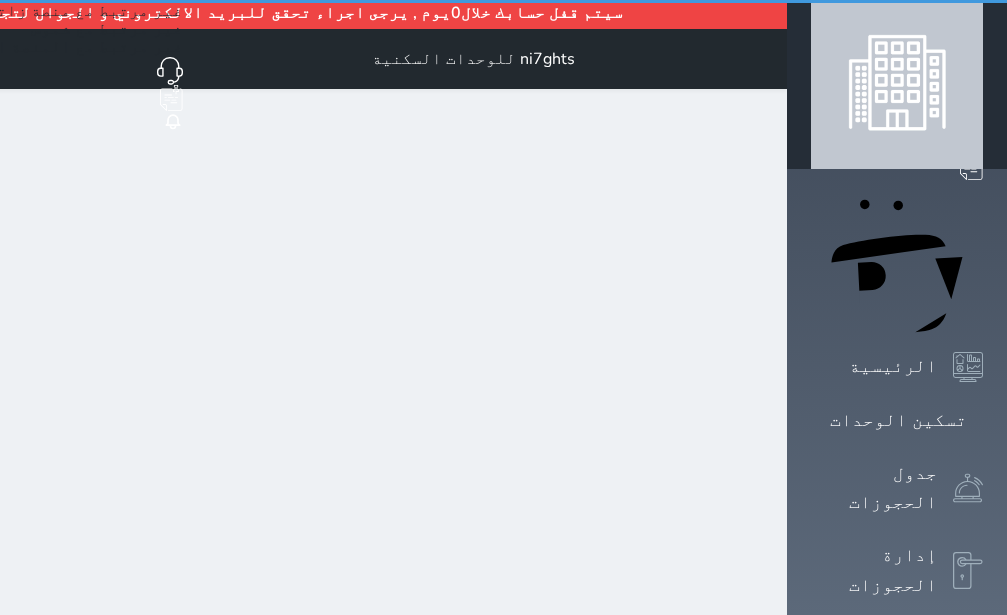 scroll, scrollTop: 0, scrollLeft: 0, axis: both 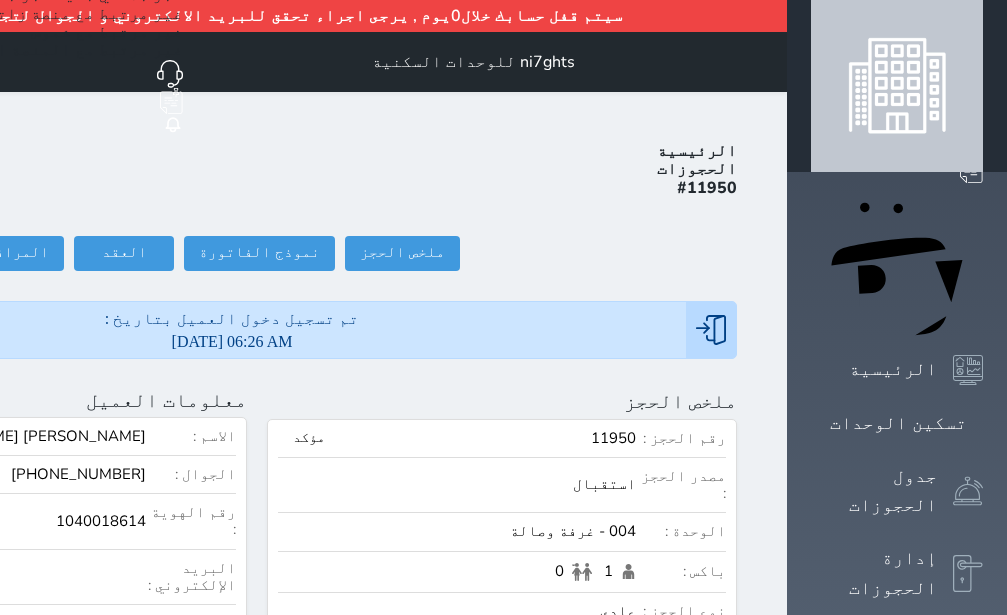 click on "تسجيل مغادرة" at bounding box center (-147, 253) 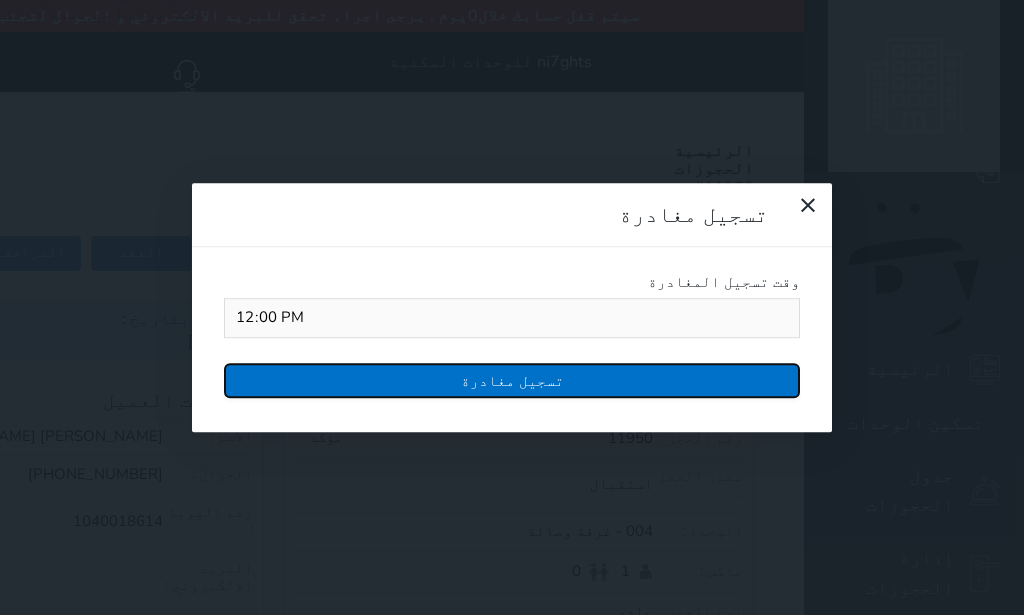 click on "تسجيل مغادرة" at bounding box center [512, 380] 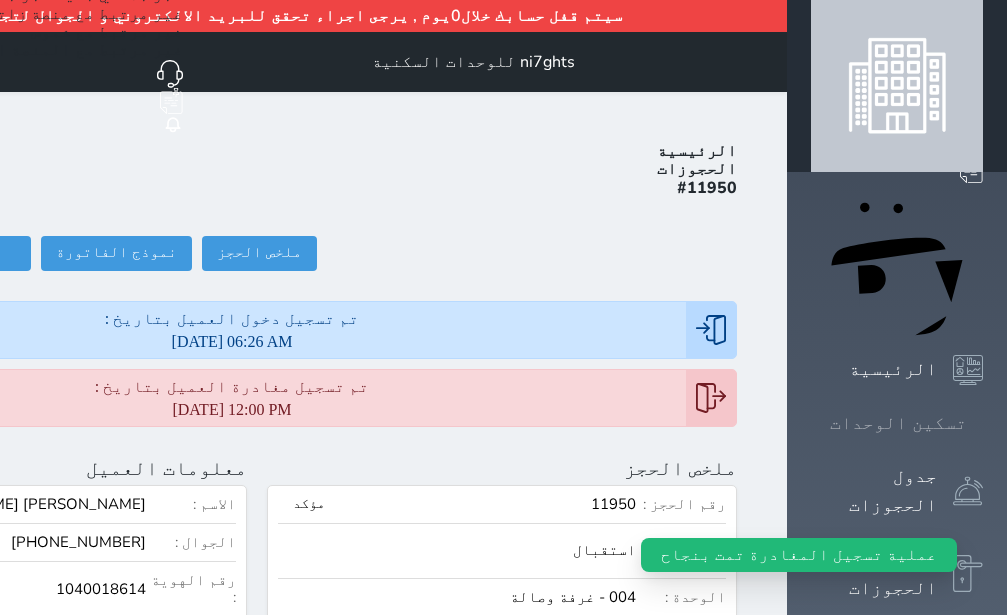 click at bounding box center [983, 423] 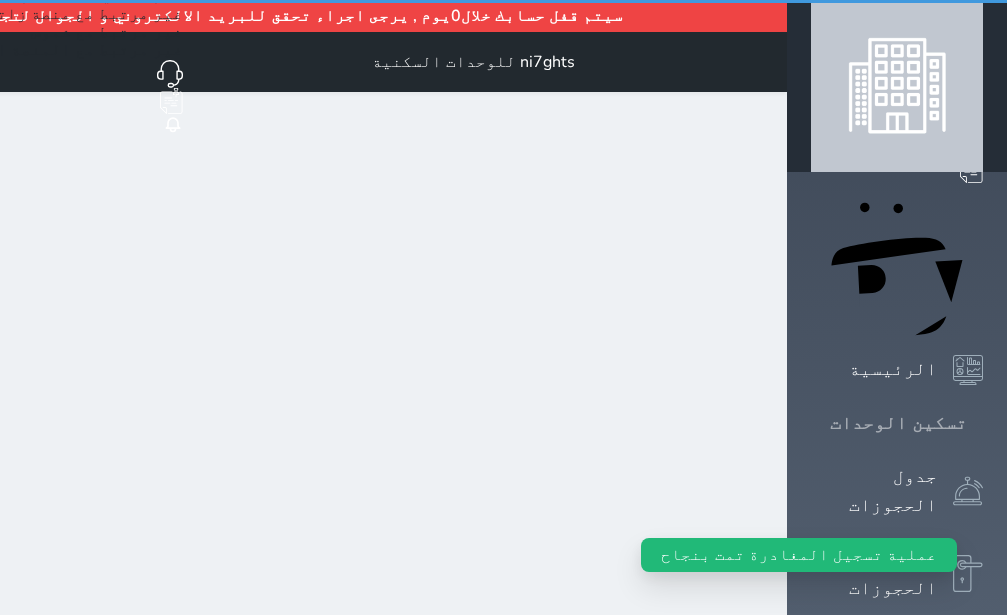 click at bounding box center [983, 423] 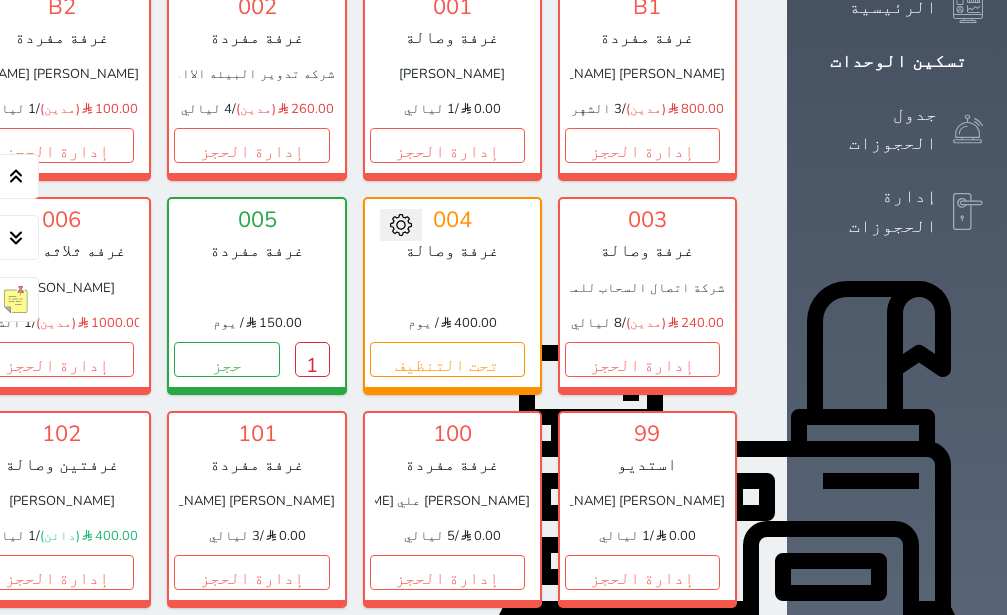 scroll, scrollTop: 236, scrollLeft: 0, axis: vertical 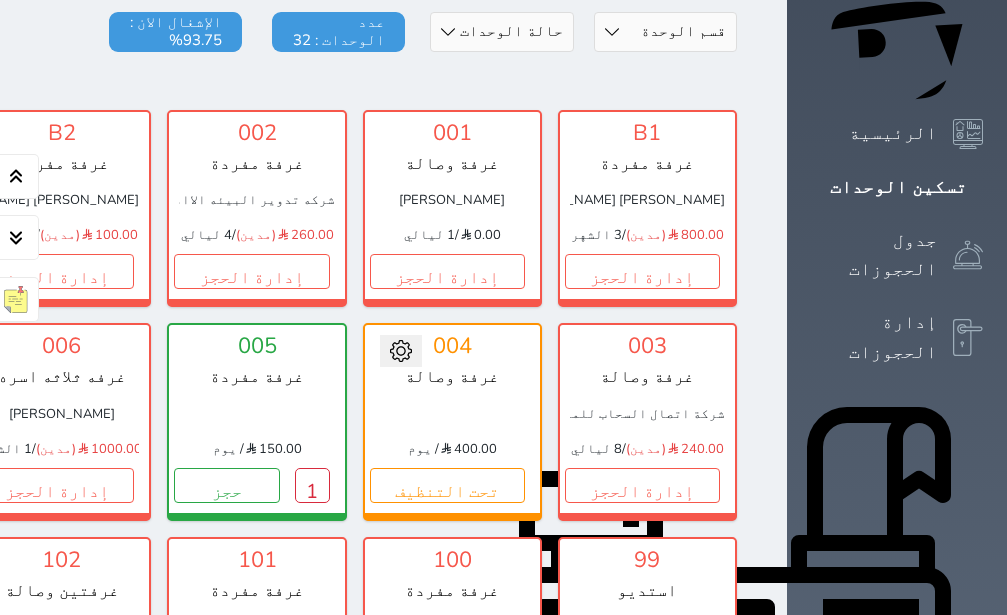 click 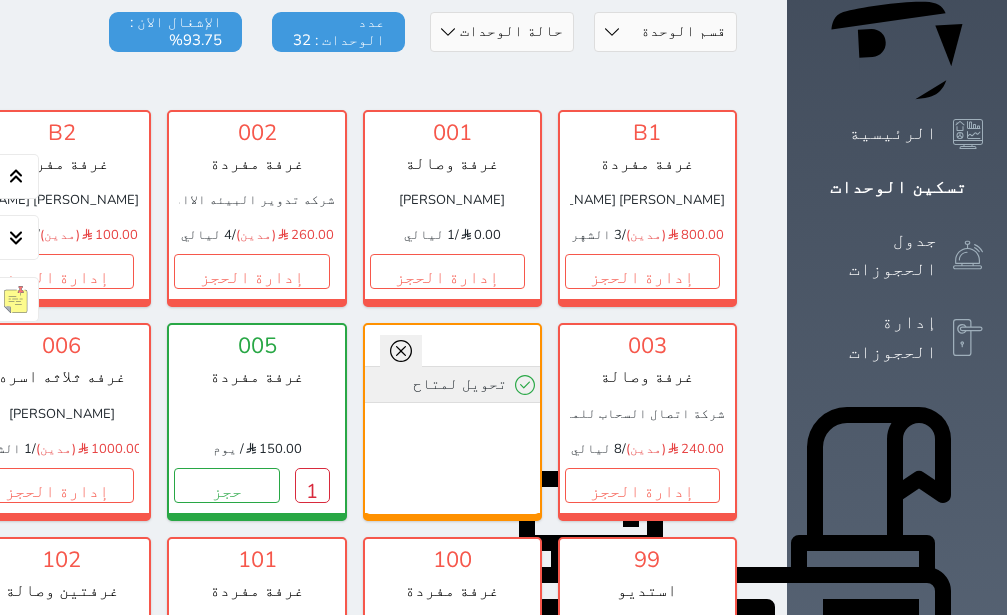 click on "تحويل لمتاح" at bounding box center [452, 384] 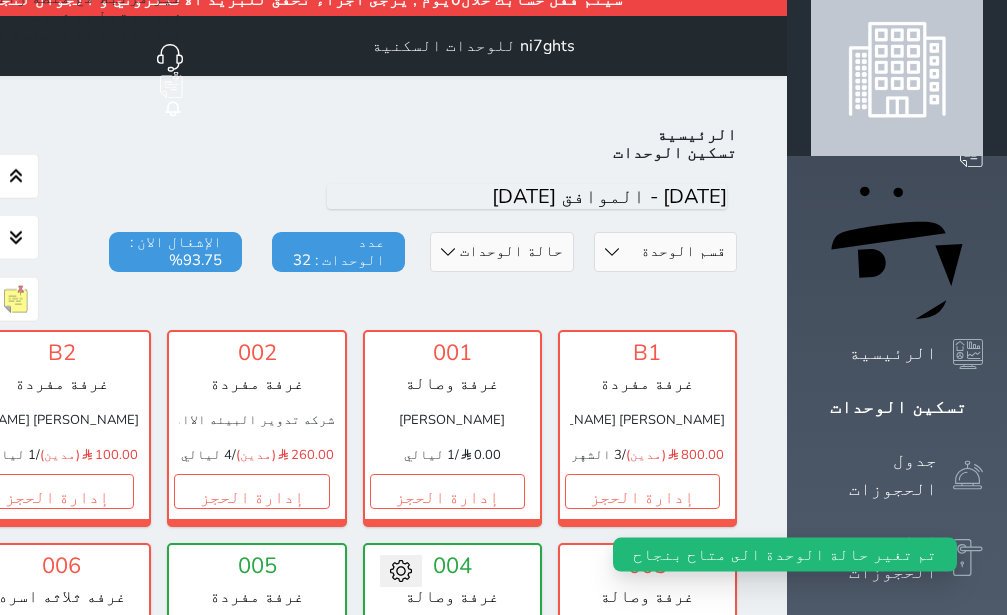scroll, scrollTop: 0, scrollLeft: 0, axis: both 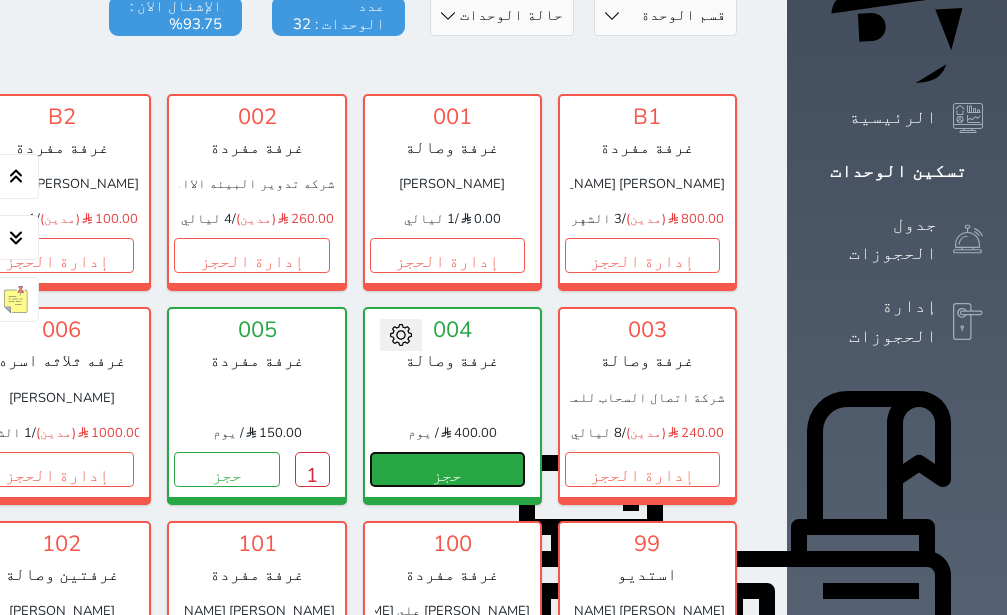 click on "حجز" at bounding box center (447, 469) 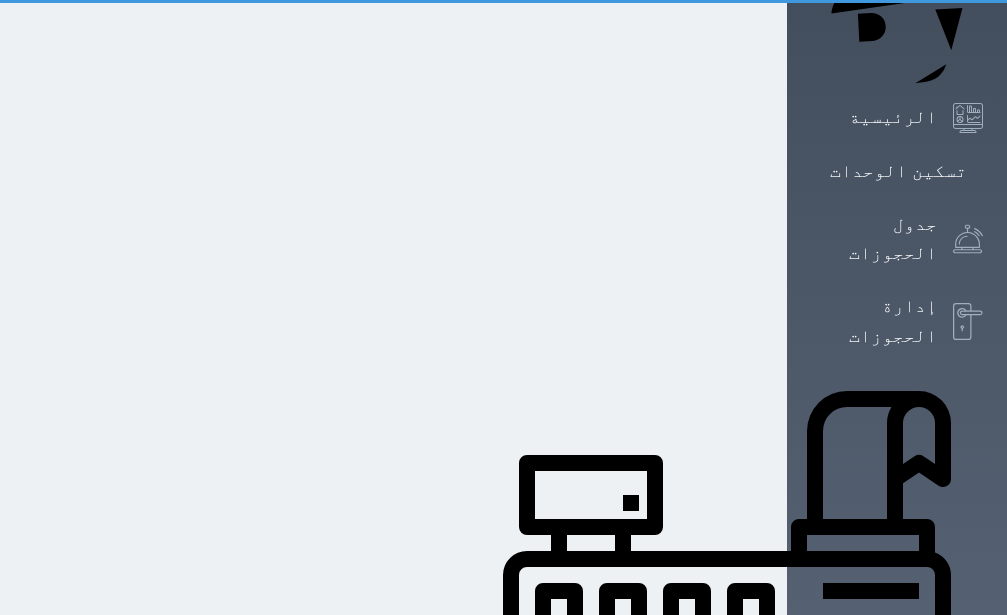 scroll, scrollTop: 32, scrollLeft: 0, axis: vertical 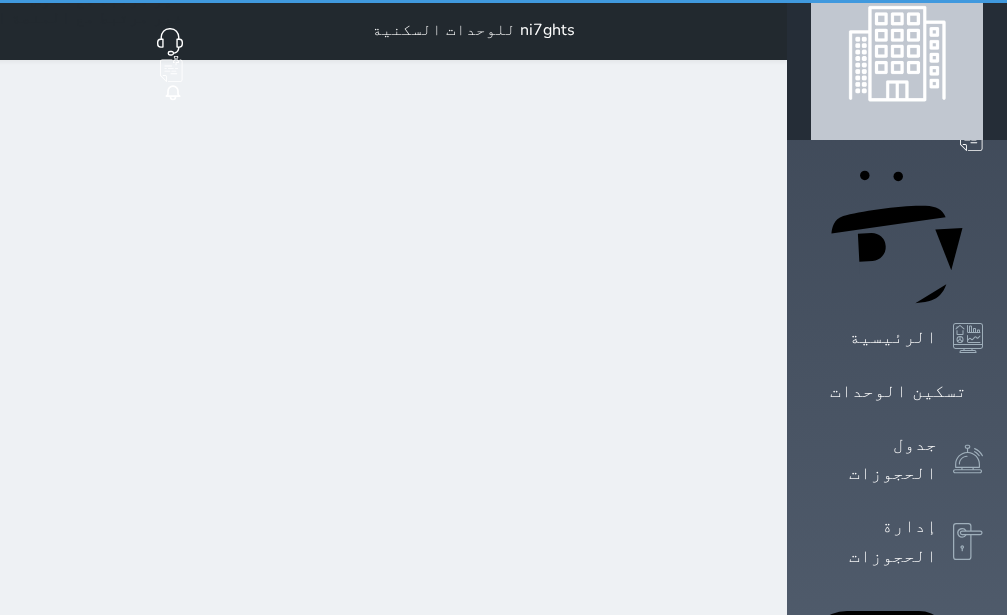 select on "1" 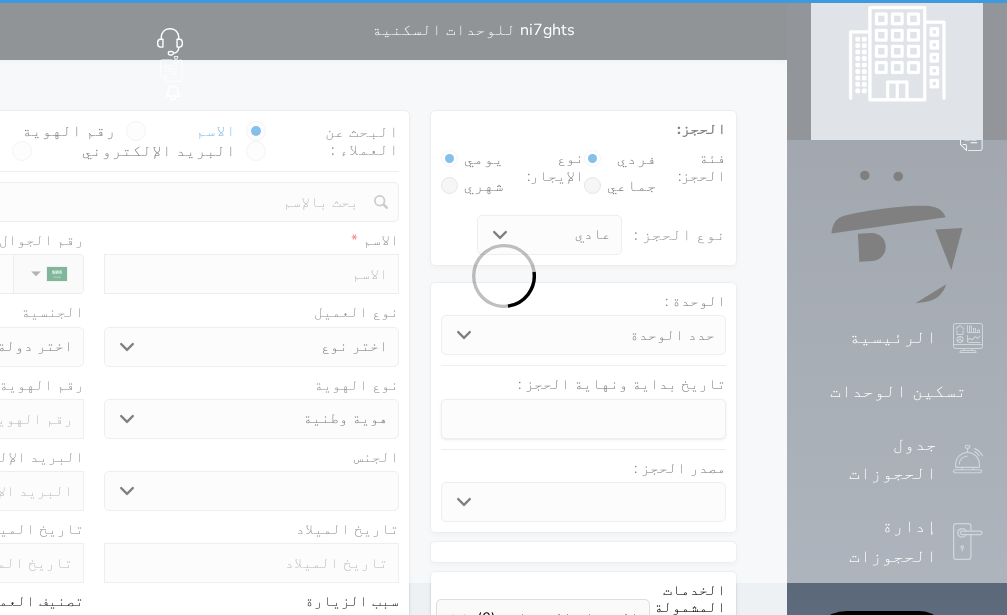 scroll, scrollTop: 0, scrollLeft: 0, axis: both 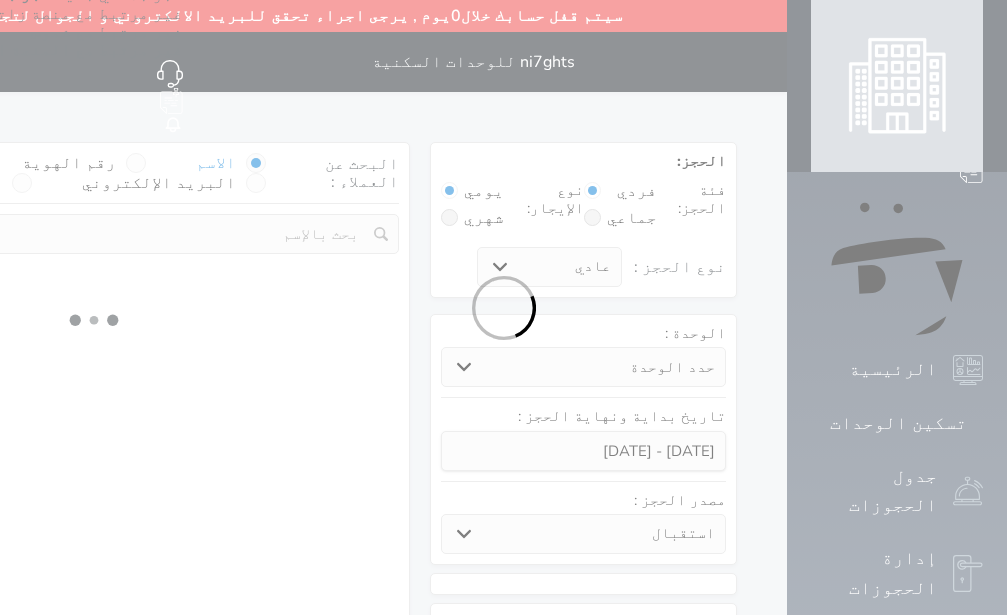 select 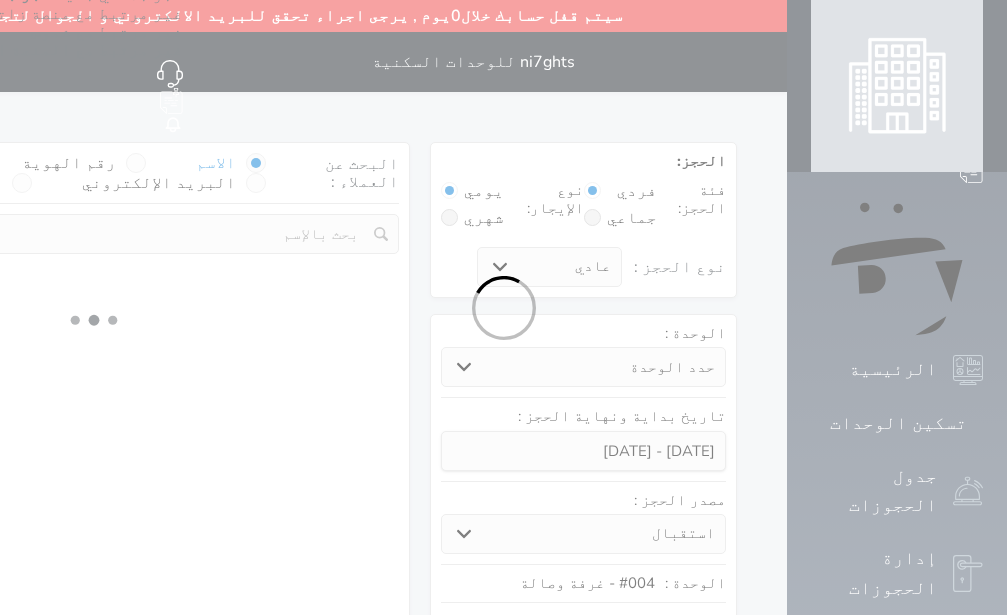 select on "1" 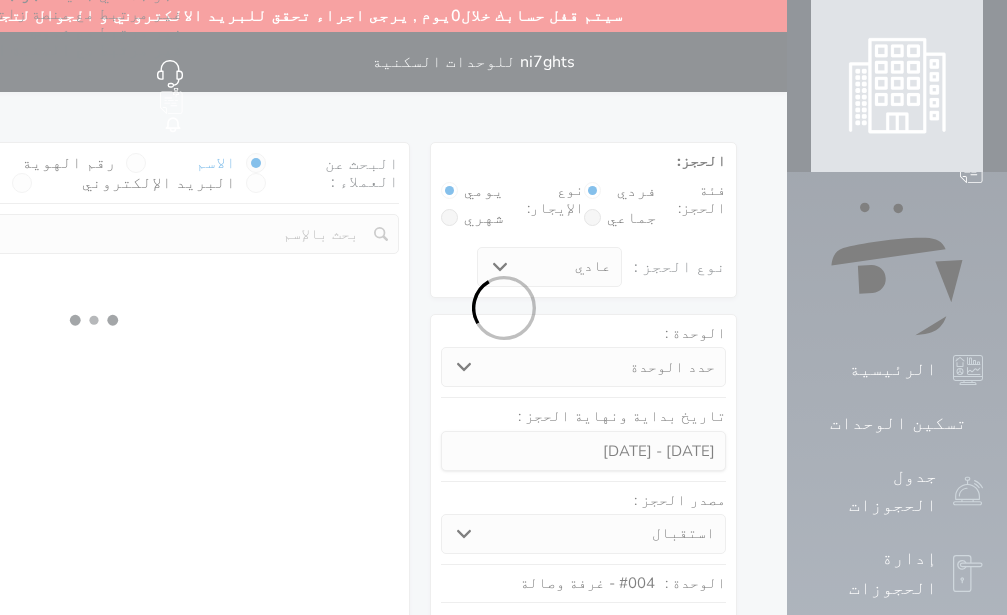 select on "113" 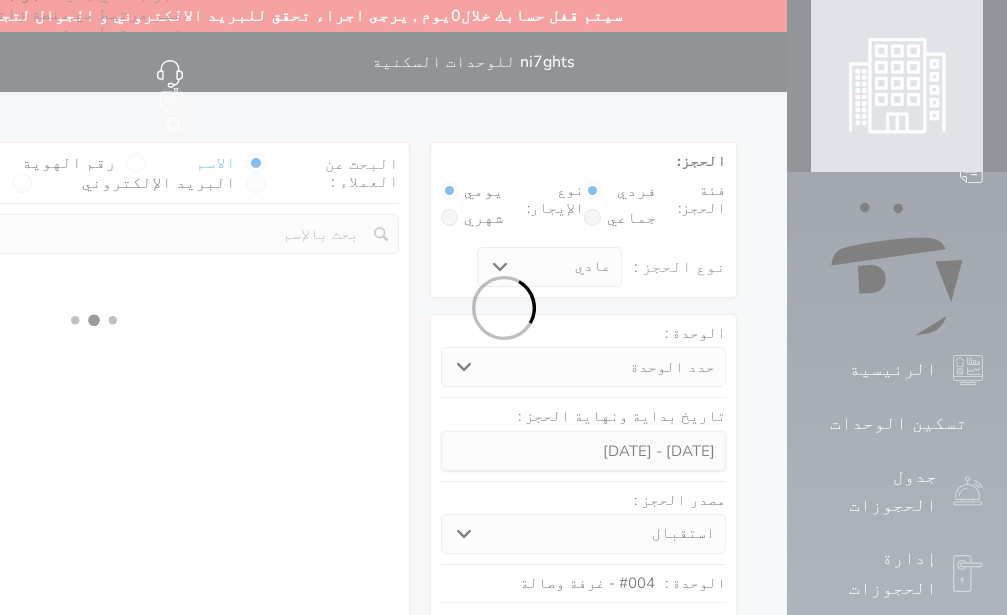 select on "1" 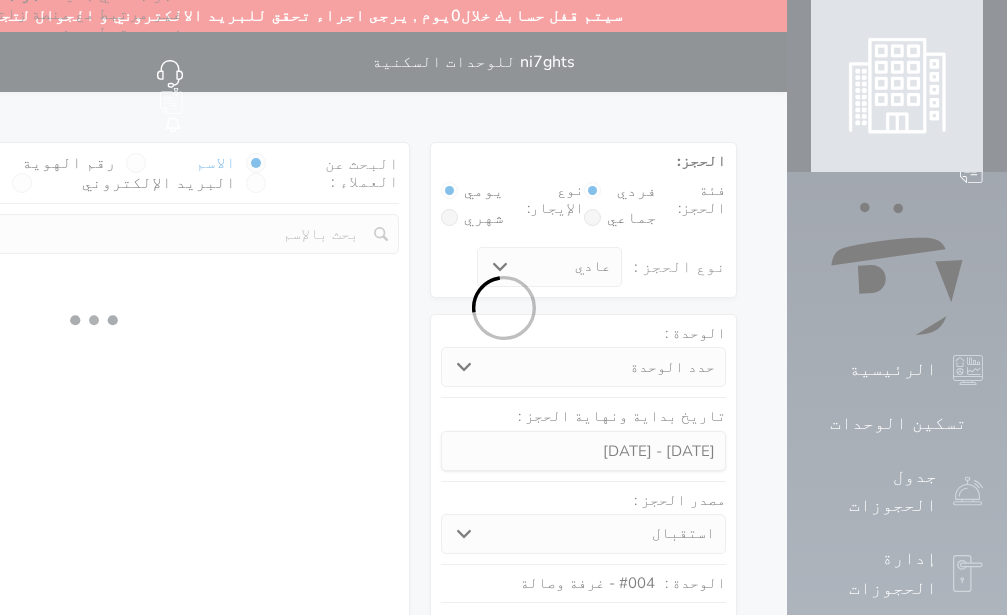 select 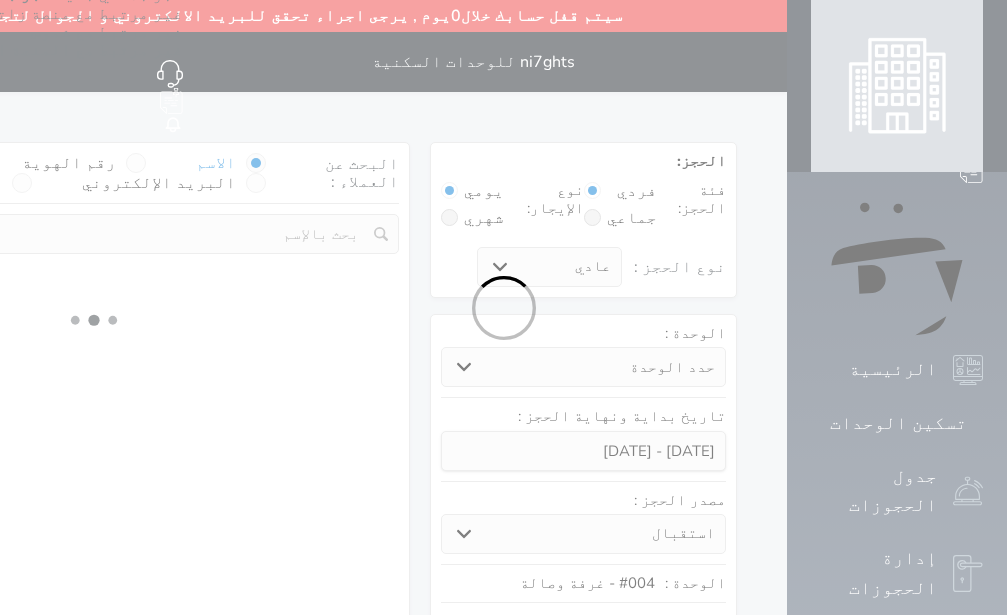 select on "7" 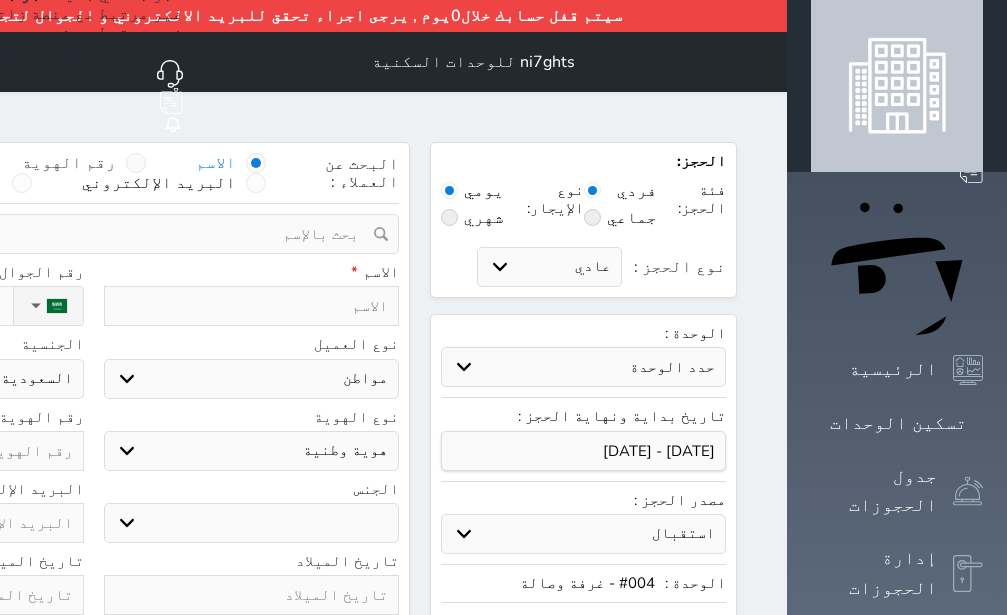 select 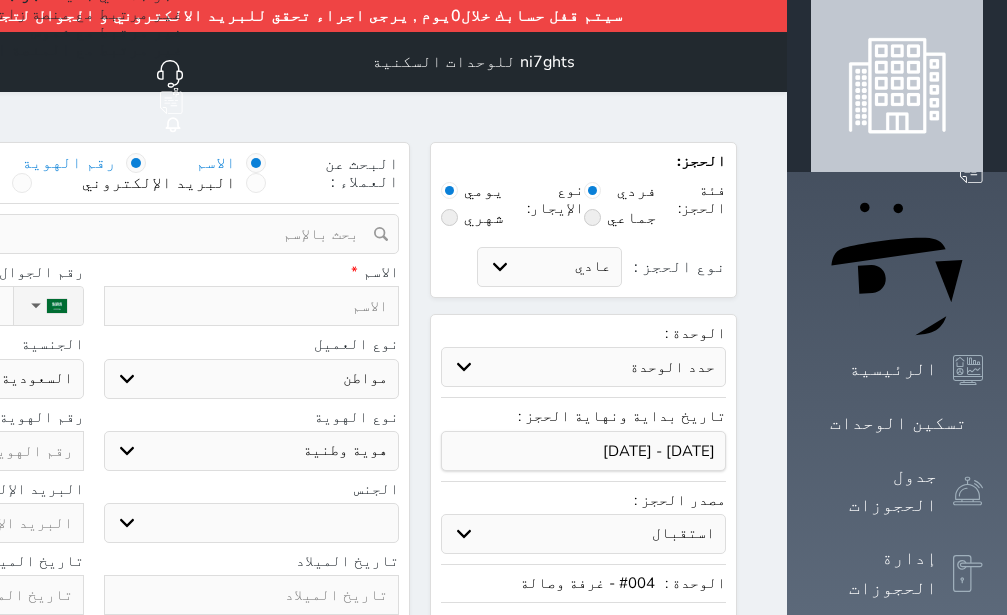 radio on "false" 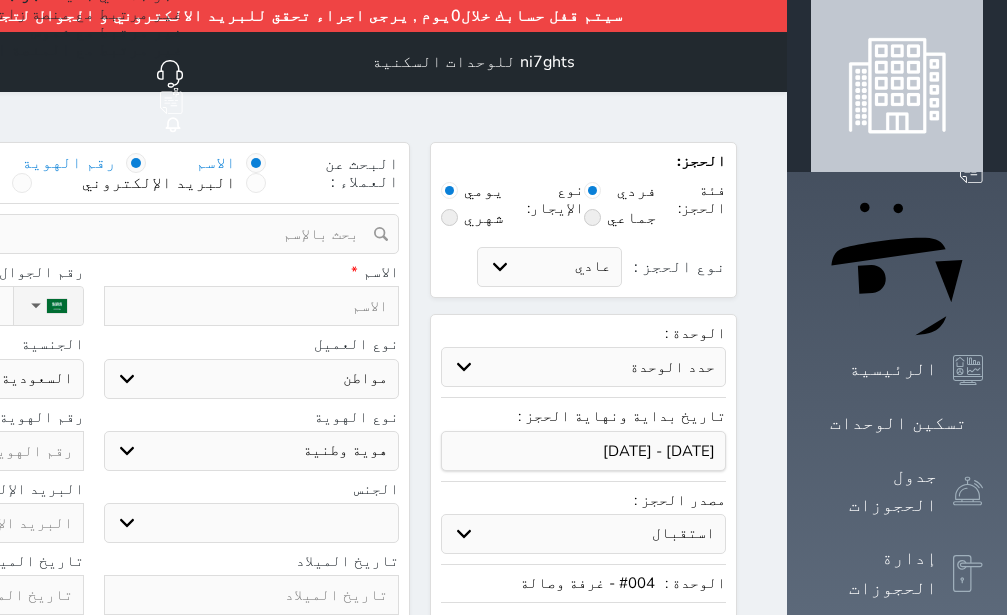 select 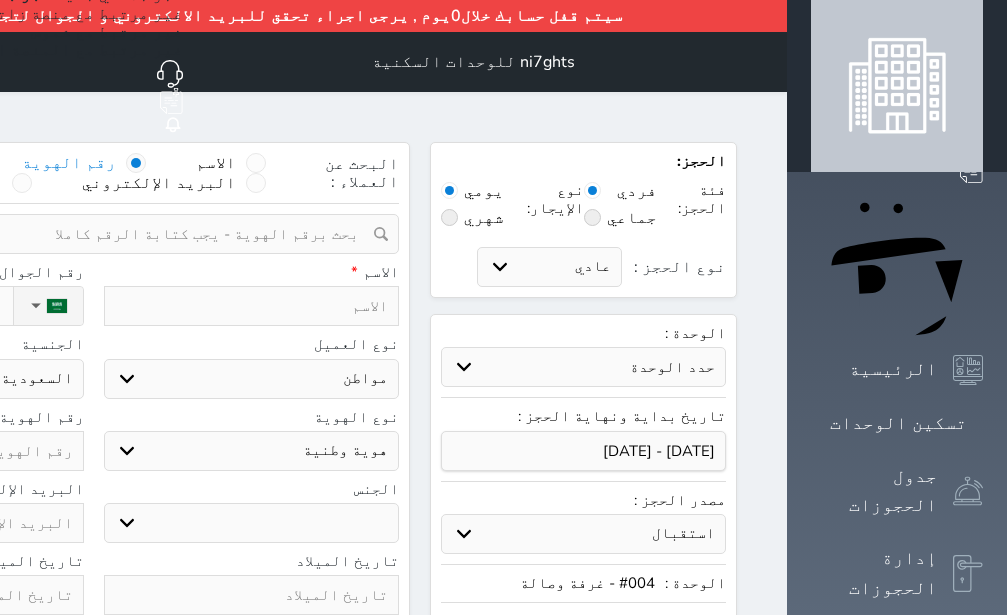 click at bounding box center [86, 234] 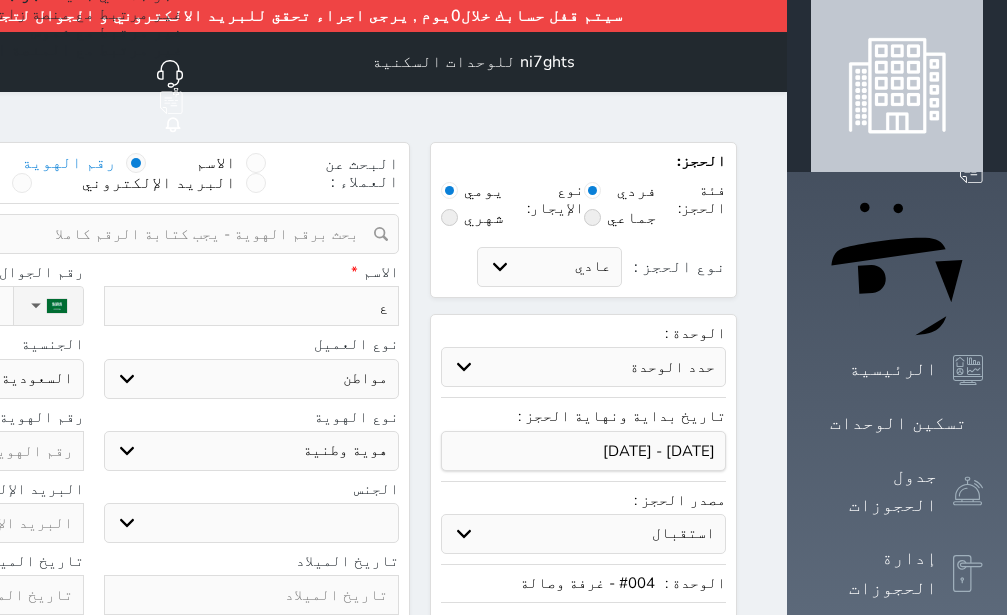 type on "عم" 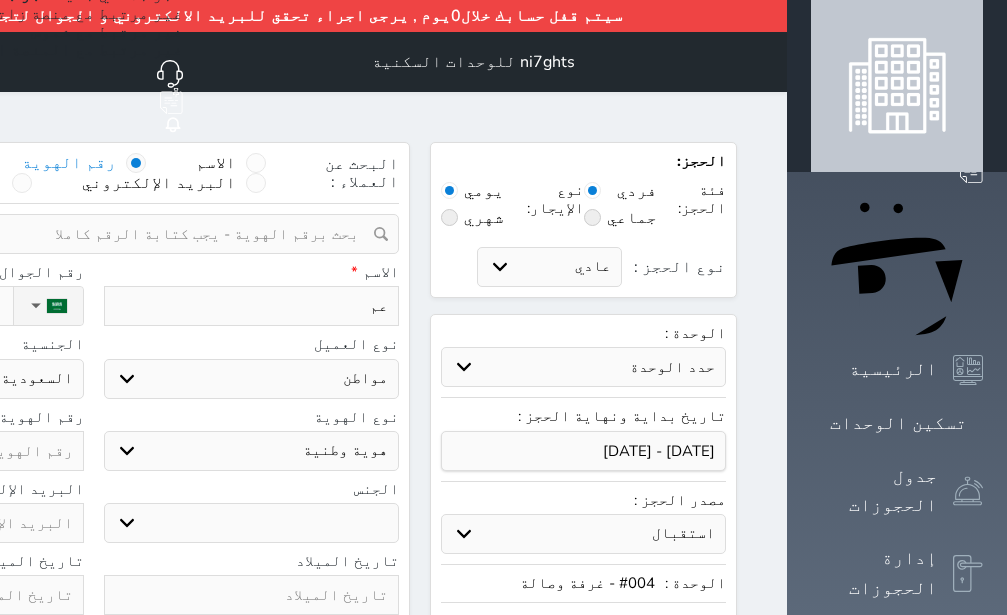 type on "عمر" 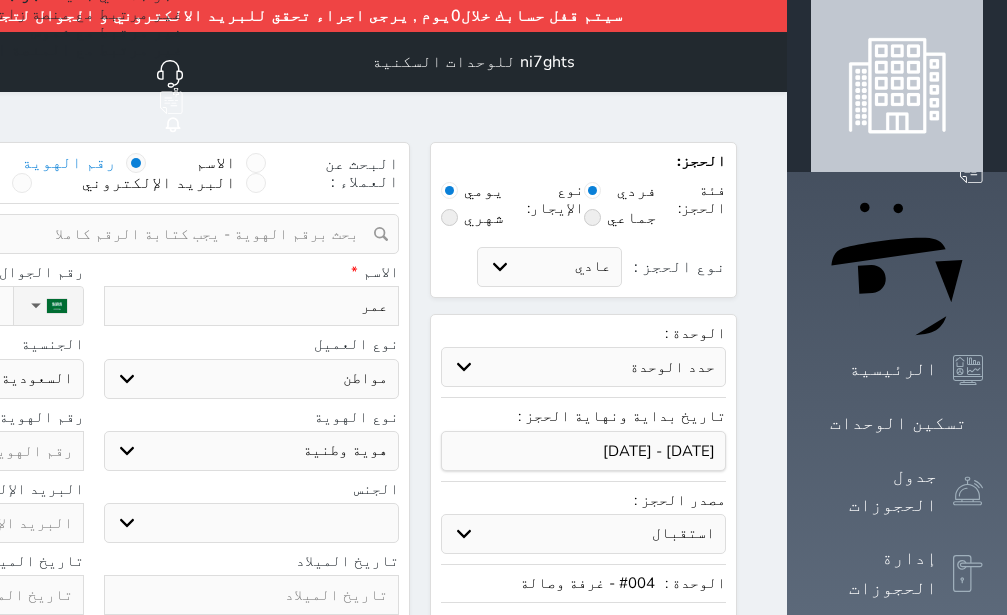 type on "عمرا" 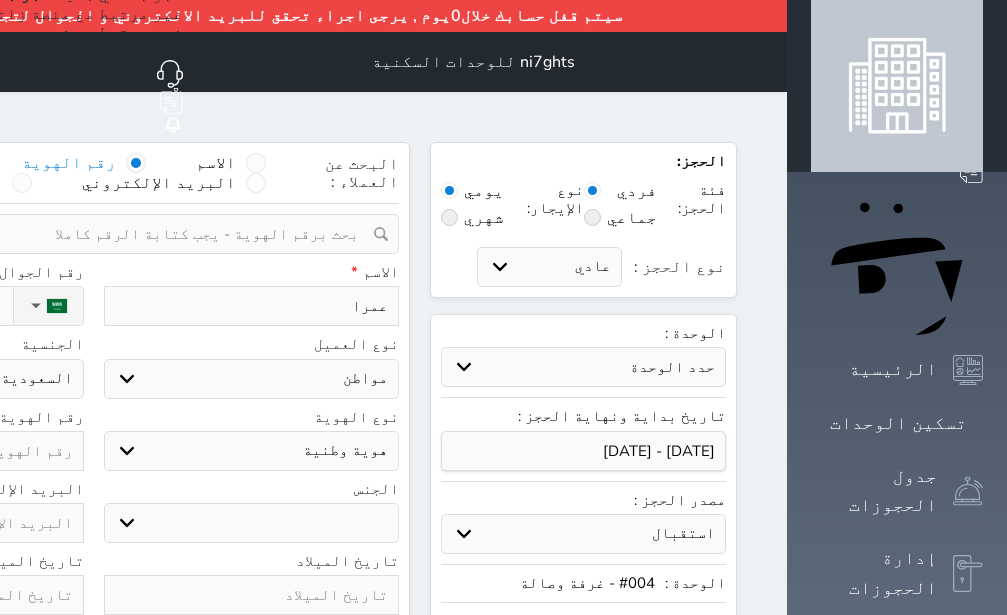 type on "عمران" 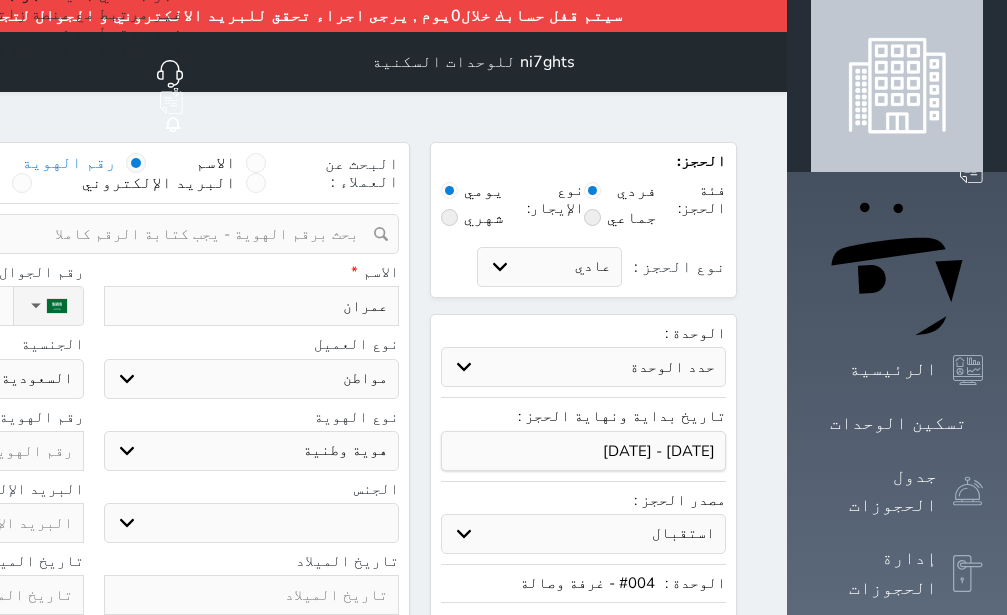 type on "عمران" 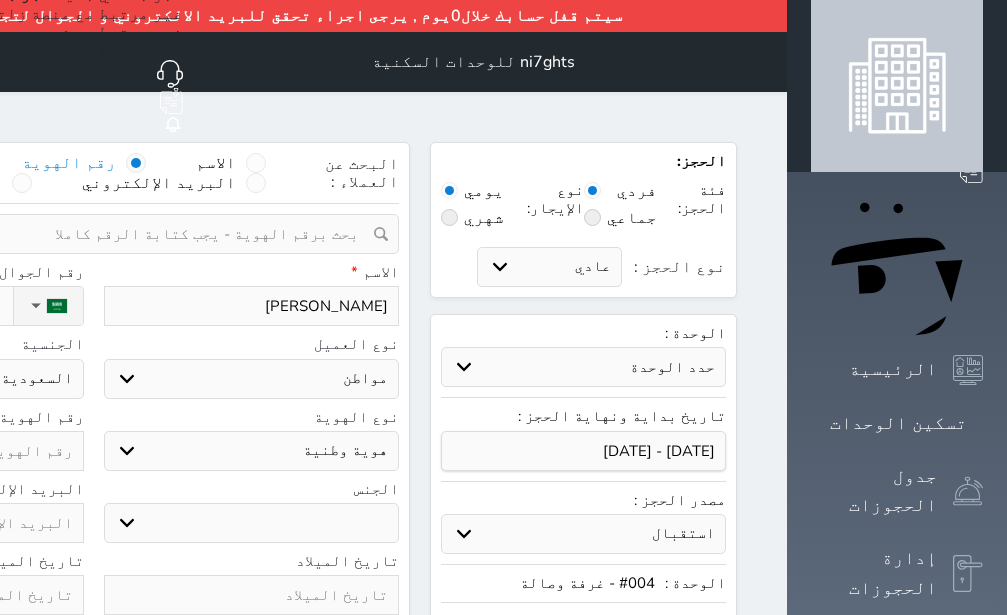type on "[PERSON_NAME]" 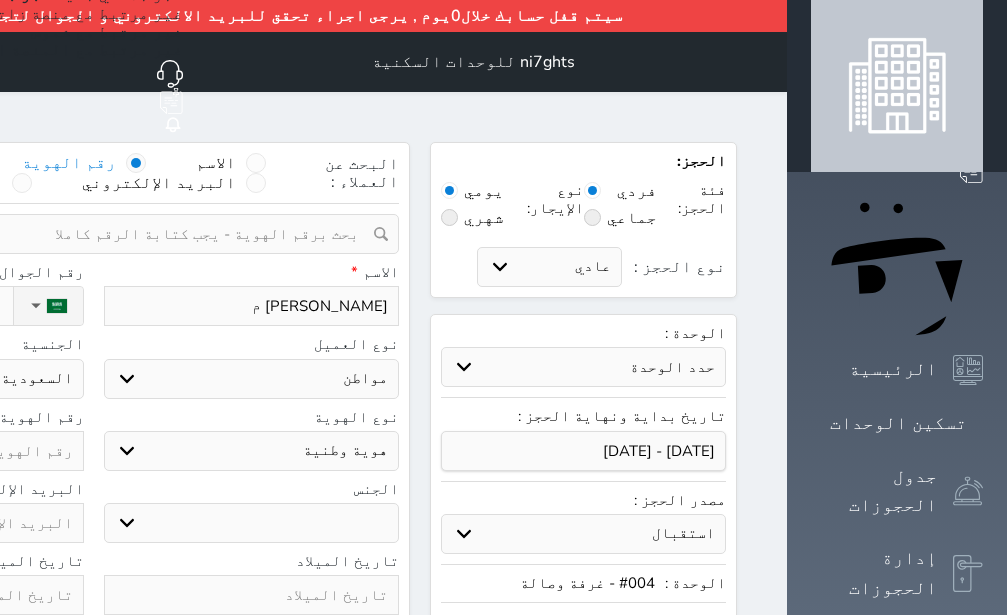 type on "[PERSON_NAME] مح" 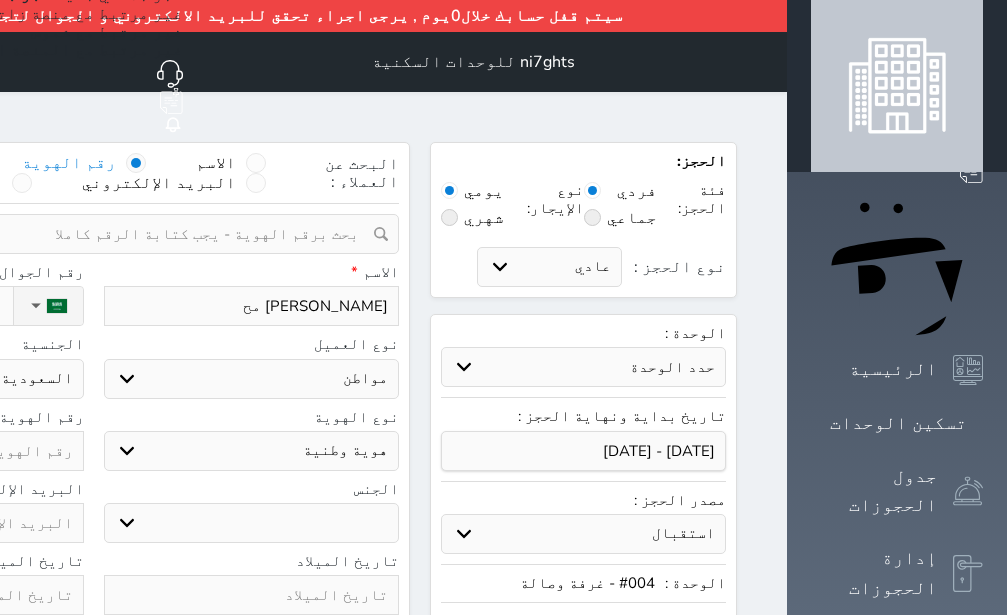 type on "[PERSON_NAME]" 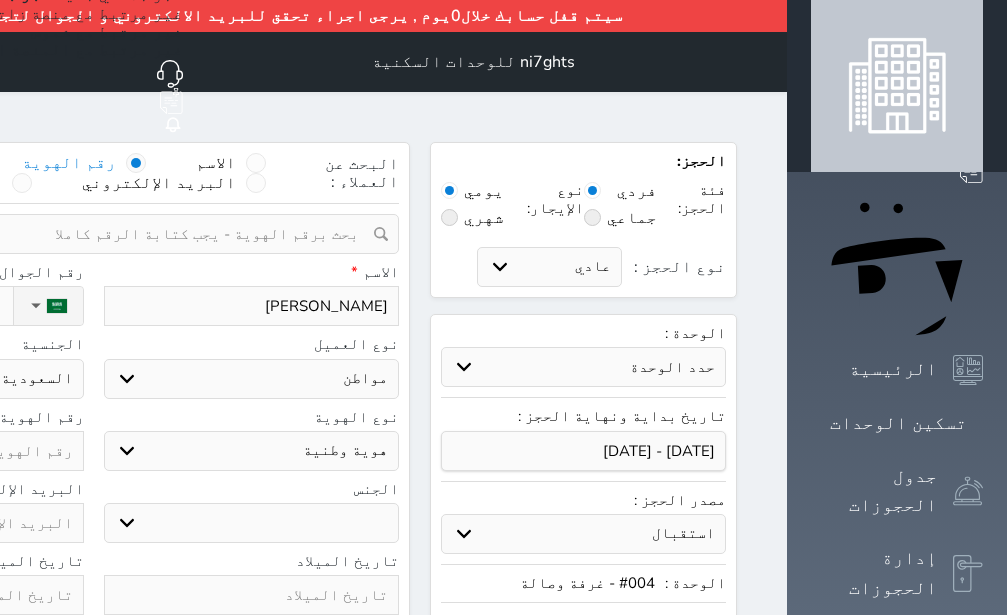 type on "[PERSON_NAME]" 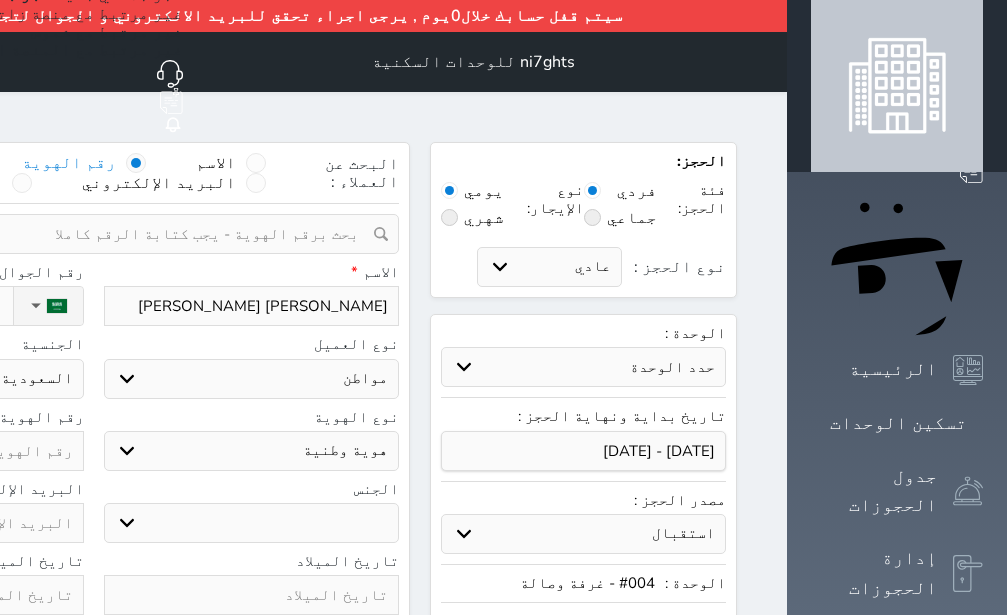 type on "[PERSON_NAME] [PERSON_NAME]" 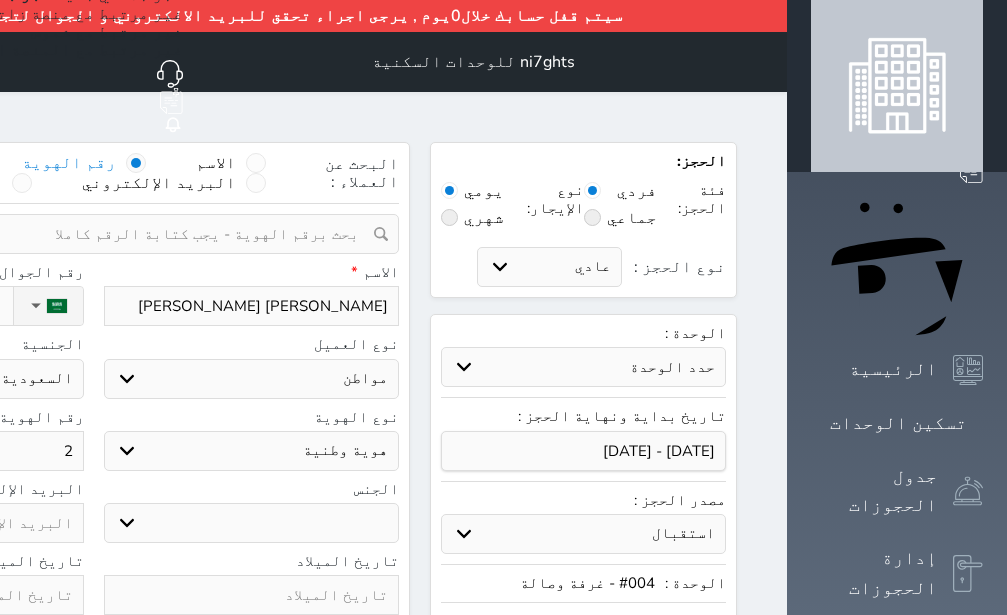 type on "24" 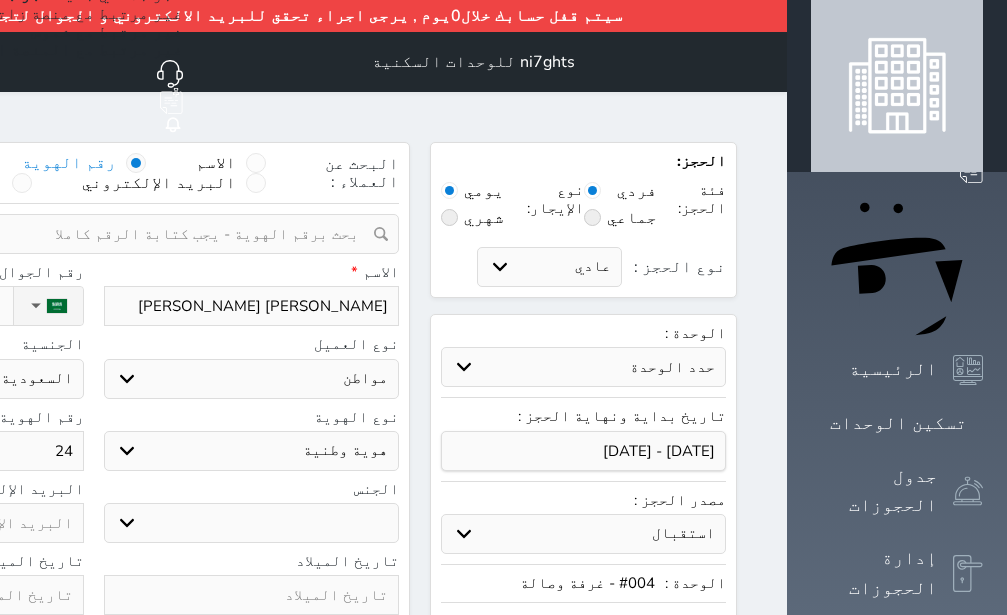 type on "244" 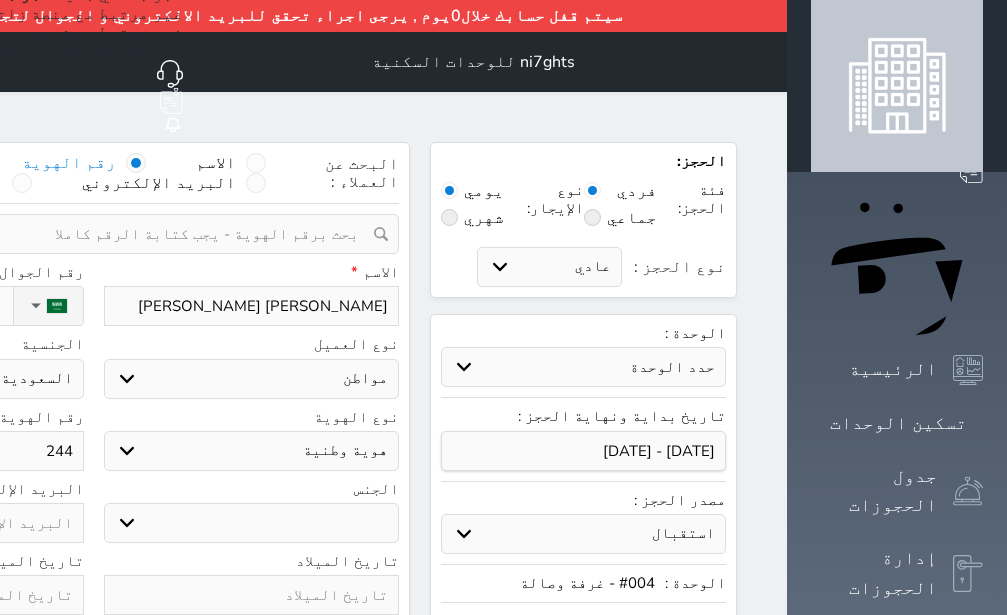type on "2448" 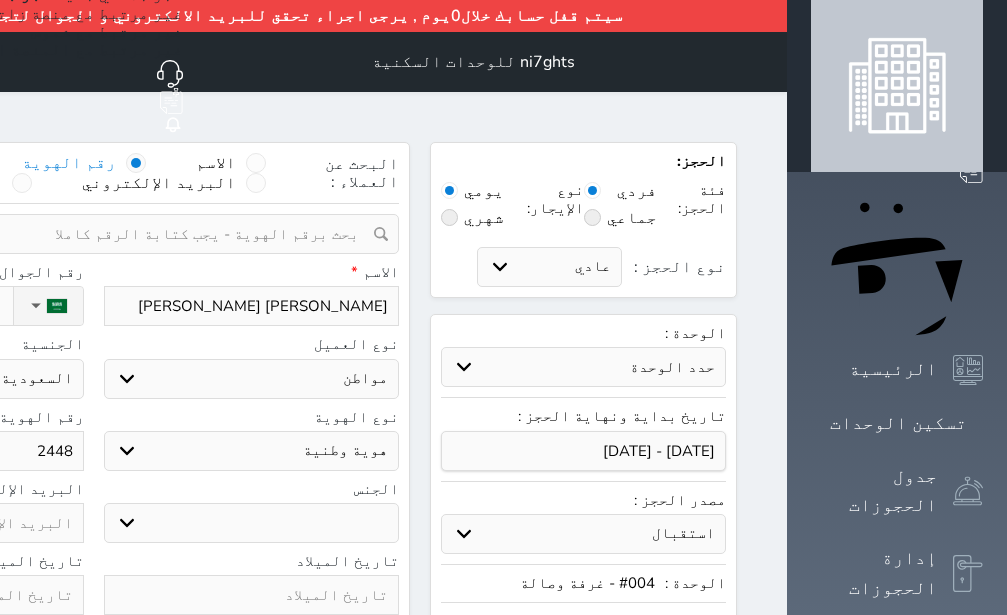 type on "24483" 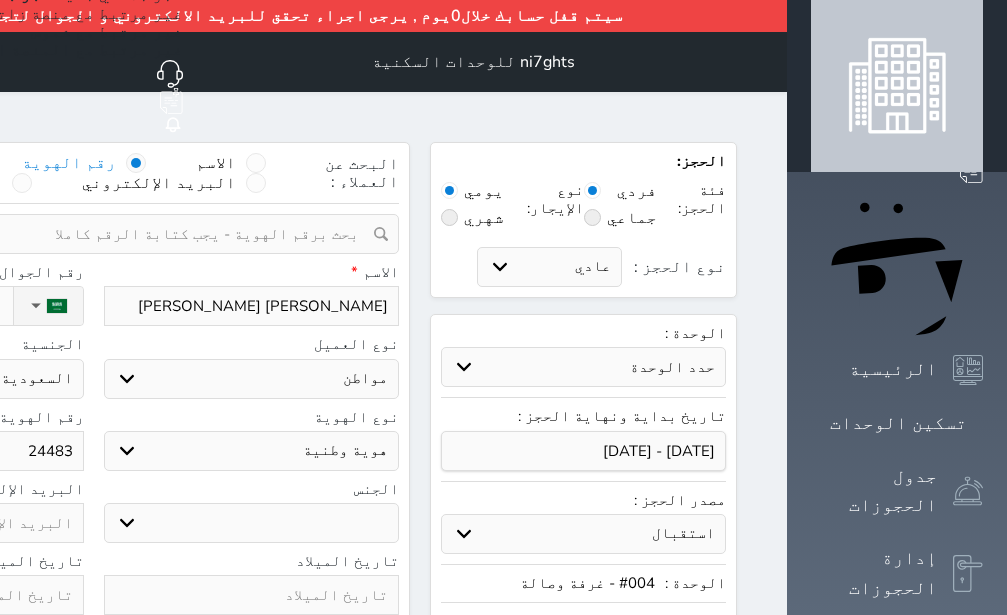 type on "244836" 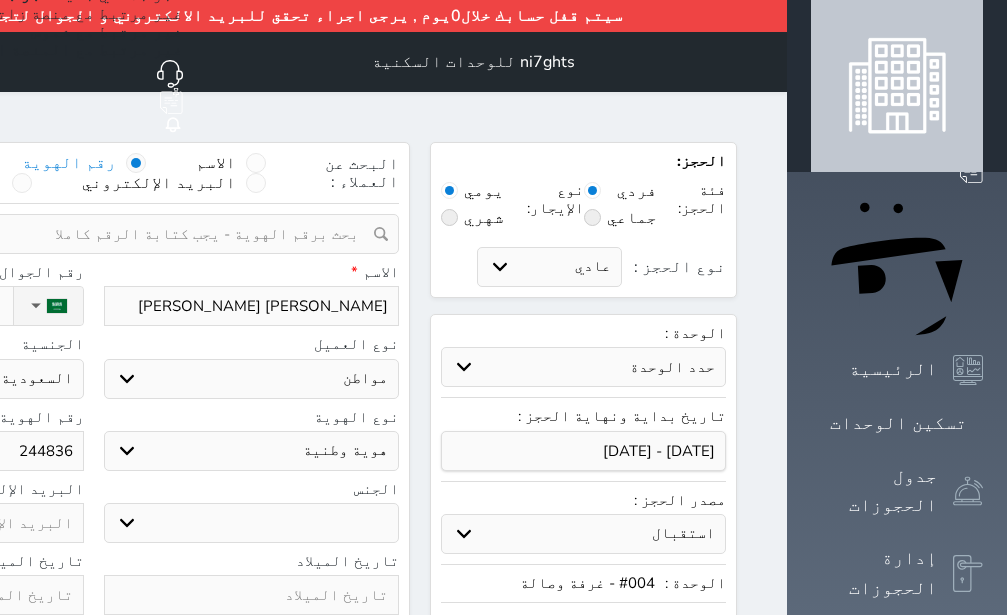 type on "2448368" 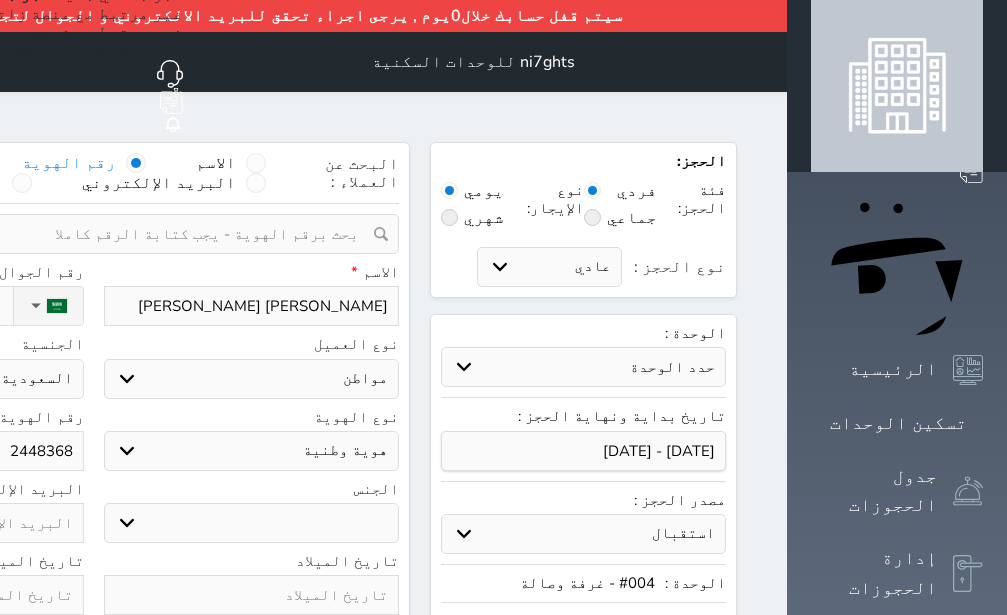 type on "24483688" 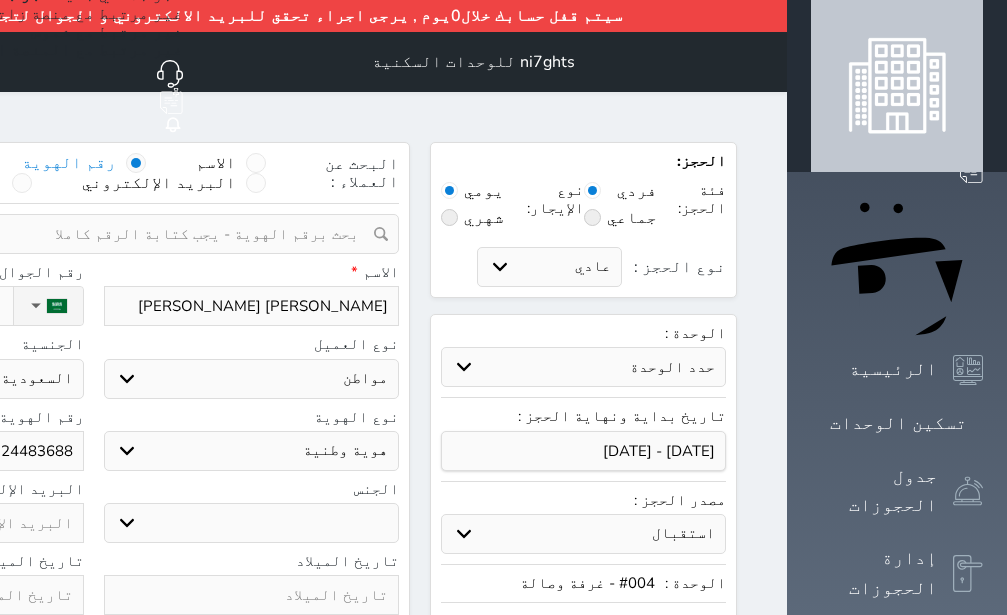 type on "244836884" 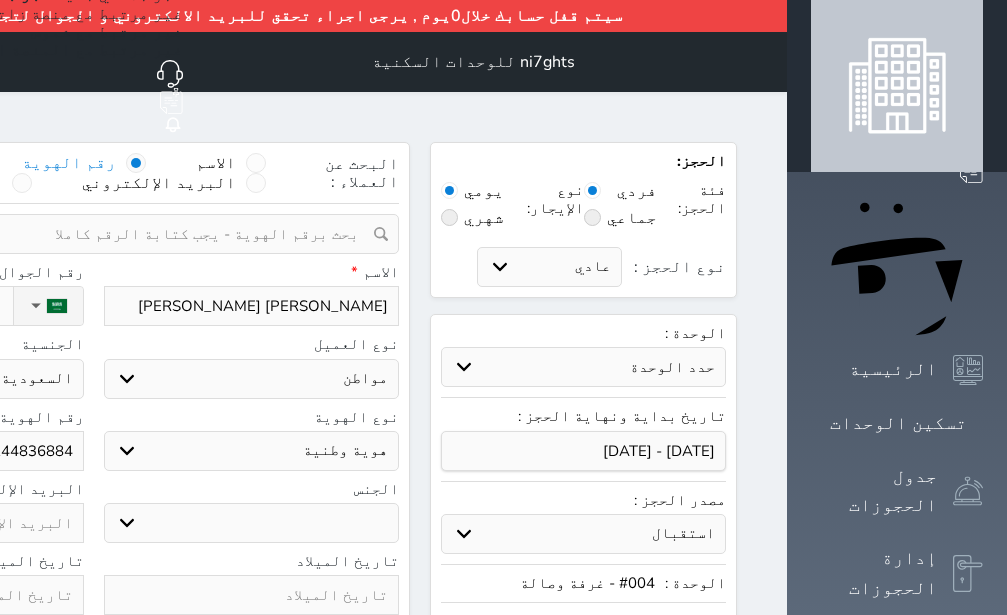 type on "2448368841" 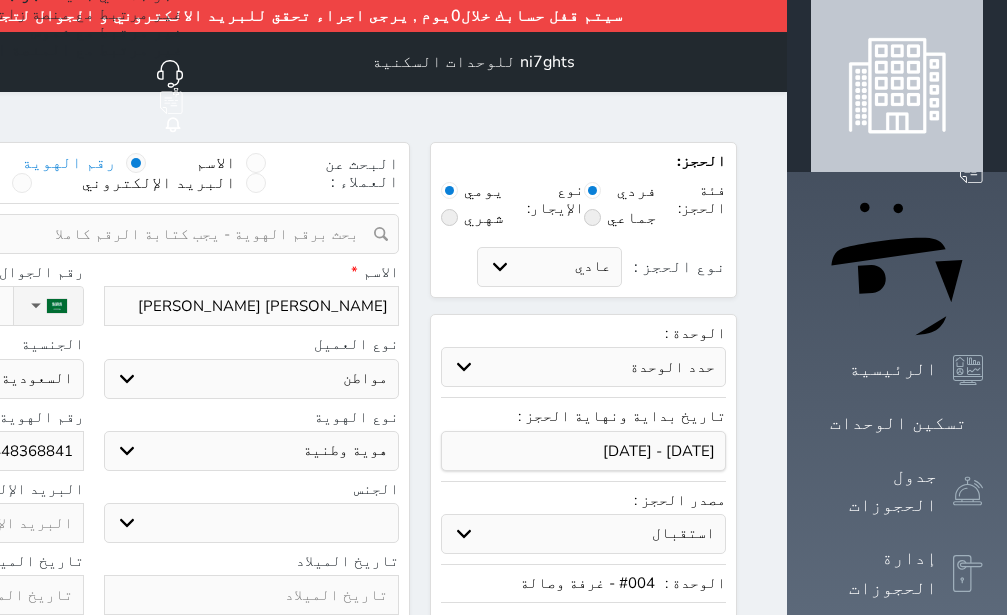 type on "2448368841" 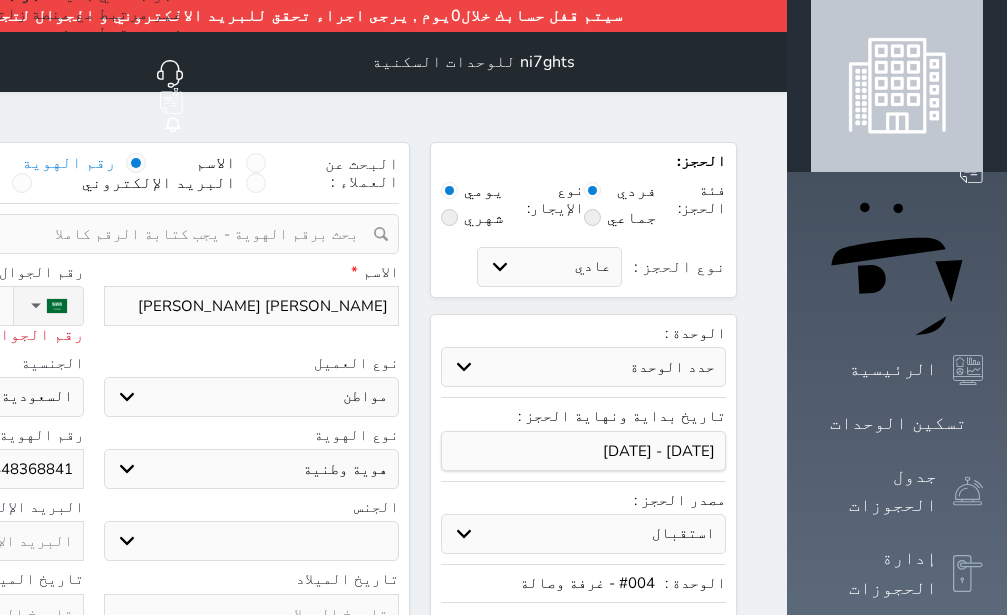 type on "05" 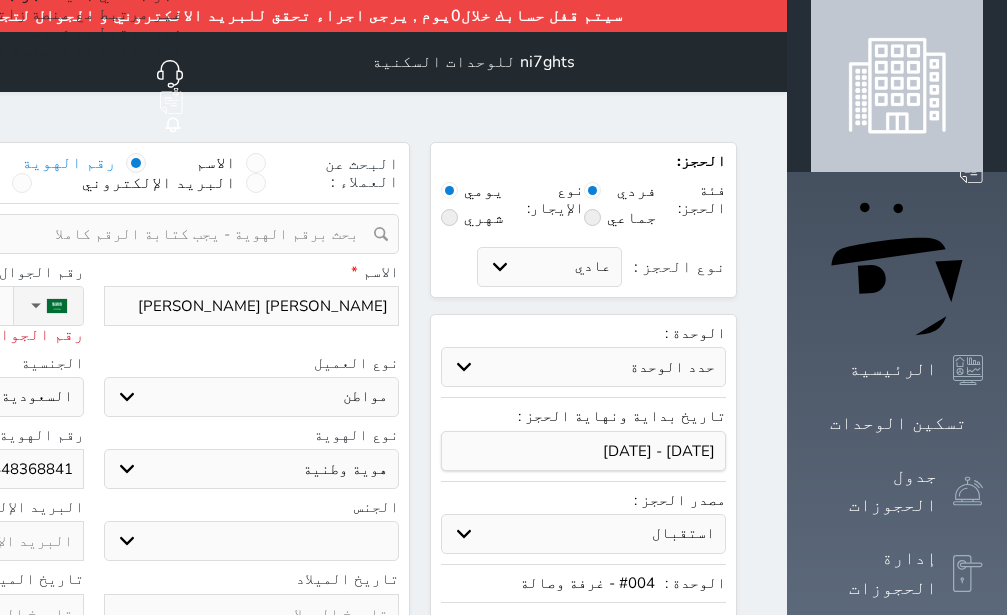 type on "055" 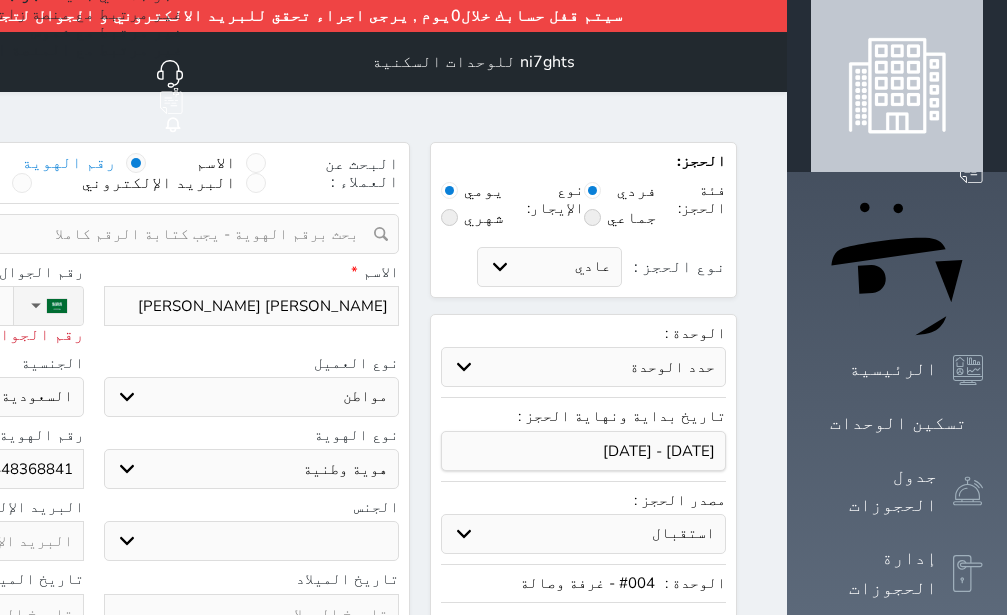 type on "0553" 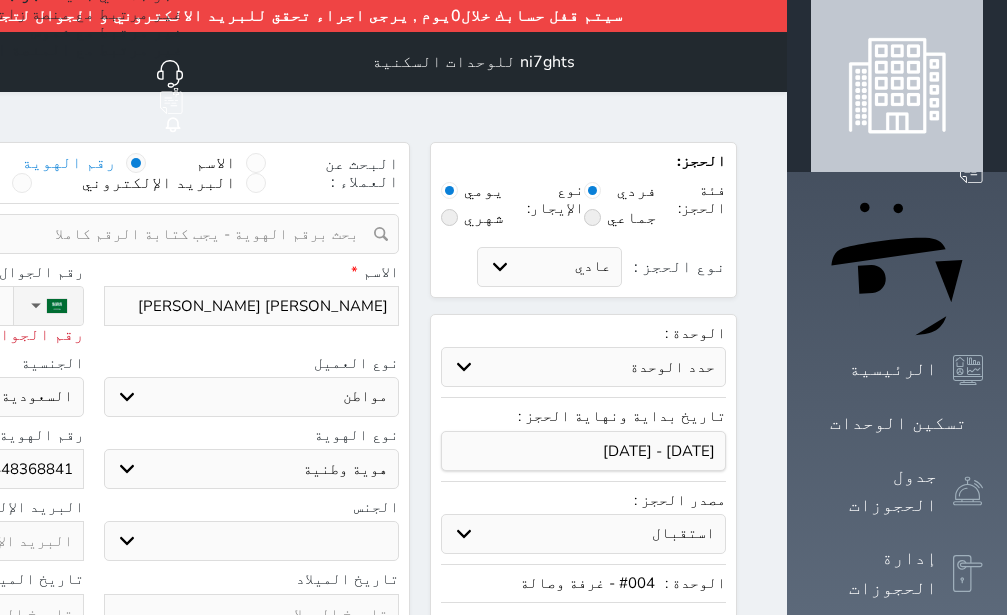 type on "055357" 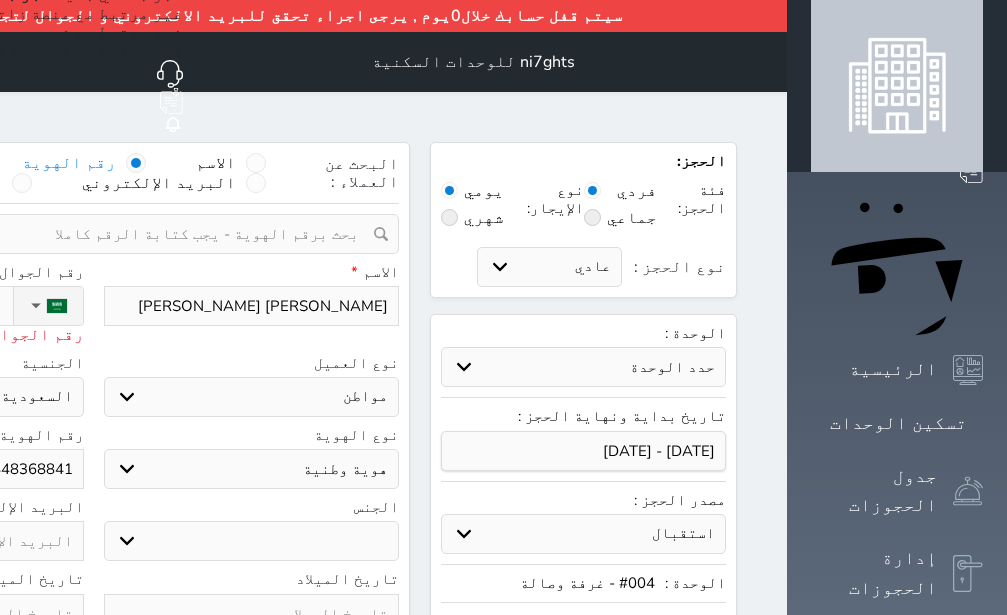 type on "0553571" 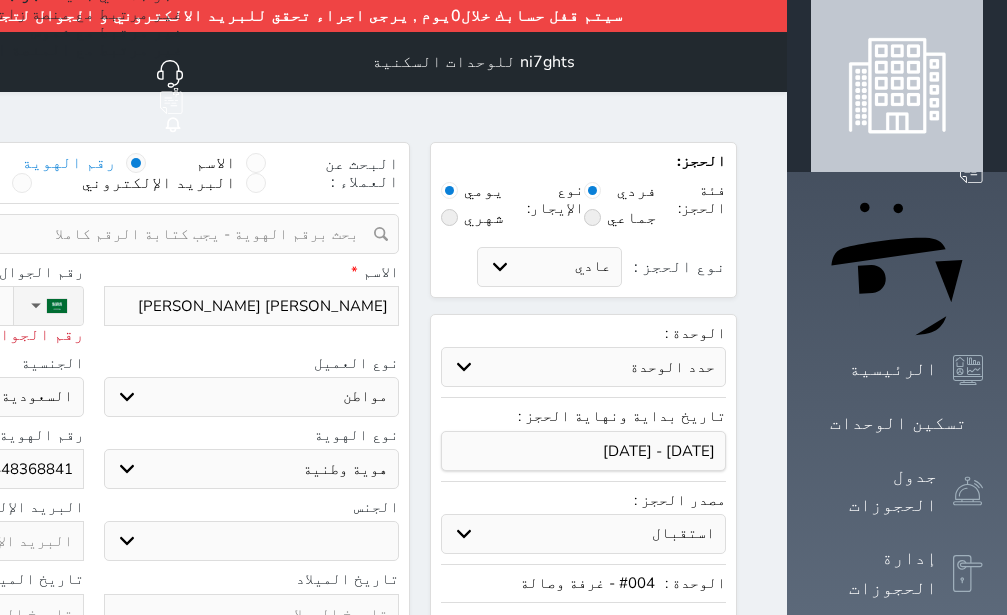 type on "[PHONE_NUMBER]" 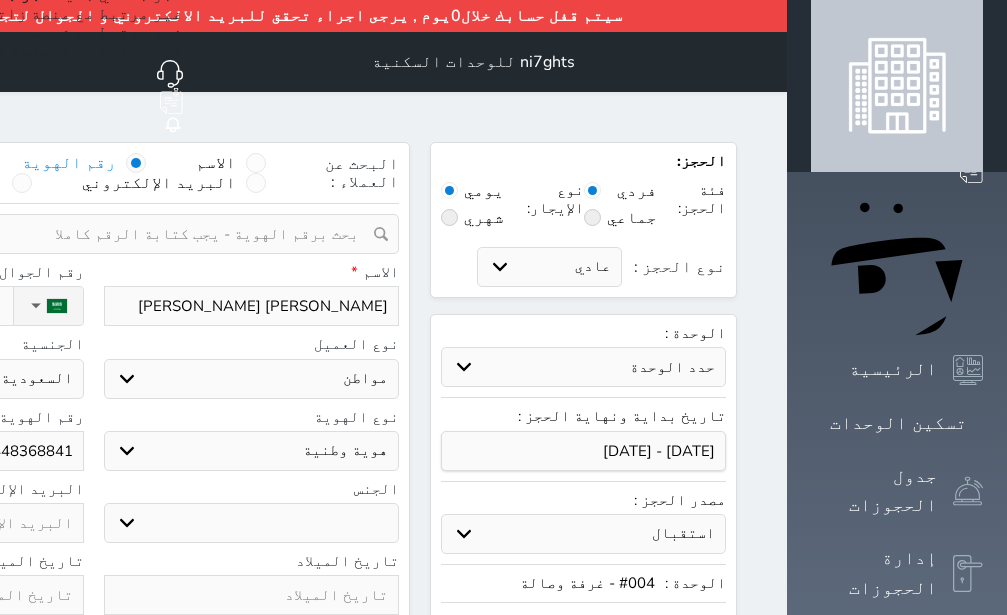 type on "[PHONE_NUMBER]" 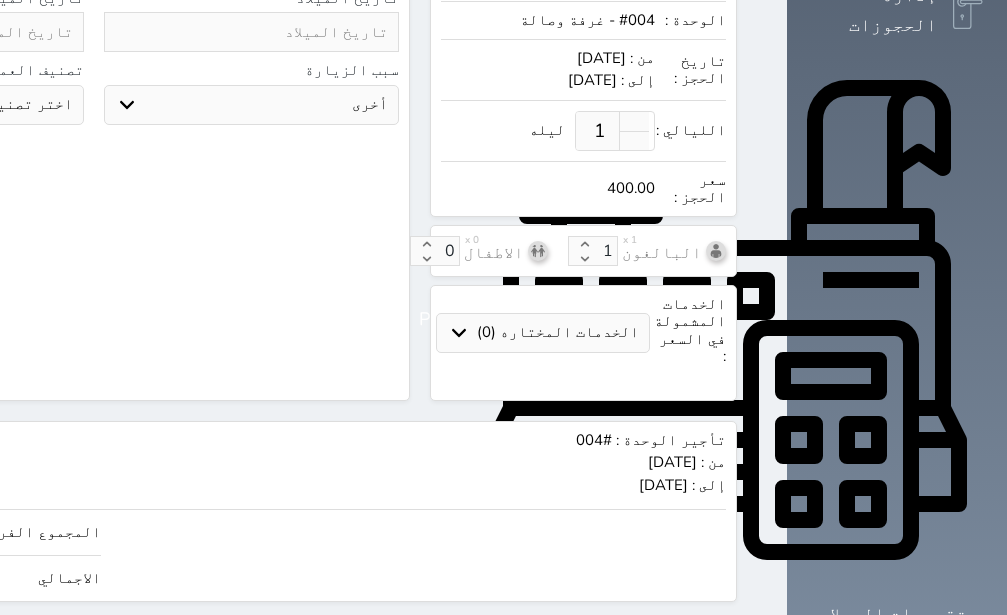 scroll, scrollTop: 596, scrollLeft: 0, axis: vertical 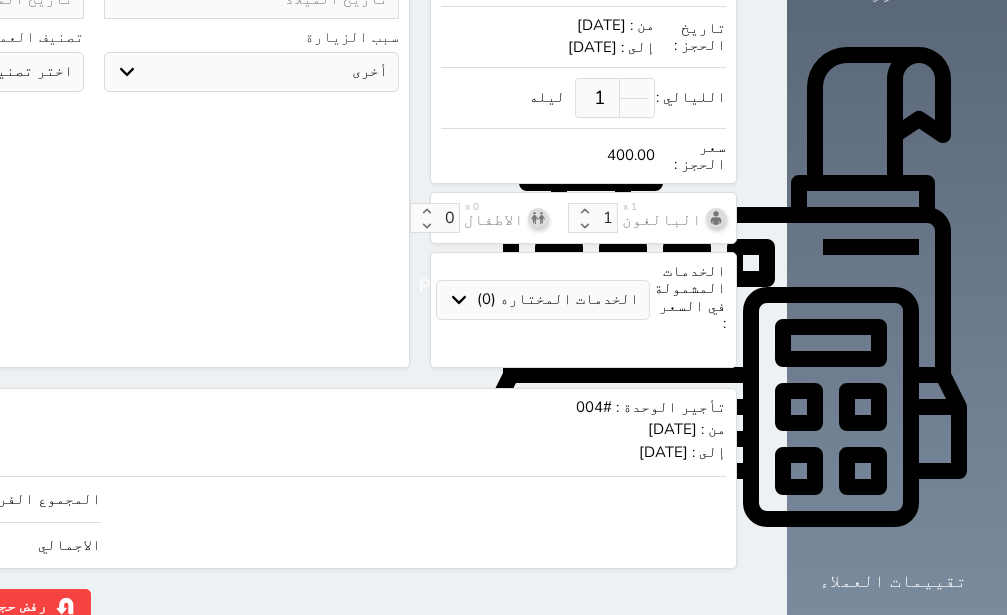 click on "400" at bounding box center [-147, 499] 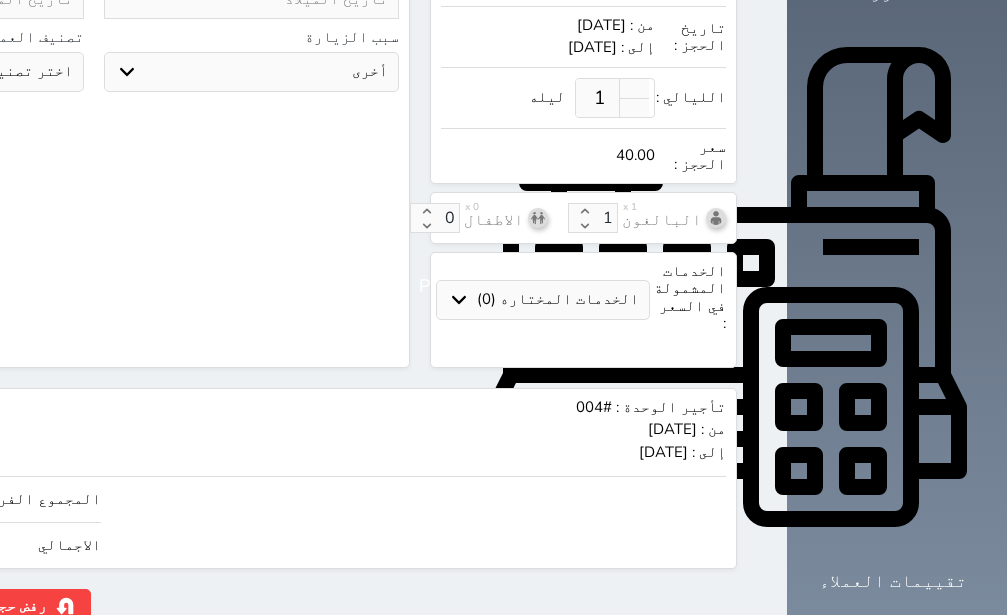 type on "4" 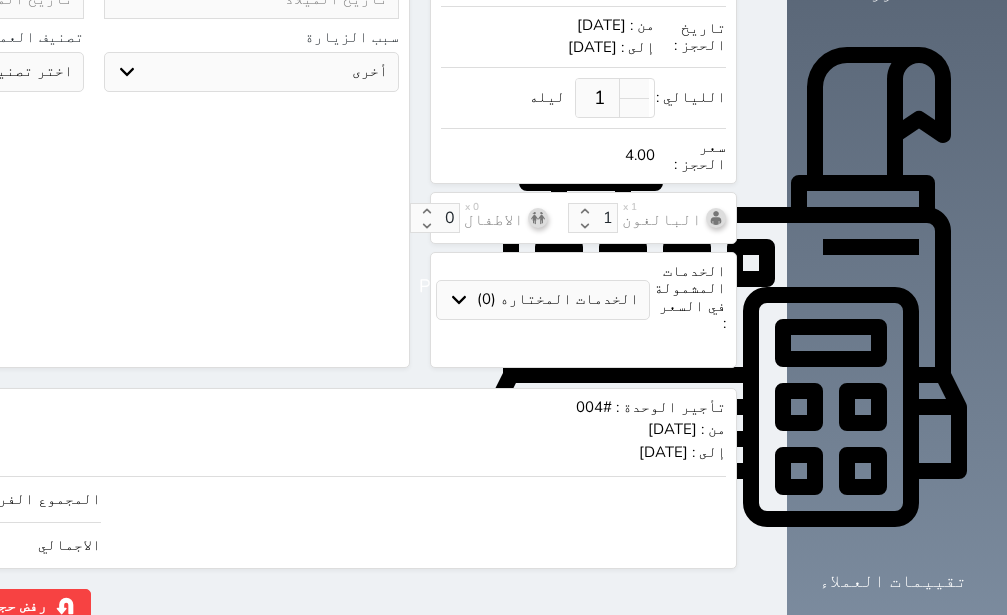 type on "1" 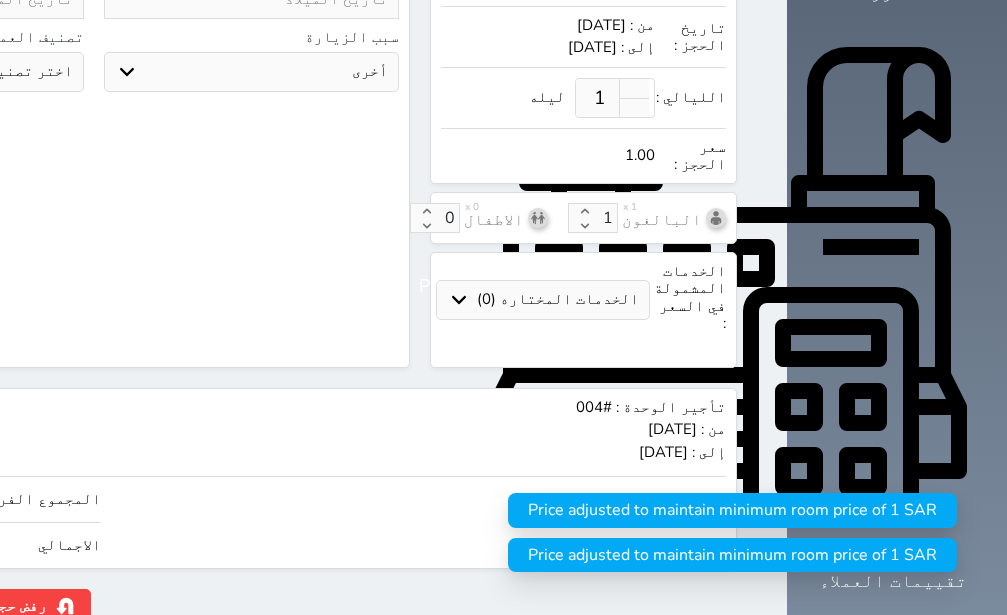 type on "1" 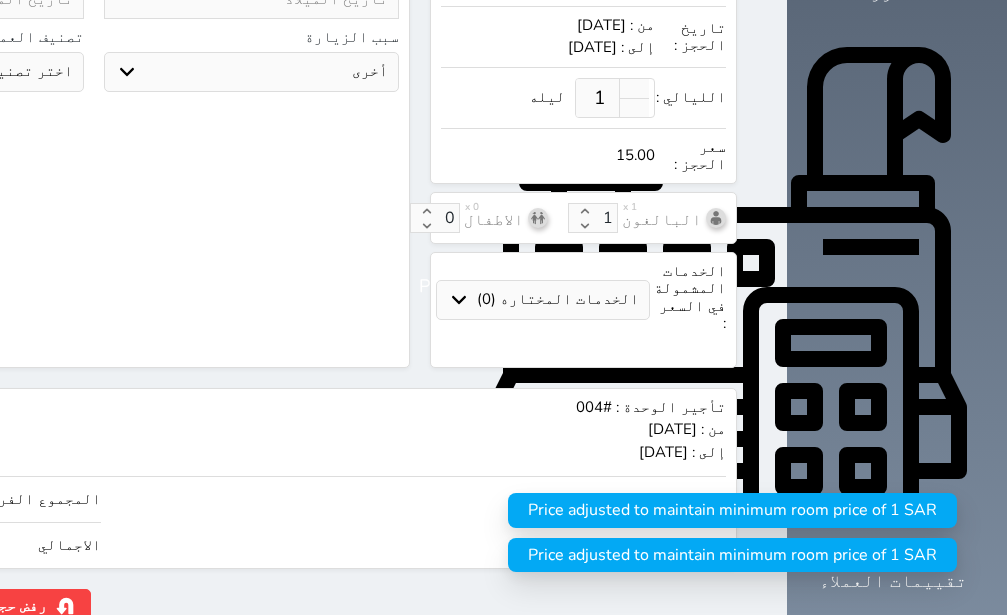 type on "150" 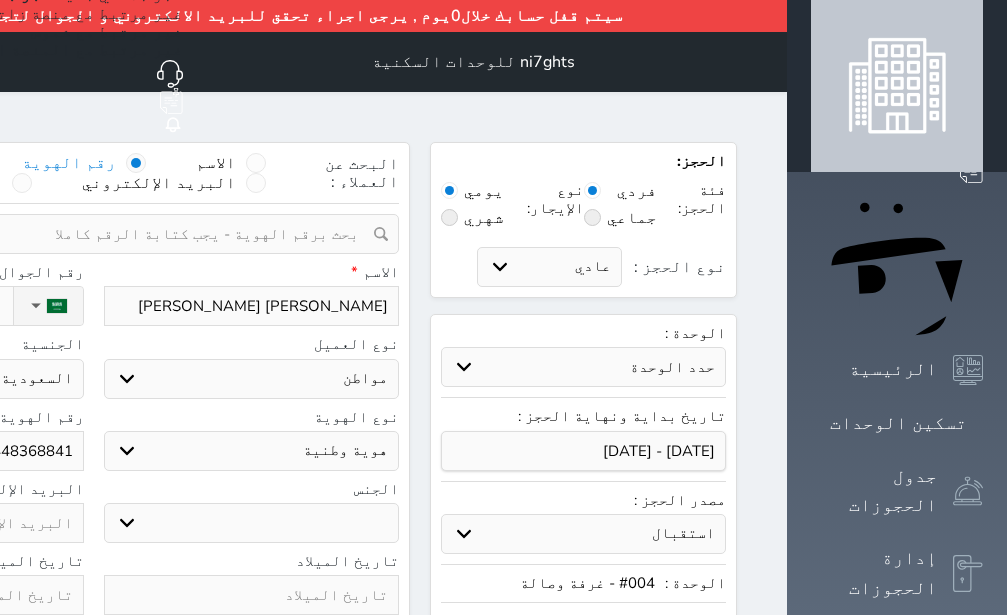 scroll, scrollTop: 596, scrollLeft: 0, axis: vertical 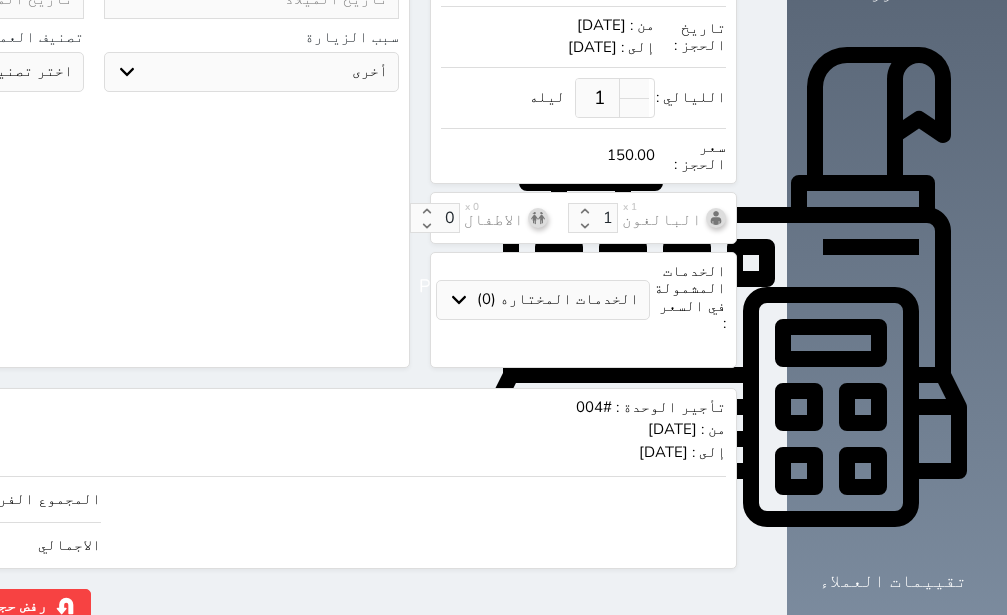 type on "150.00" 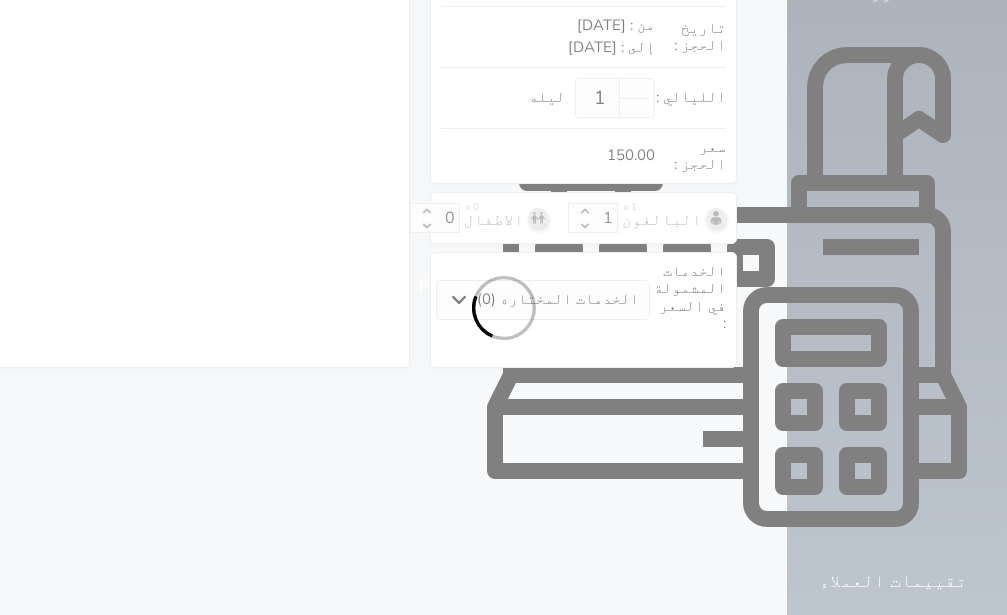 scroll, scrollTop: 338, scrollLeft: 0, axis: vertical 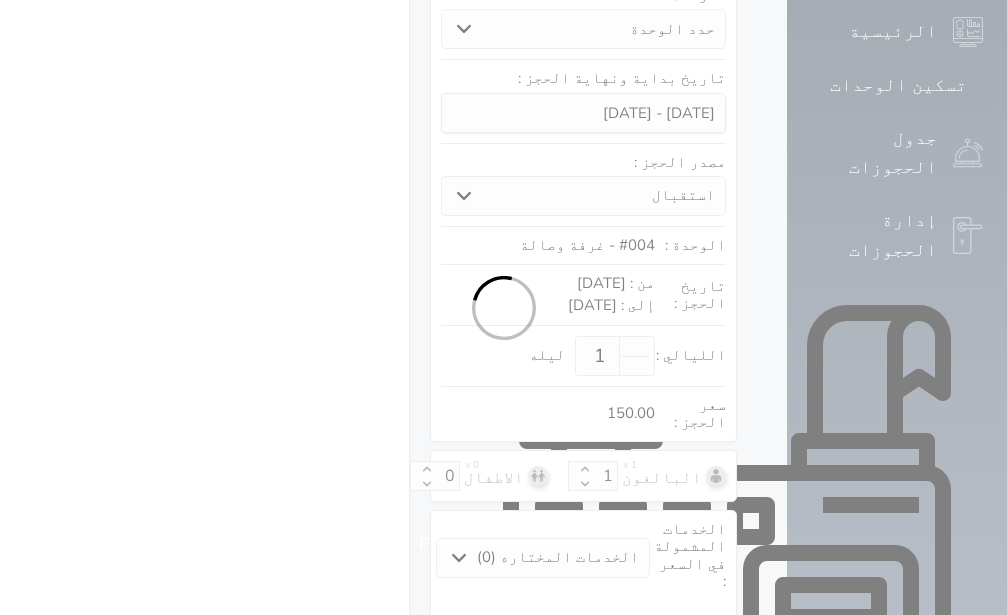 select on "1" 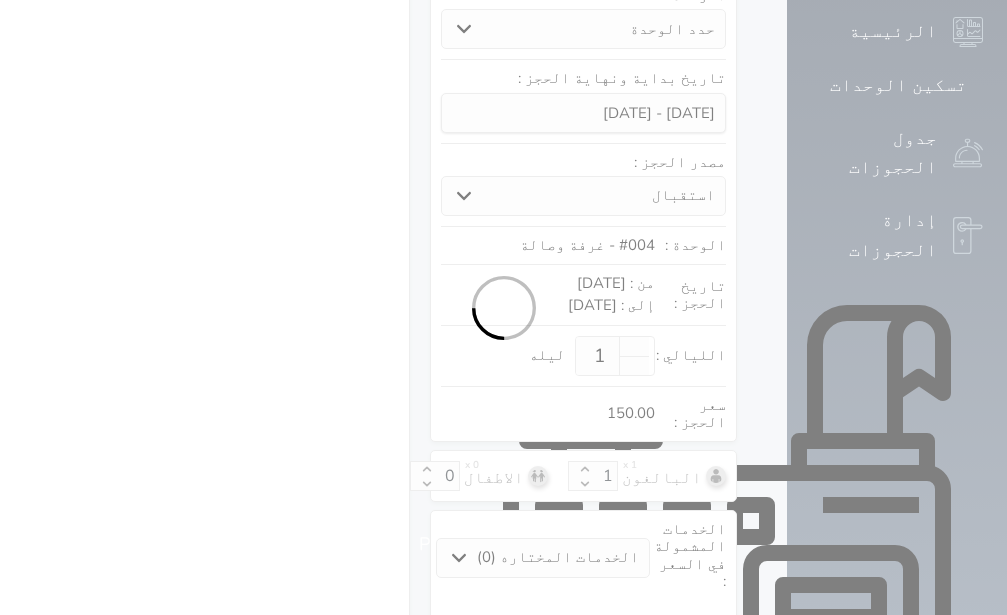 select on "113" 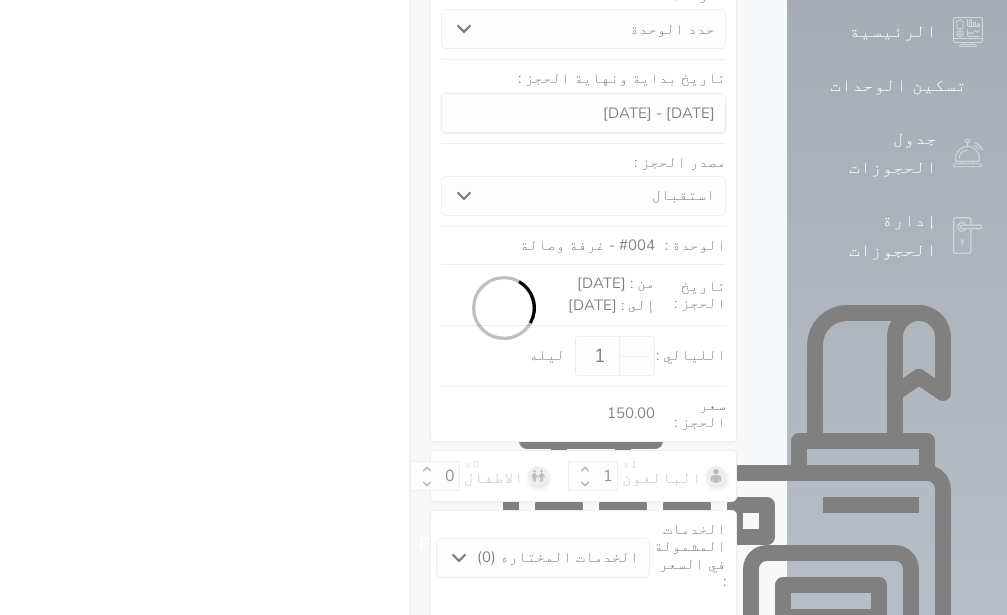 select on "1" 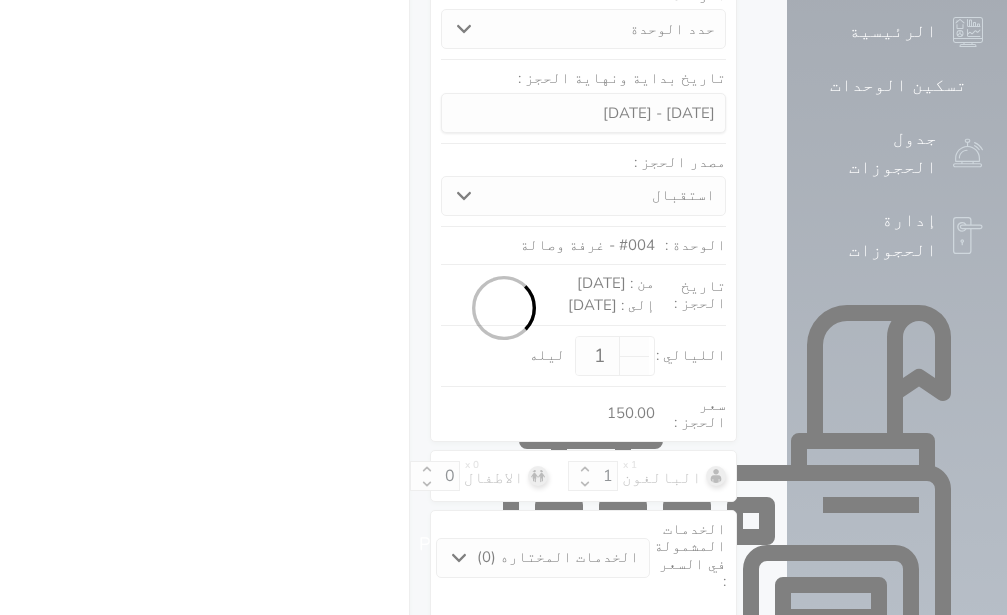 select 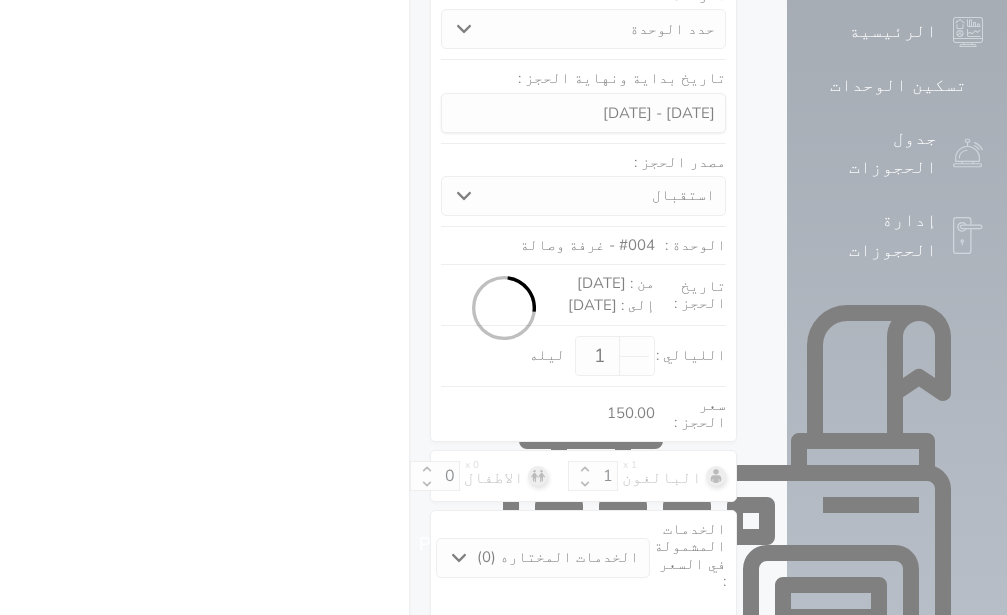select on "7" 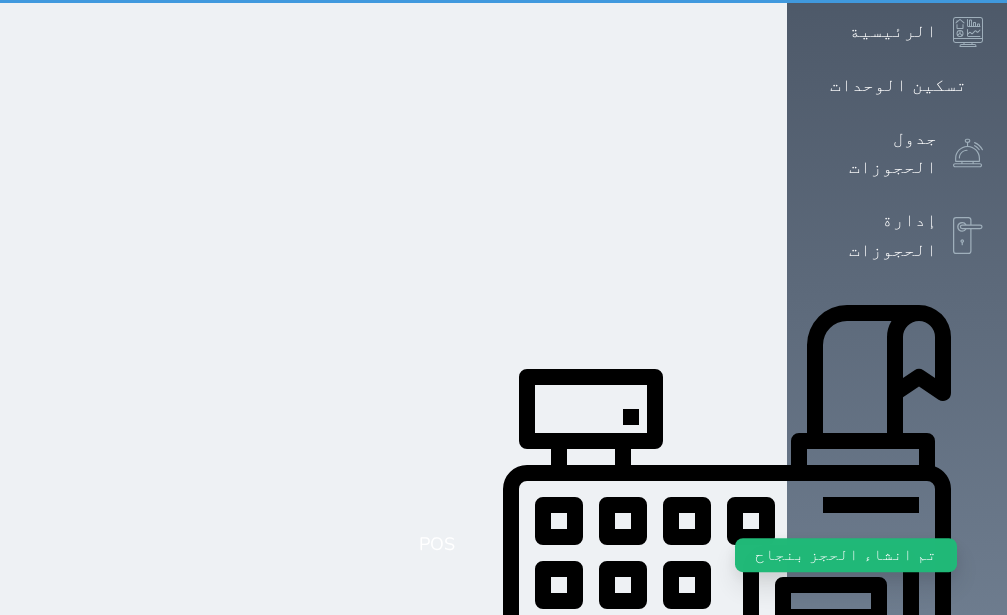 scroll, scrollTop: 0, scrollLeft: 0, axis: both 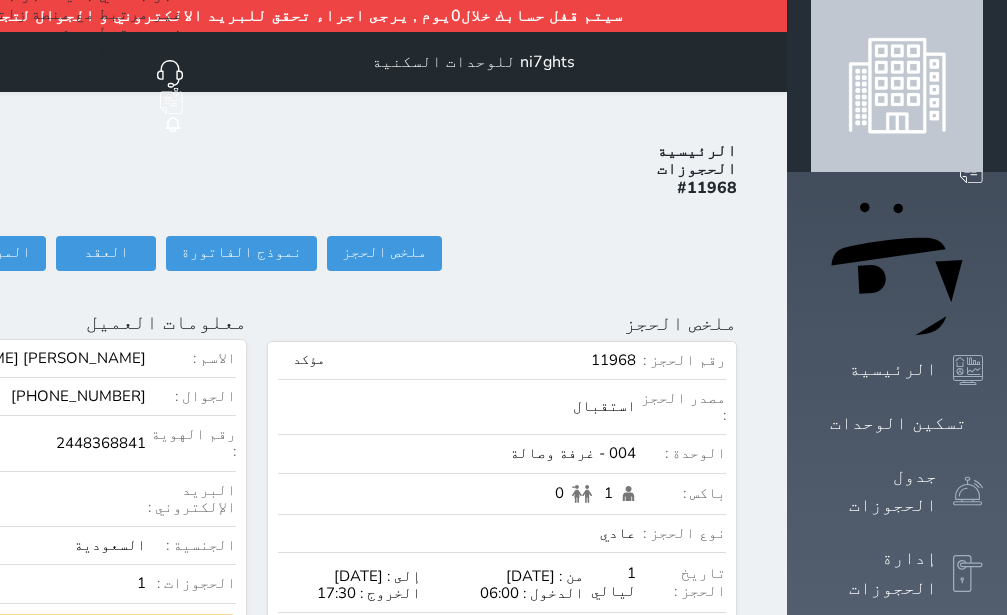 click on "تسجيل دخول" at bounding box center [-156, 253] 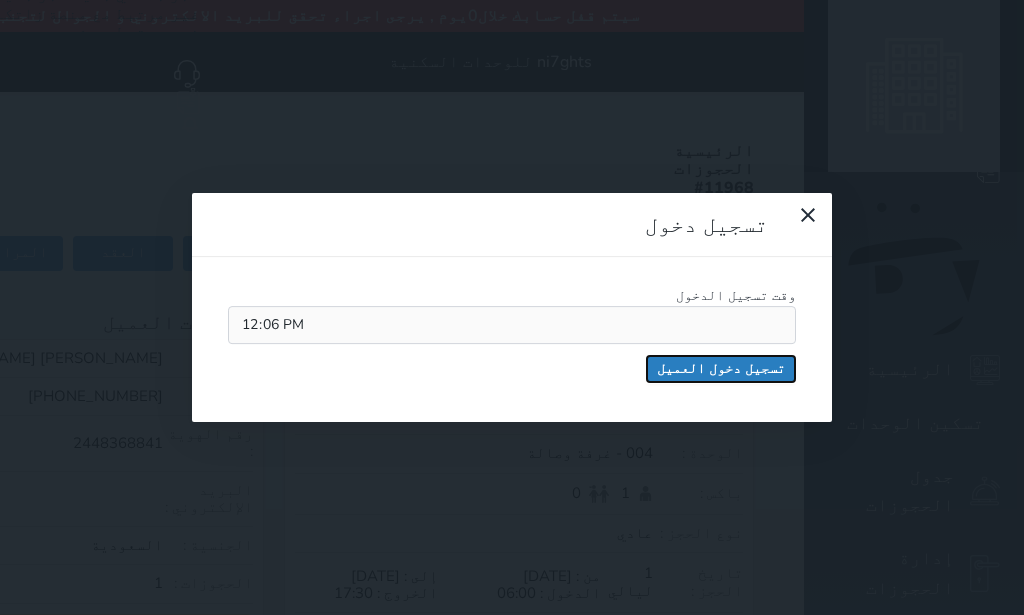 click on "تسجيل دخول العميل" at bounding box center [721, 369] 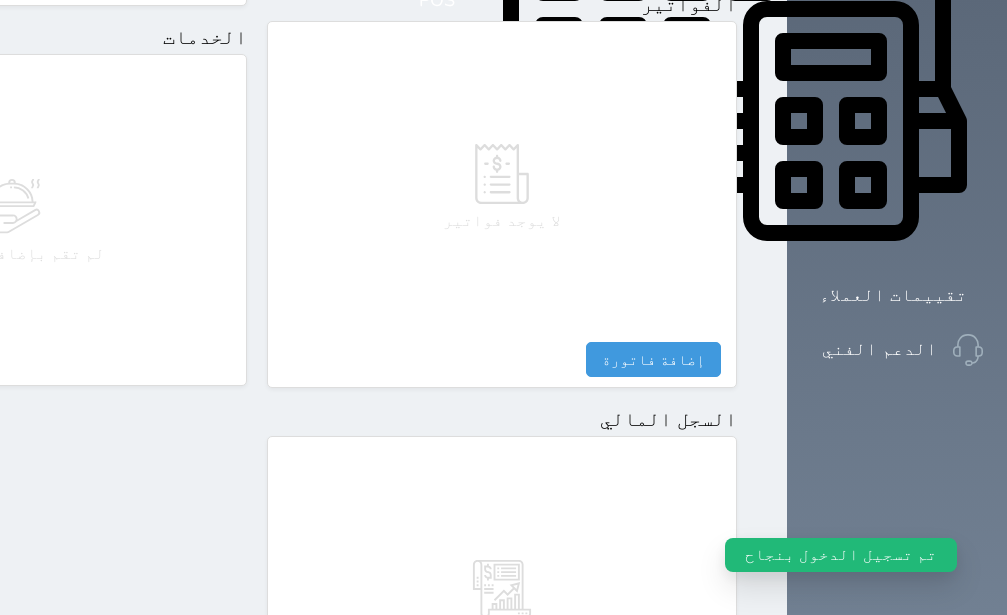 scroll, scrollTop: 1142, scrollLeft: 0, axis: vertical 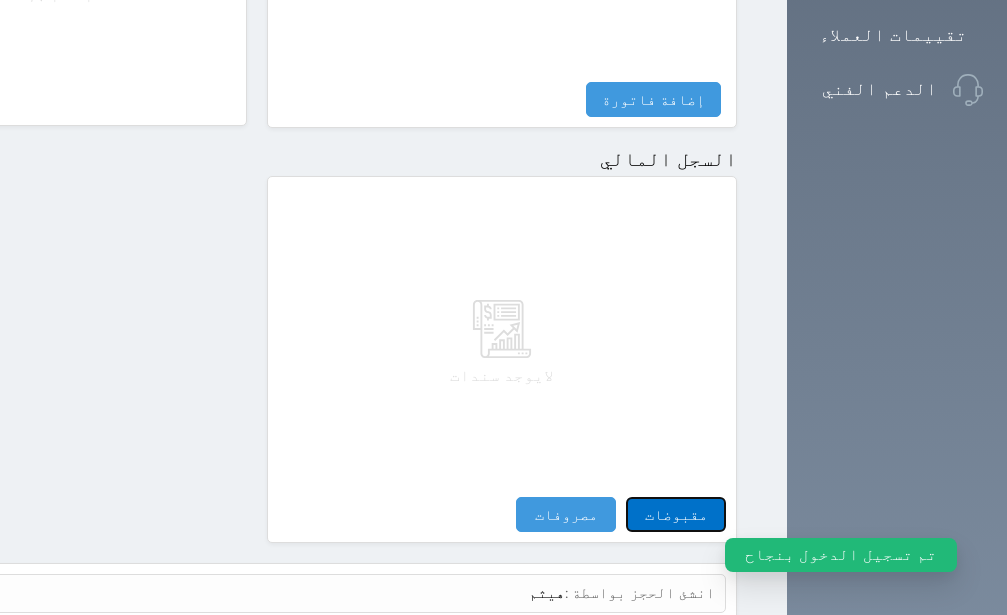 click on "مقبوضات" at bounding box center [676, 514] 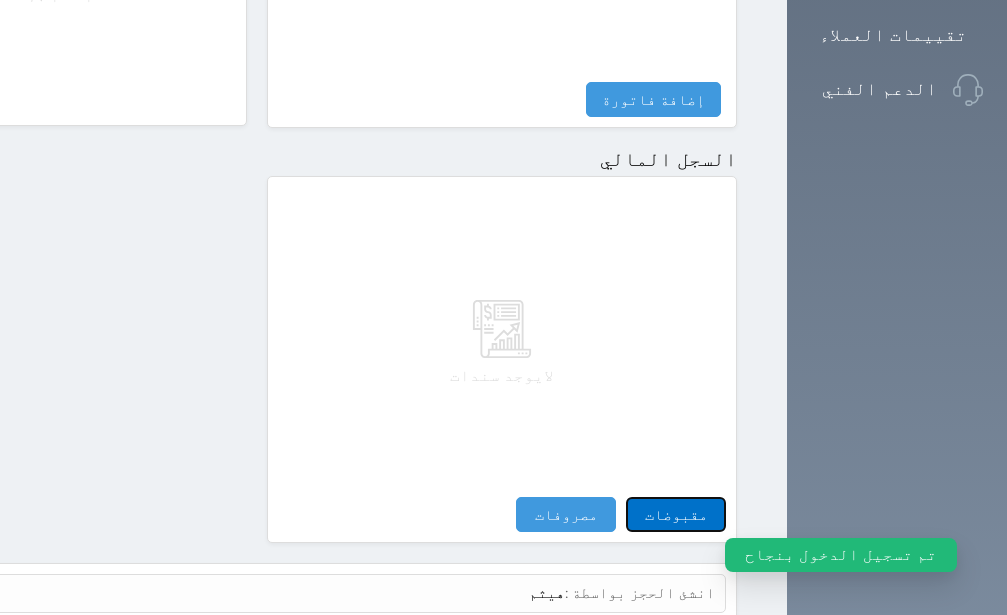 select 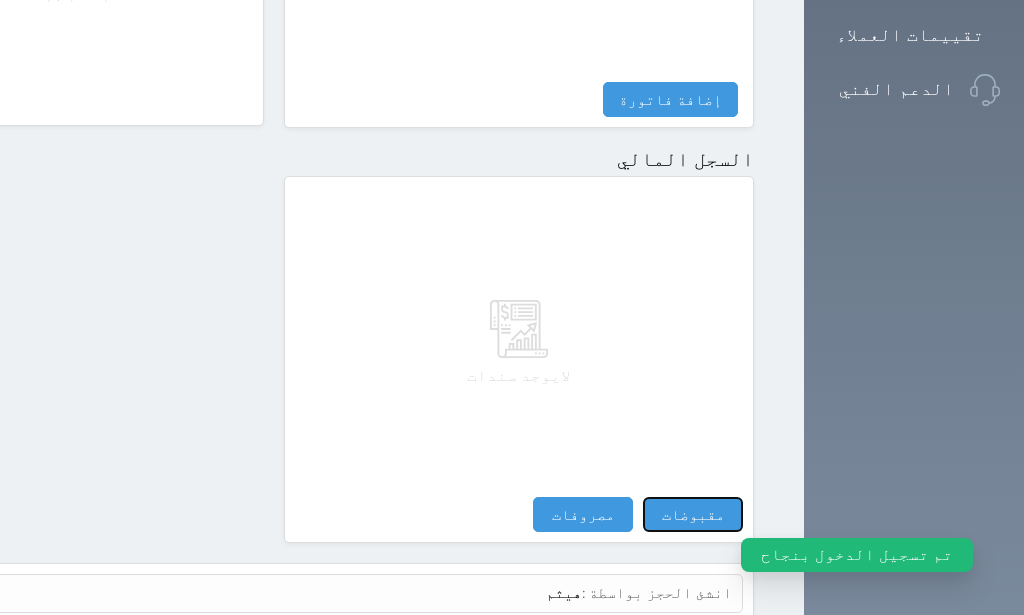 select 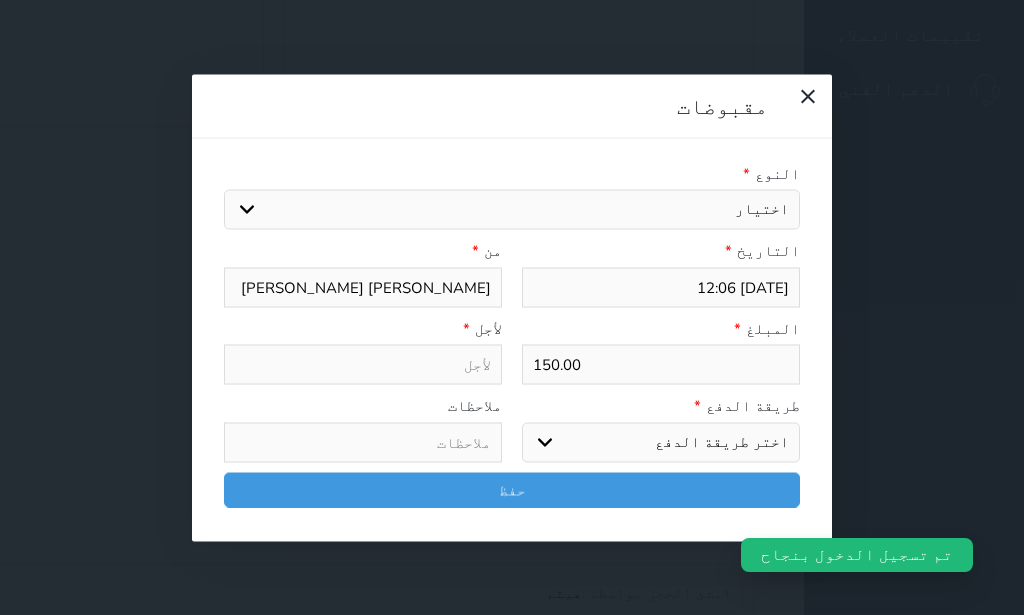 click on "اختيار   ايجار تامين [DEMOGRAPHIC_DATA]" at bounding box center (512, 210) 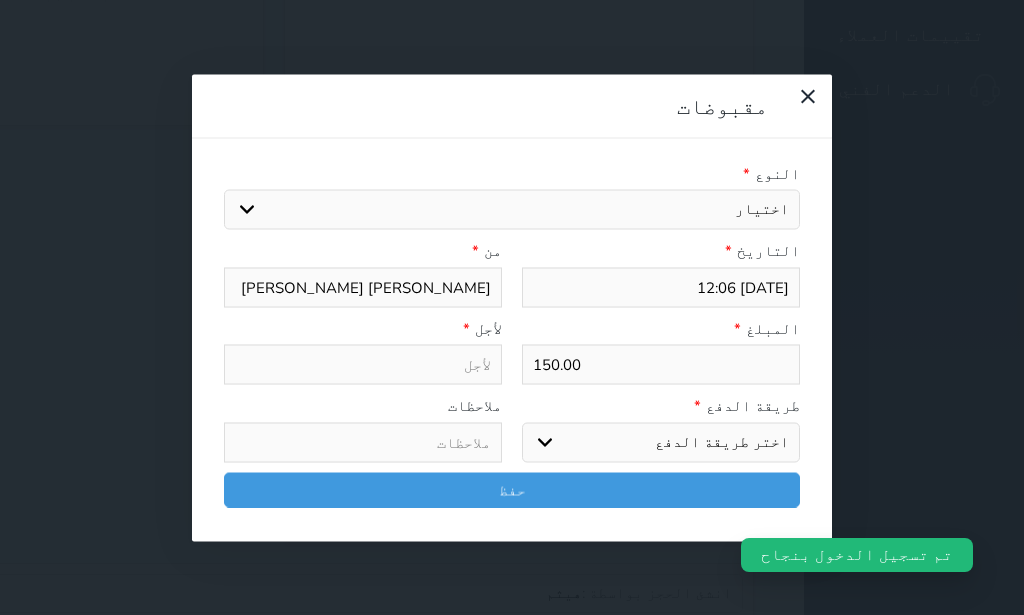 select on "54331" 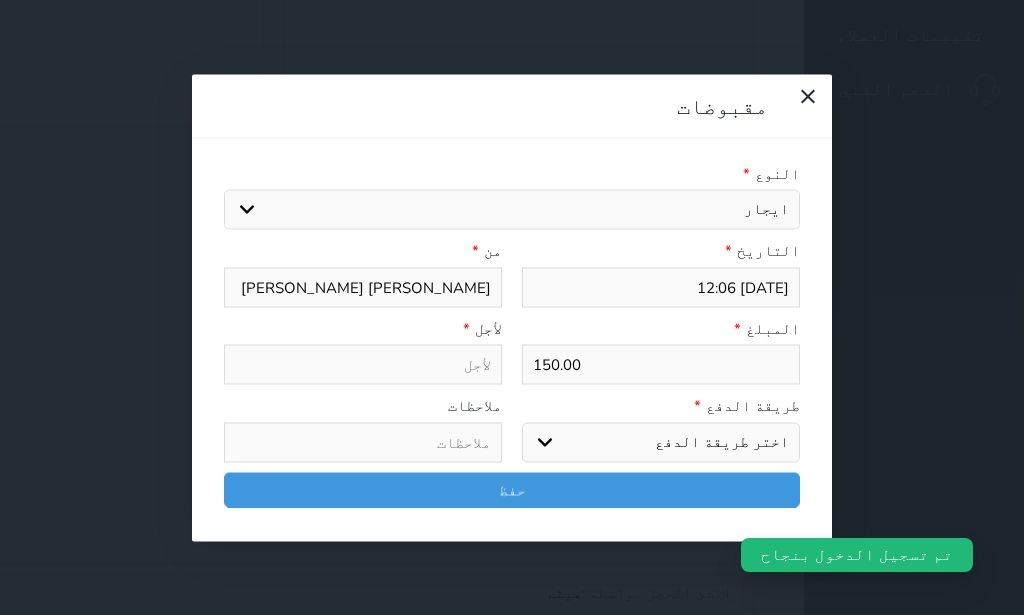 click on "ايجار" at bounding box center (0, 0) 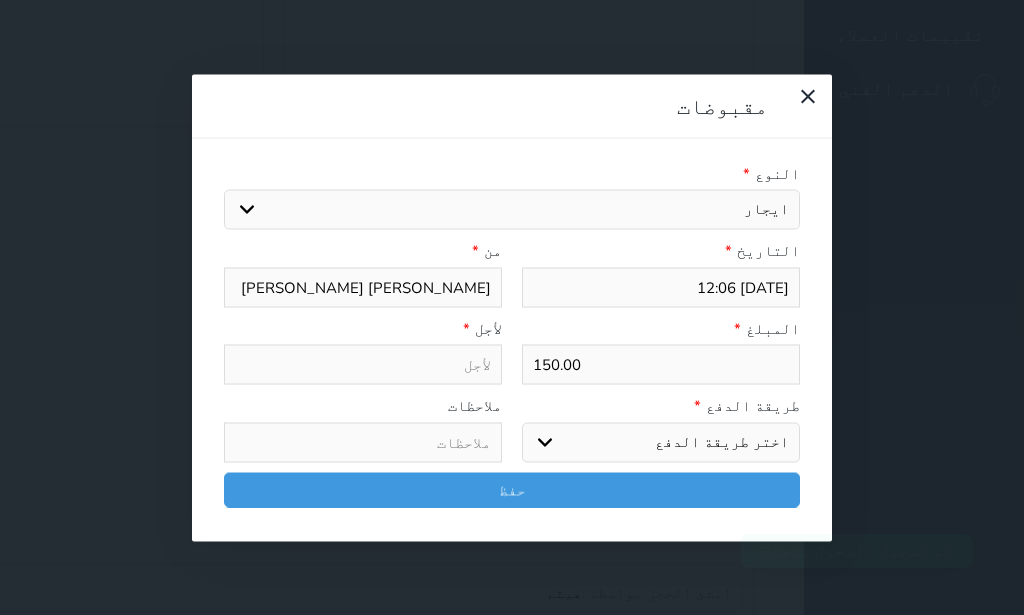 type on "ايجار - الوحدة - 004" 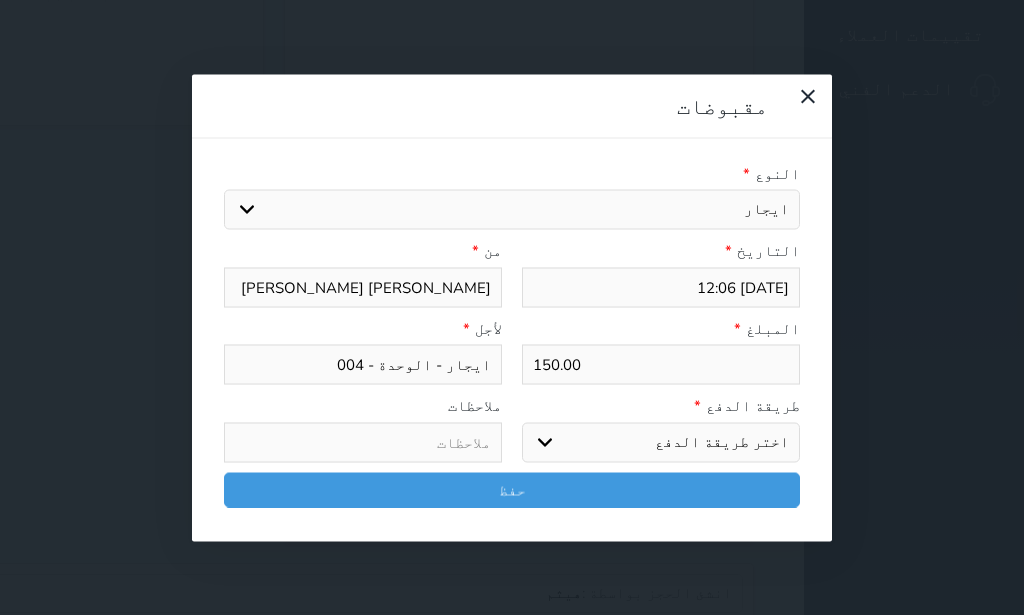 click on "اختر طريقة الدفع   دفع نقدى   تحويل بنكى   مدى   بطاقة ائتمان   آجل" at bounding box center [661, 442] 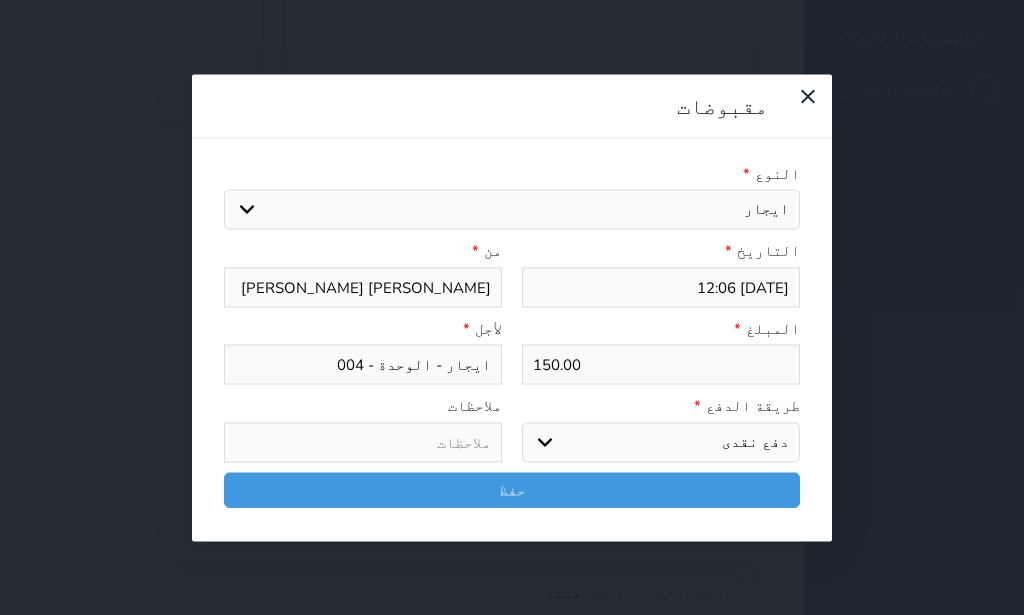 click on "دفع نقدى" at bounding box center (0, 0) 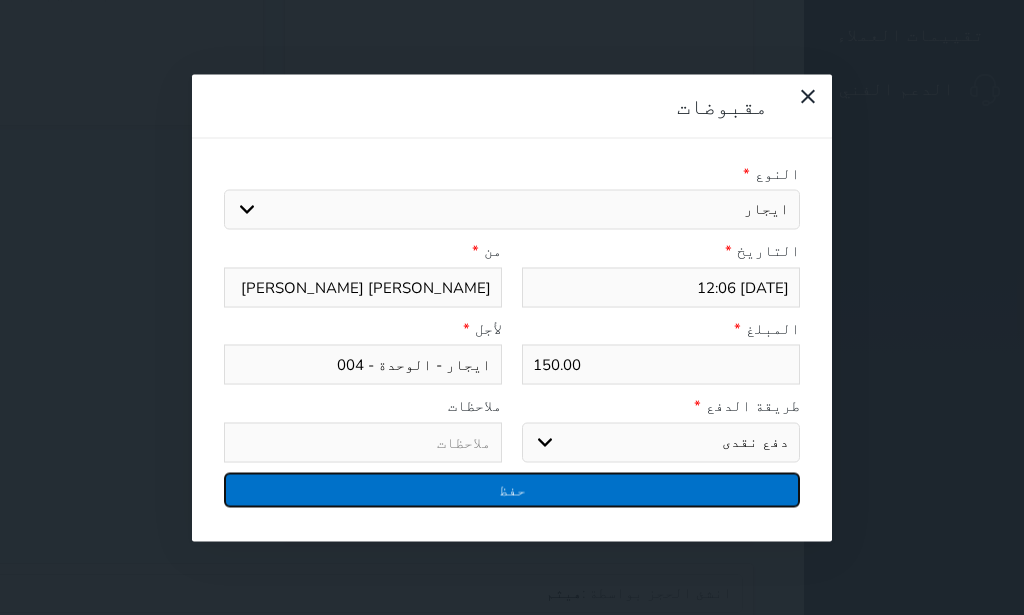 click on "حفظ" at bounding box center [512, 489] 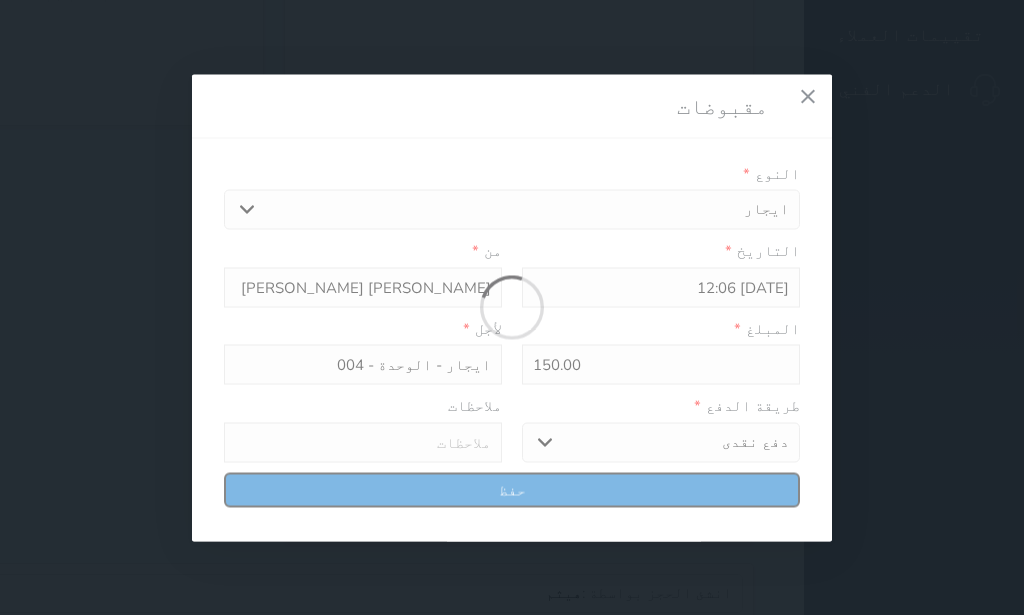 select 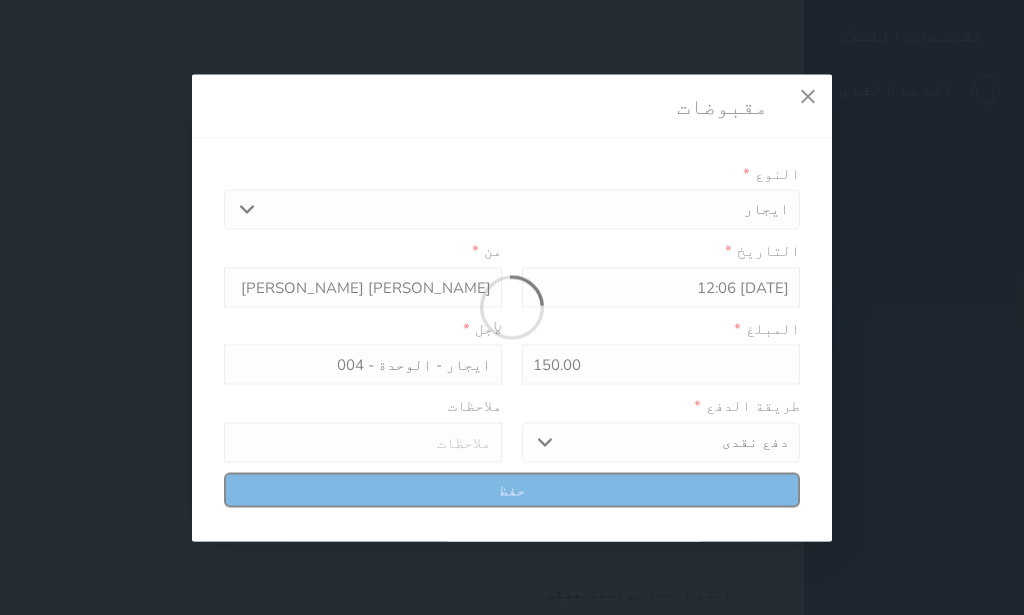 type 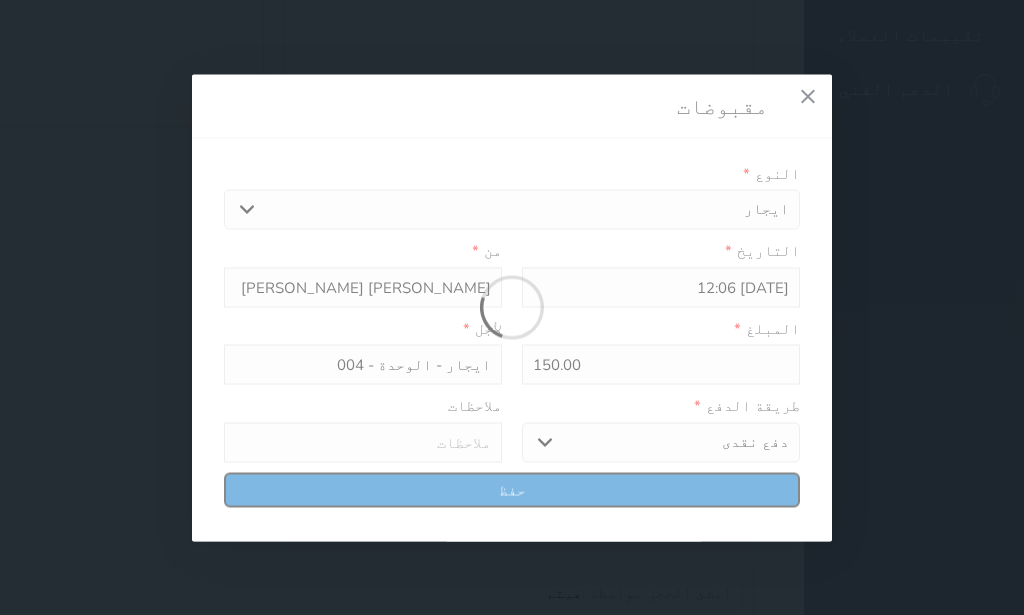type on "0" 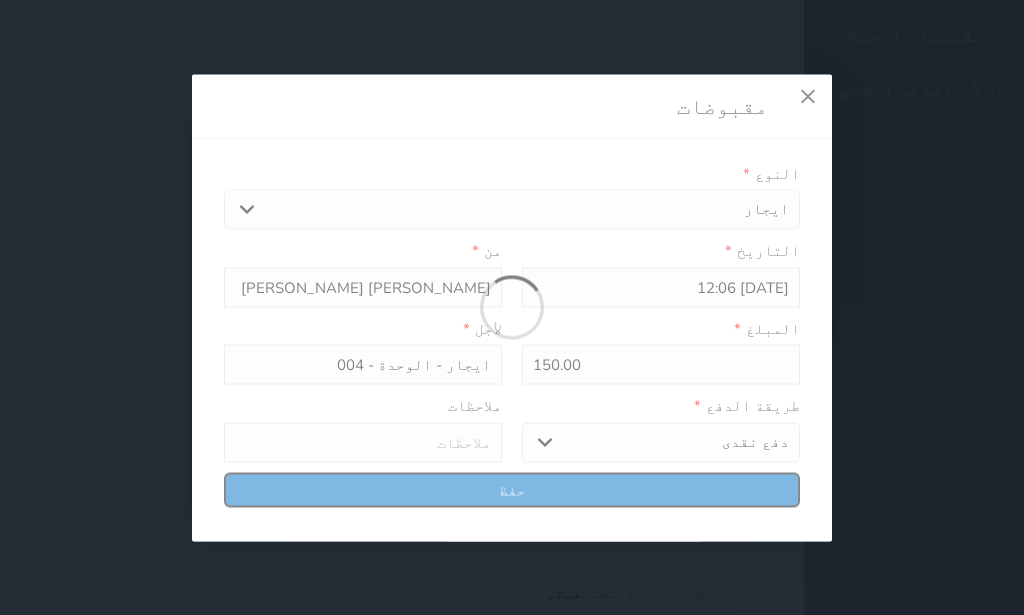 select 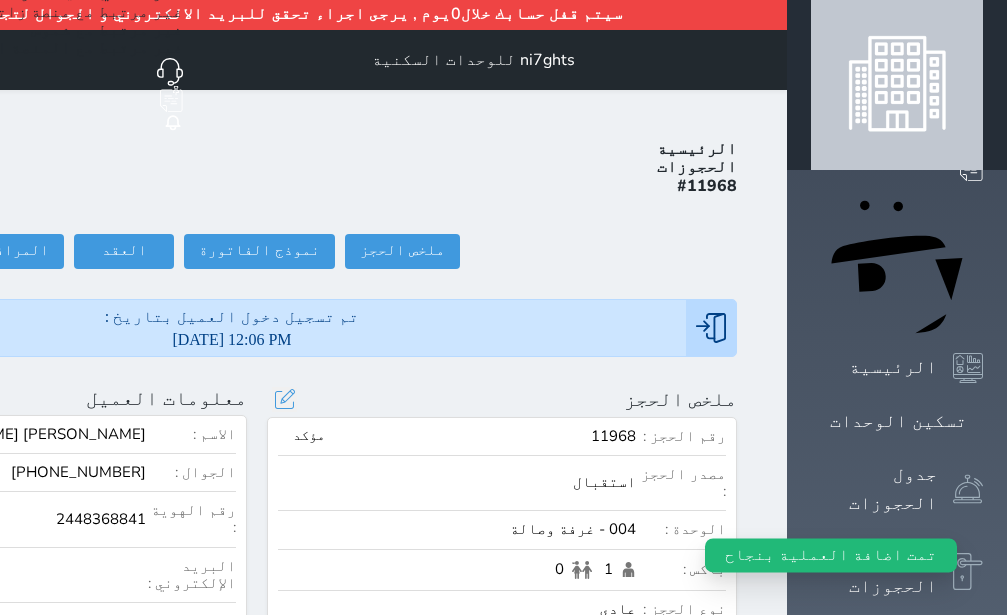 scroll, scrollTop: 0, scrollLeft: 0, axis: both 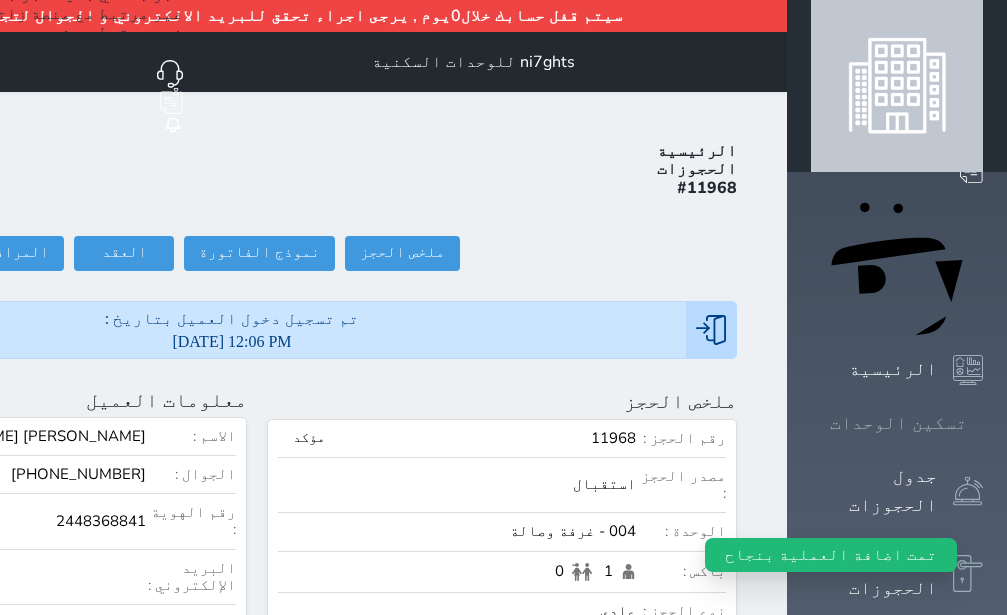 click on "تسكين الوحدات" at bounding box center [898, 423] 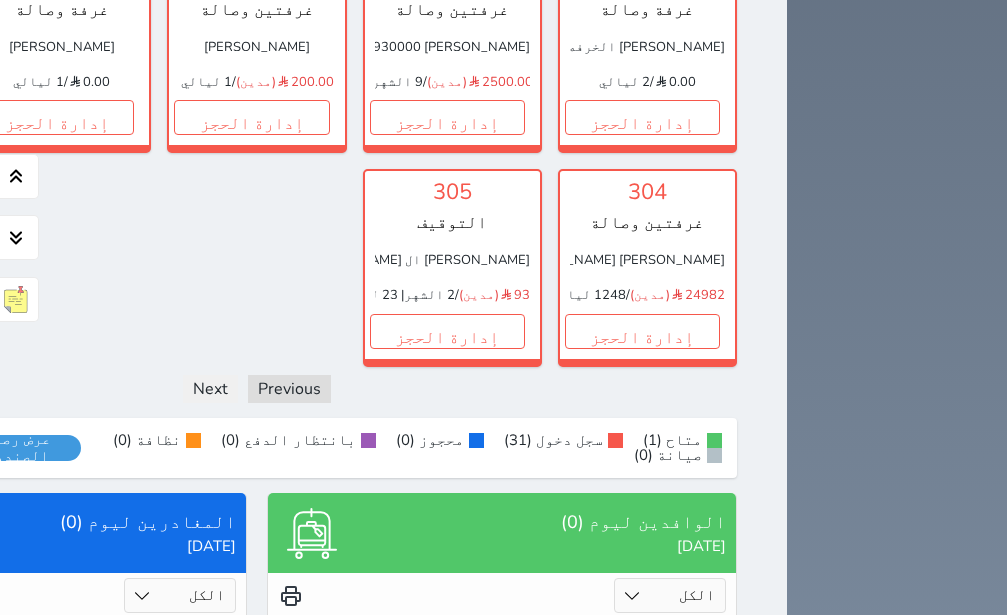 scroll, scrollTop: 1835, scrollLeft: 0, axis: vertical 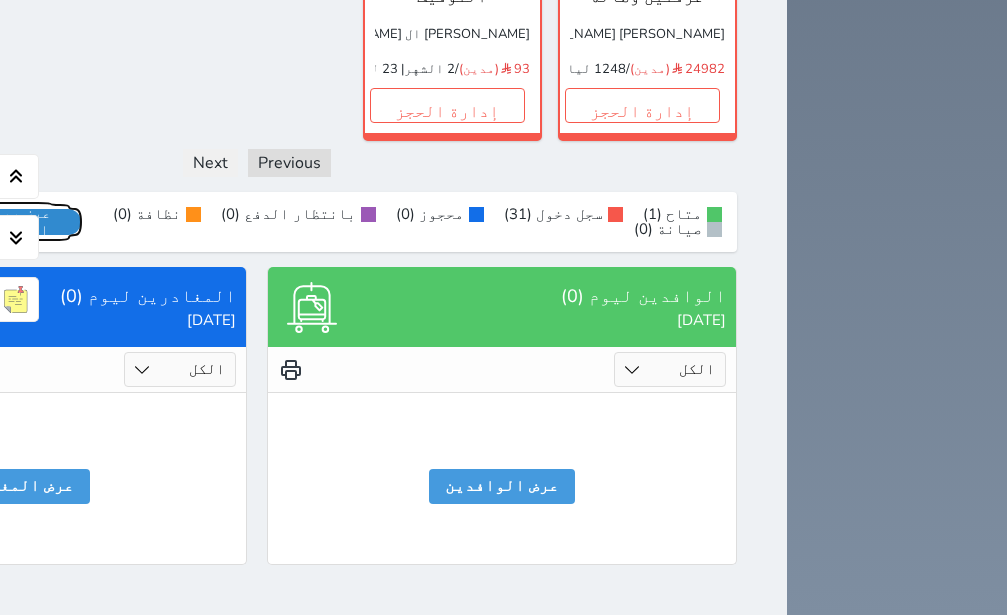 click on "عرض رصيد الصندوق" at bounding box center (17, 222) 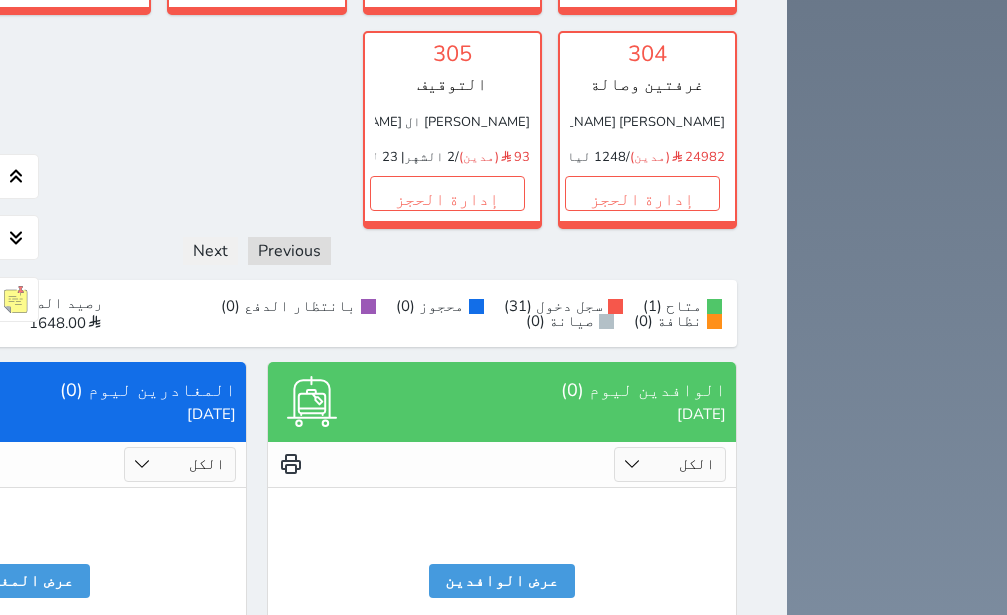 scroll, scrollTop: 1841, scrollLeft: 0, axis: vertical 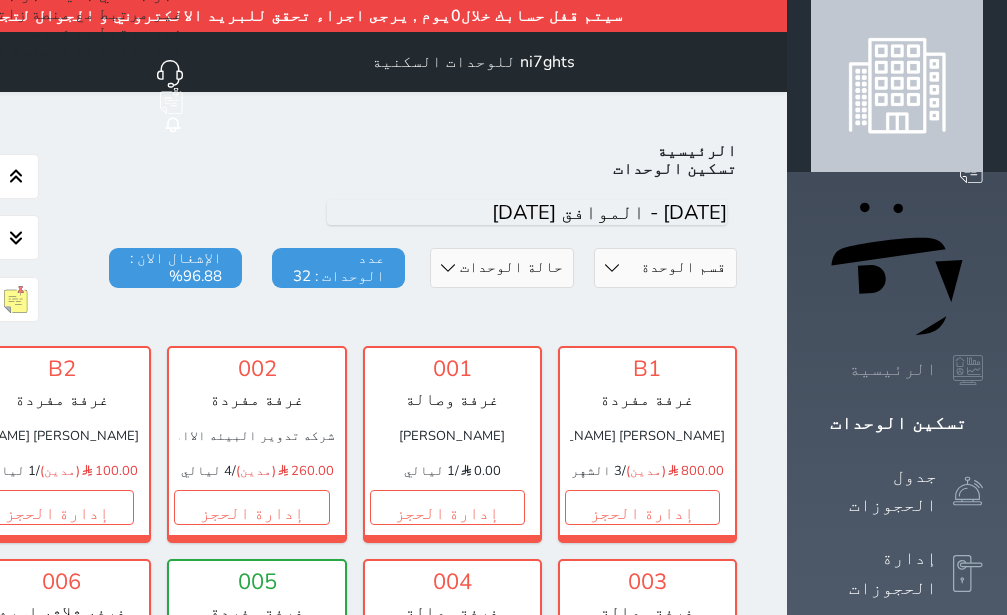 click on "الرئيسية" at bounding box center [897, 370] 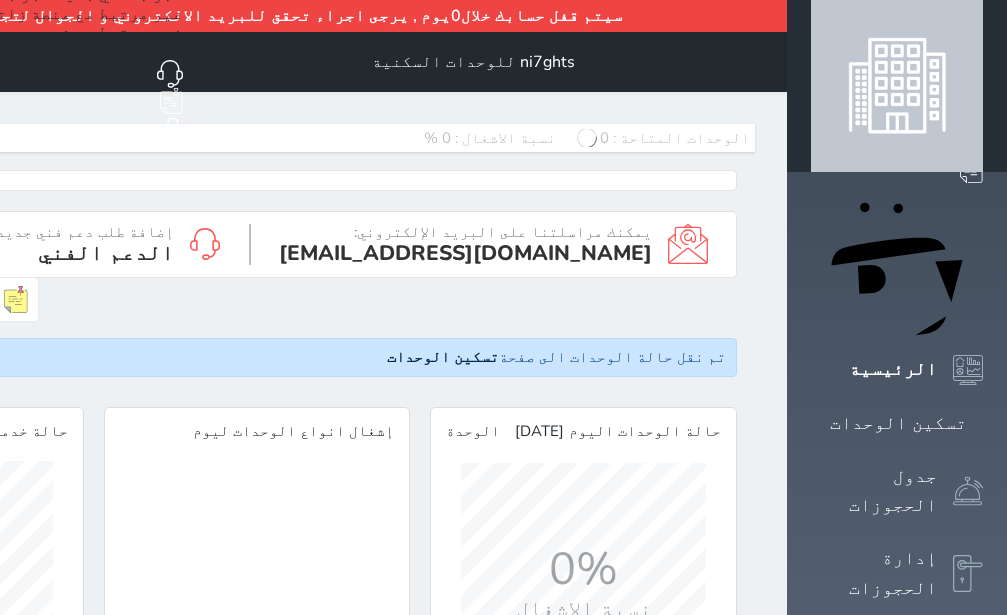 scroll, scrollTop: 999755, scrollLeft: 999756, axis: both 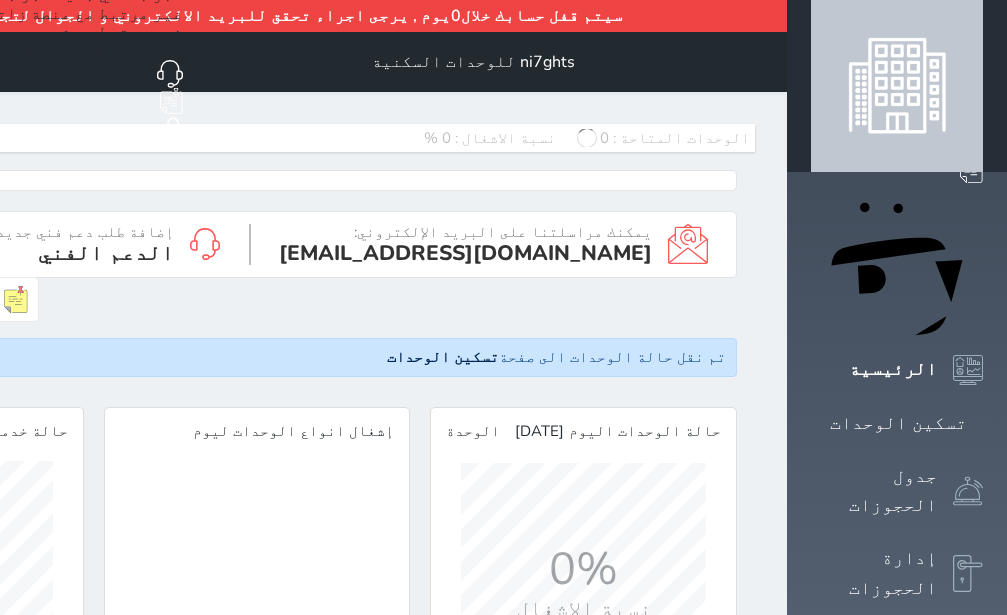 click at bounding box center [897, 86] 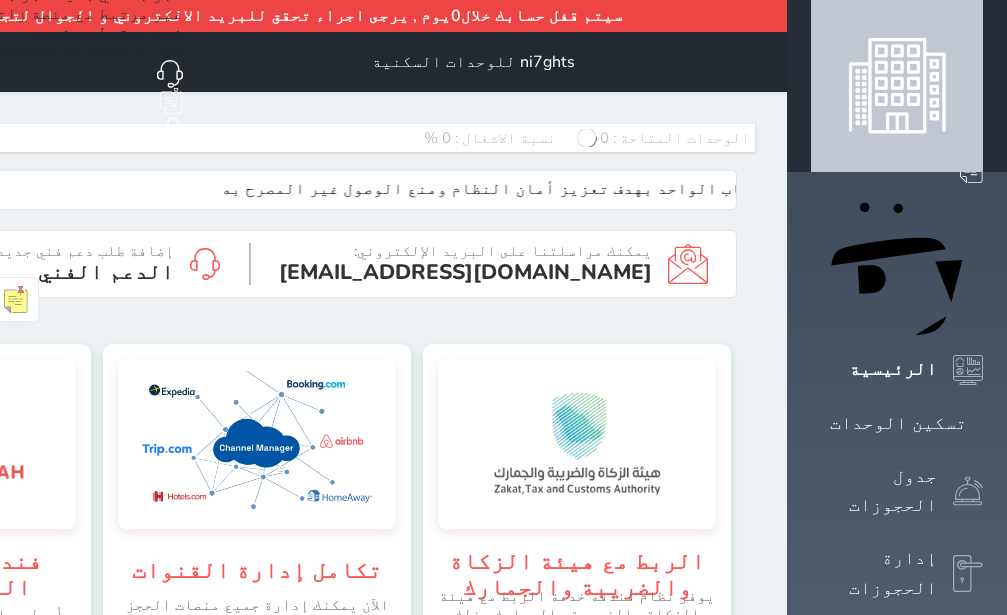 scroll 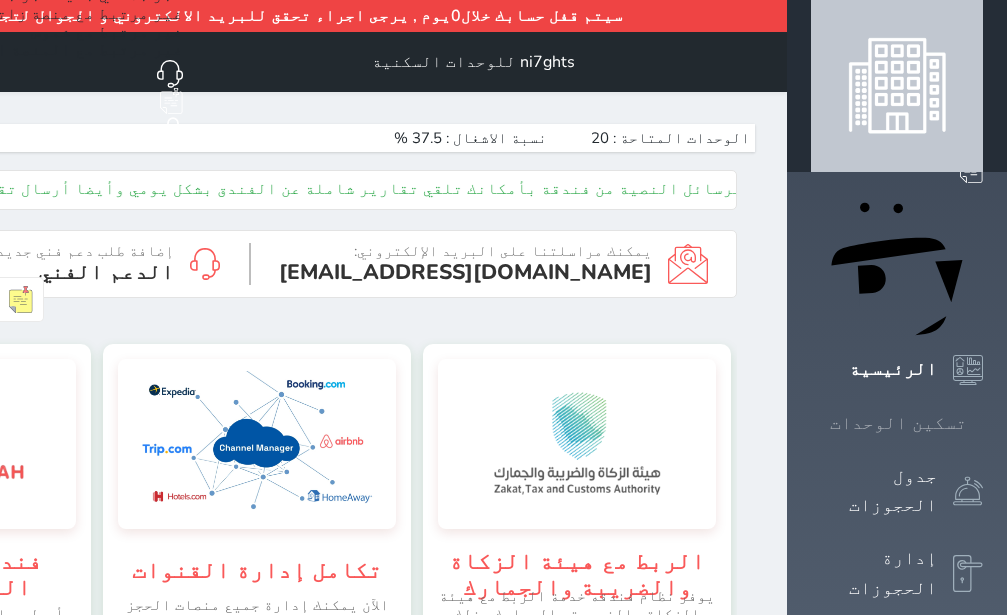 click on "تسكين الوحدات" at bounding box center (898, 423) 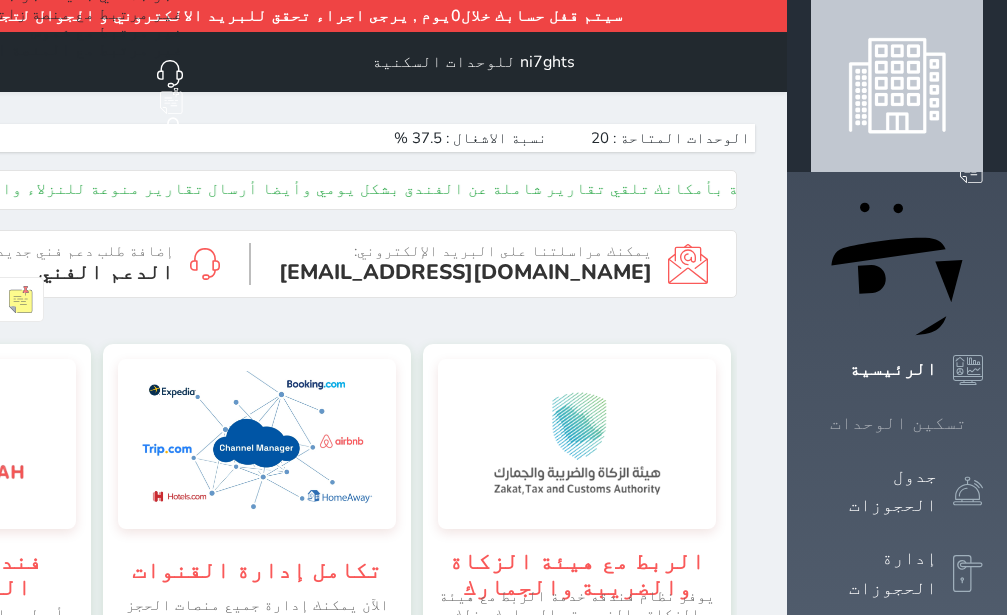 click on "تسكين الوحدات" at bounding box center [898, 423] 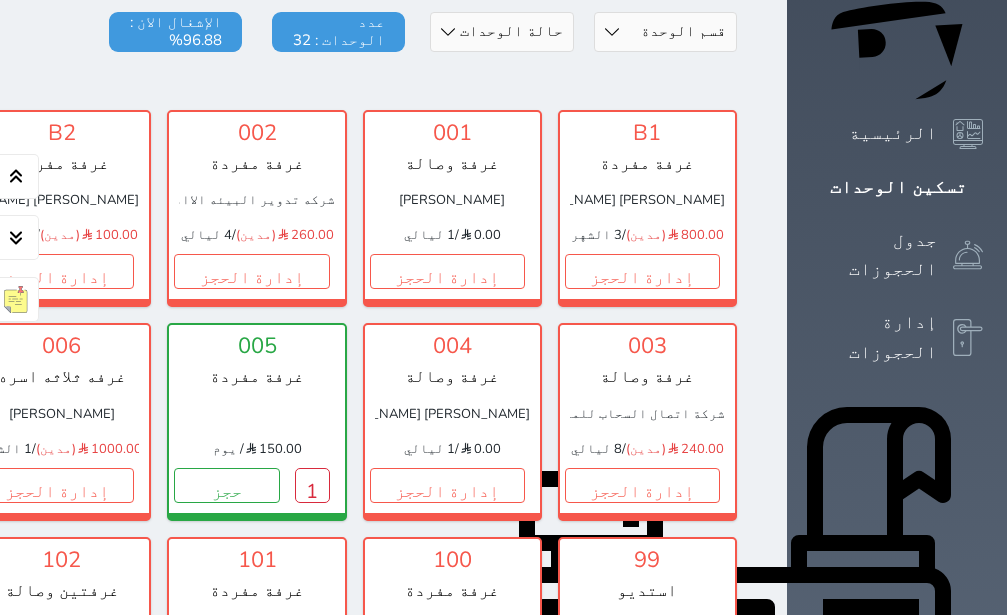 click on "إدارة الحجز" at bounding box center (-139, 271) 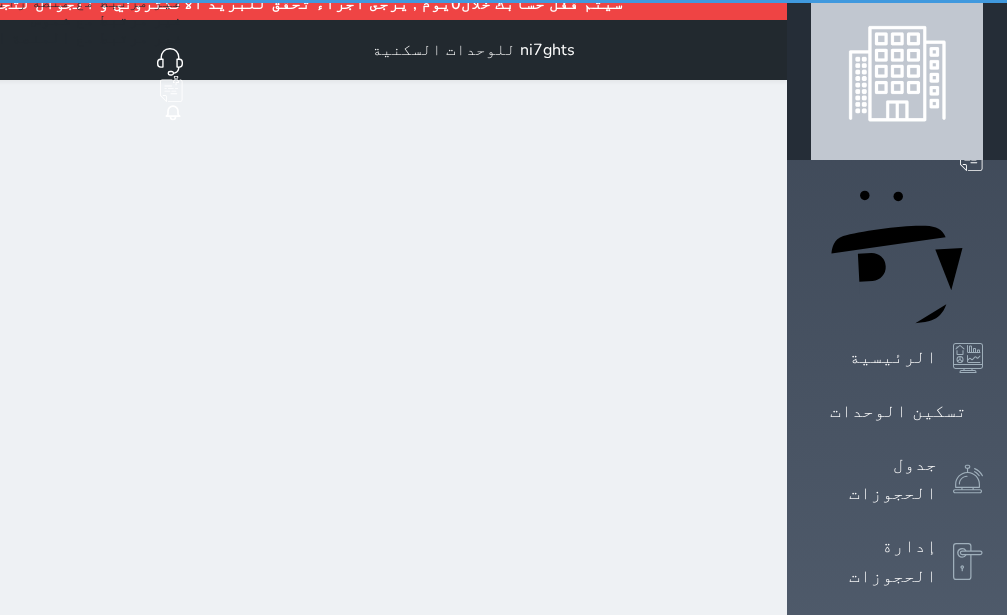 scroll, scrollTop: 0, scrollLeft: 0, axis: both 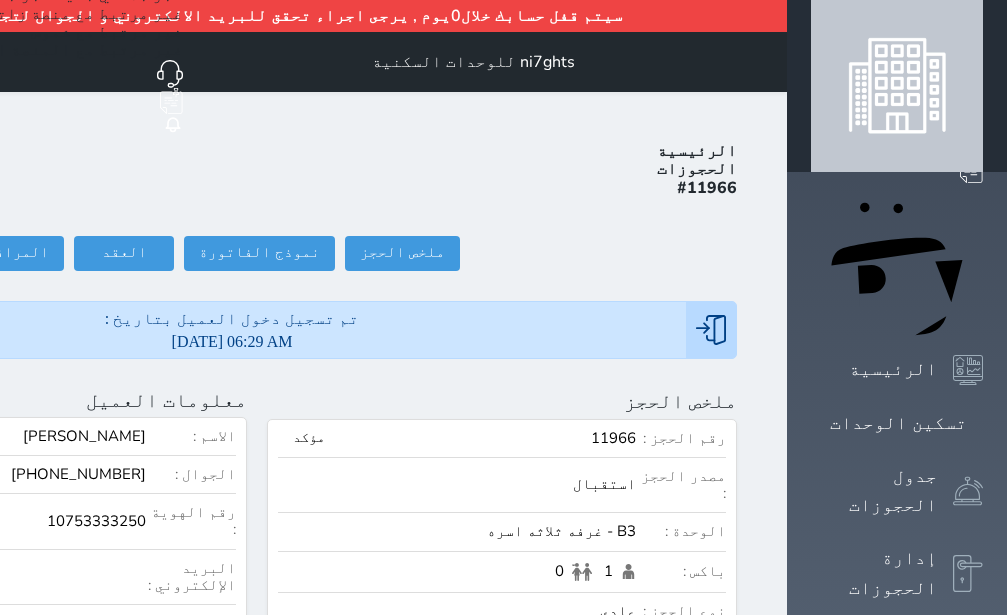 select 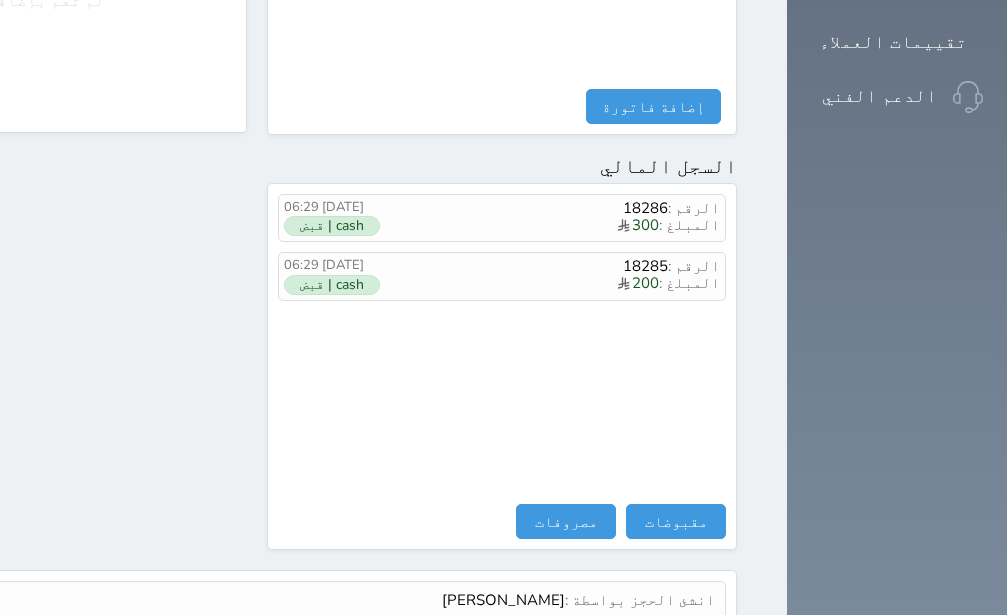 scroll, scrollTop: 1142, scrollLeft: 0, axis: vertical 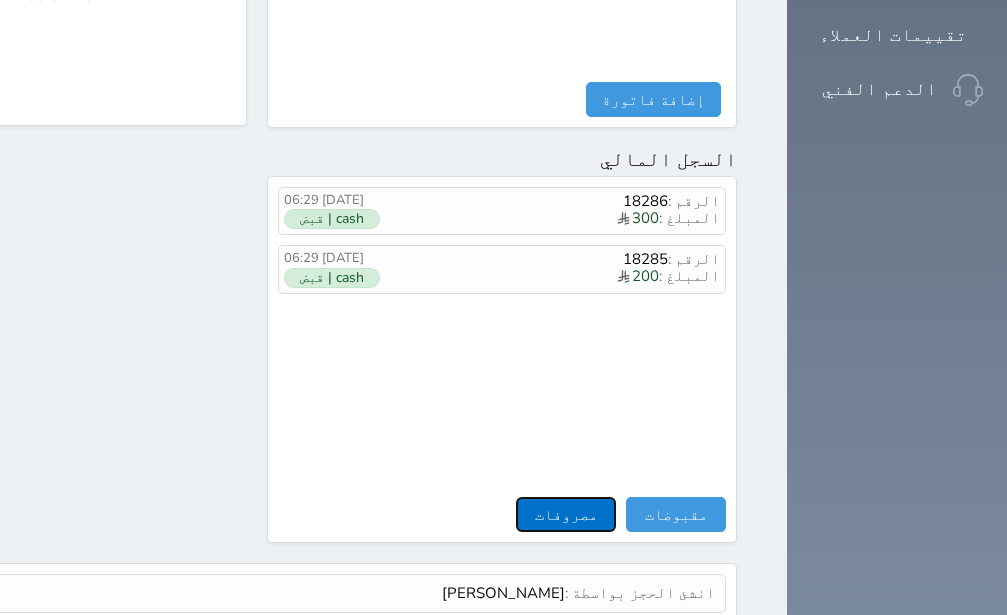 click on "مصروفات" at bounding box center [566, 514] 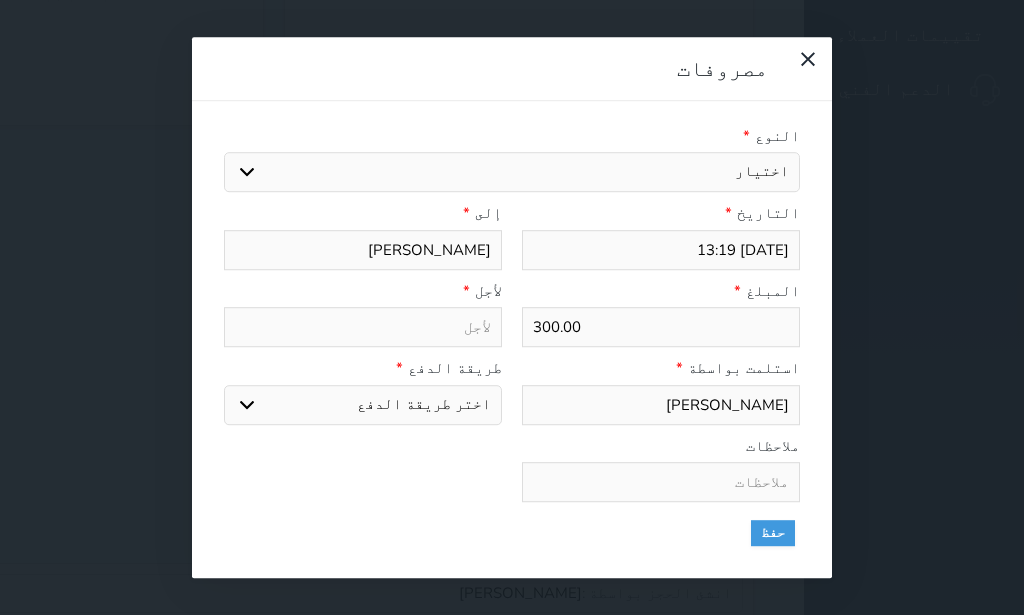 select 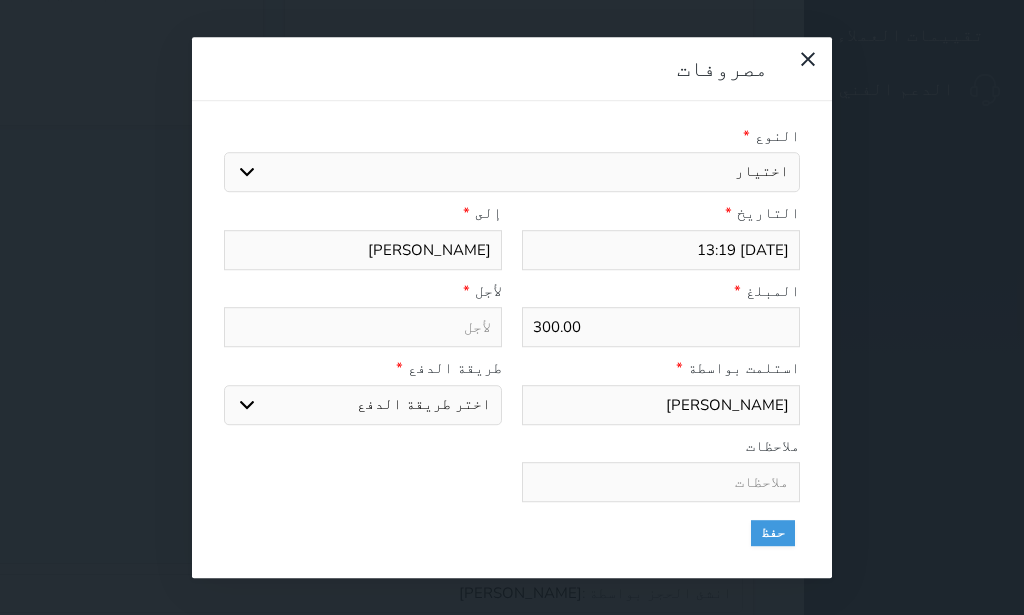 click on "اختيار   مرتجع إيجار رواتب صيانة مصروفات عامة استرجاع تامين استرجاع العربون حافز فواتير كهرباء مغسلة مشروبات فطور غداء عشاء الهاتف والنت مصروفات عامة ادوات نظافة مشتريات دائن" at bounding box center [512, 172] 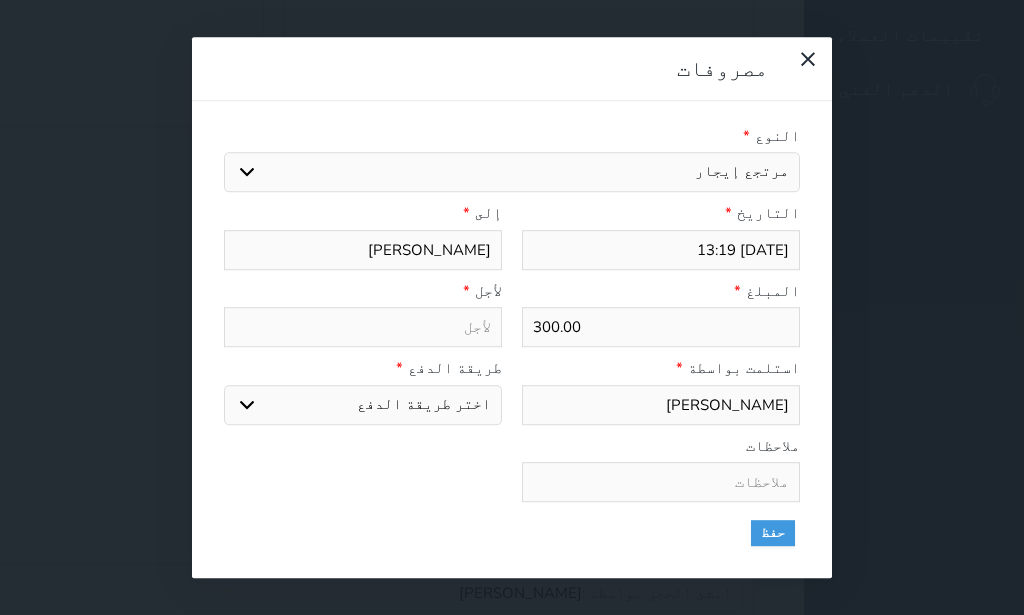click on "مرتجع إيجار" at bounding box center (0, 0) 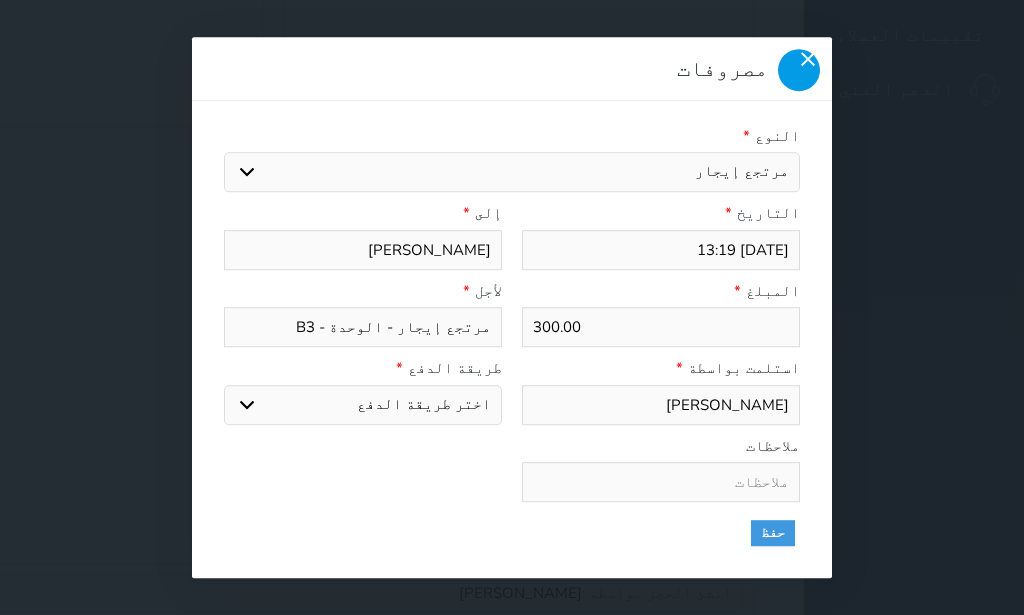 click 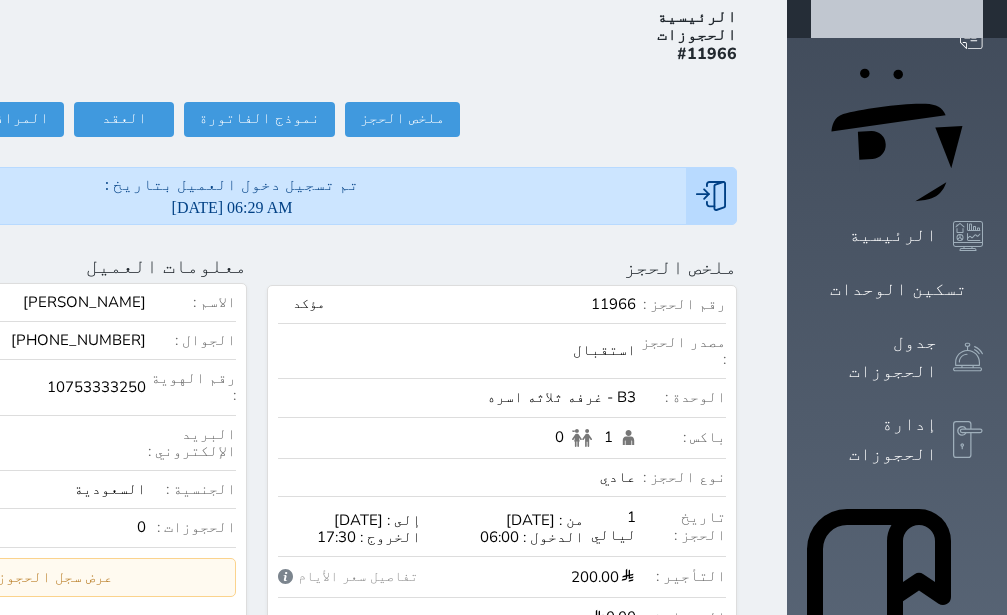 scroll, scrollTop: 0, scrollLeft: 0, axis: both 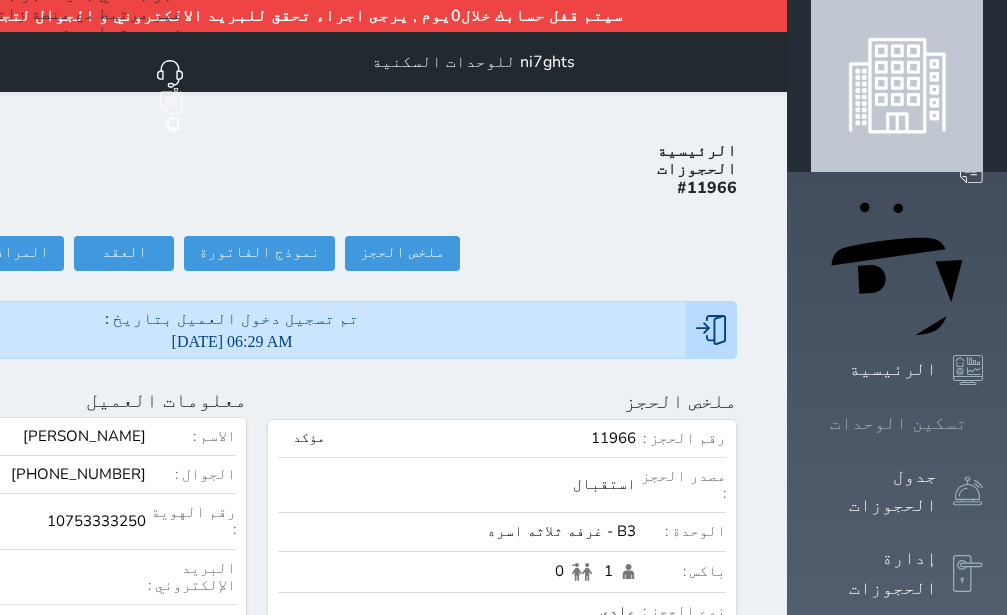 click at bounding box center (983, 423) 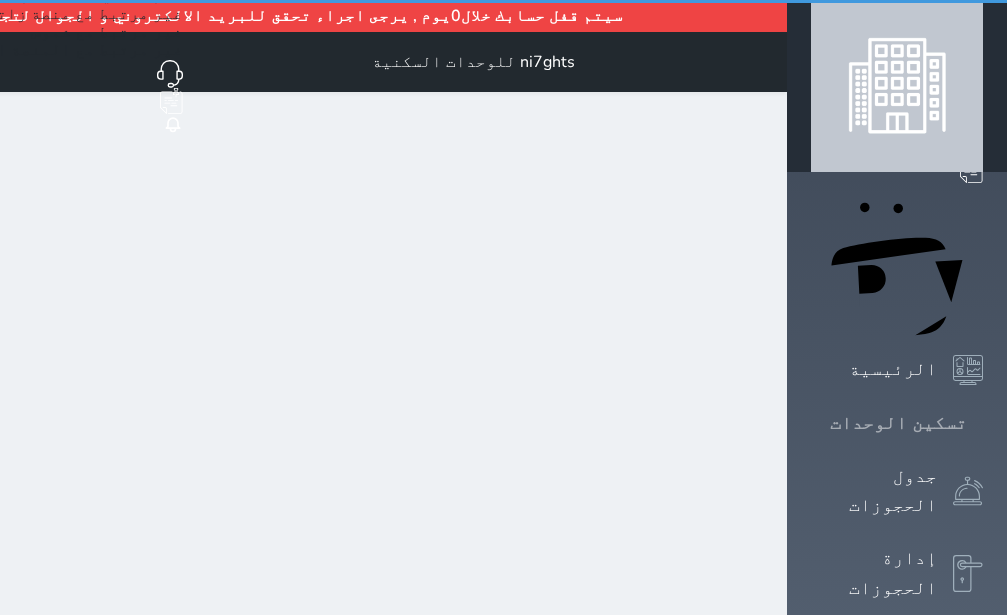 click at bounding box center [983, 423] 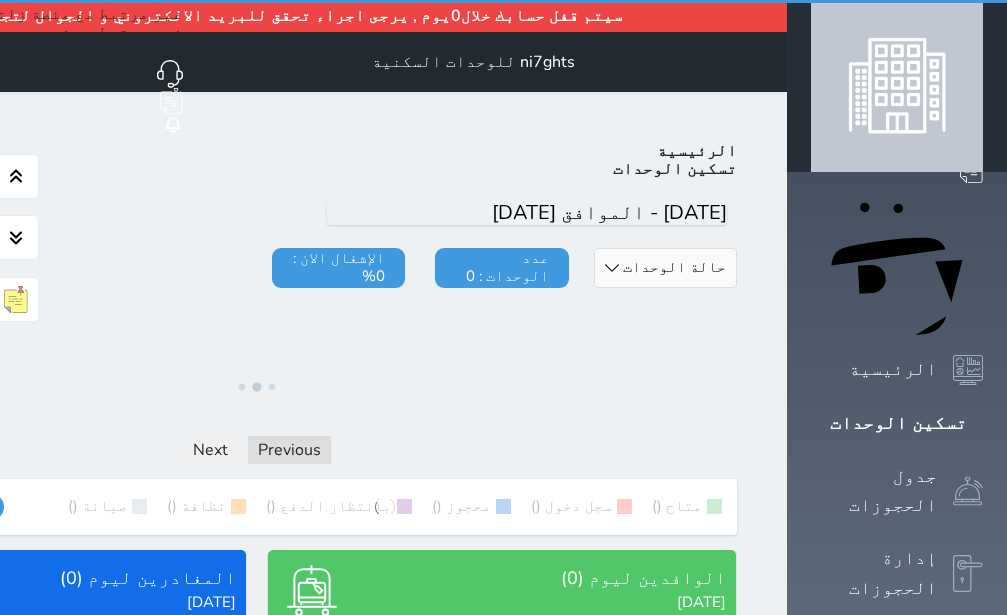 click at bounding box center [983, 423] 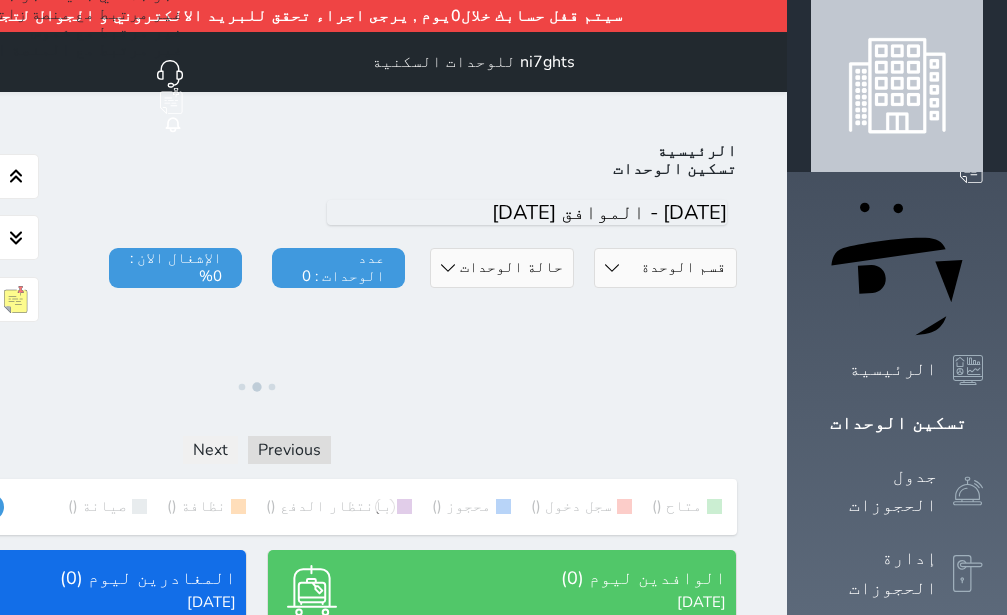 click on "حجز جماعي جديد   حجز جديد             الرئيسية     تسكين الوحدات     جدول الحجوزات     إدارة الحجوزات     POS         تقييمات العملاء               الدعم الفني
سيتم قفل حسابك خلال0يوم , يرجى اجراء تحقق للبريد الالكتروني و الجوال لتجنب انقطاع الخدمة
التحقق الان
ni7ghts للوحدات السكنية
حجز جماعي جديد   حجز جديد   غير مرتبط مع منصة زاتكا المرحلة الثانية   غير مرتبط مع شموس   غير مرتبط مع المنصة الوطنية للرصد السياحي             إشعار   الغرفة   النزيل   المصدر
هيثم
الرئيسية   تسكين الوحدات       اليوم" at bounding box center (367, 636) 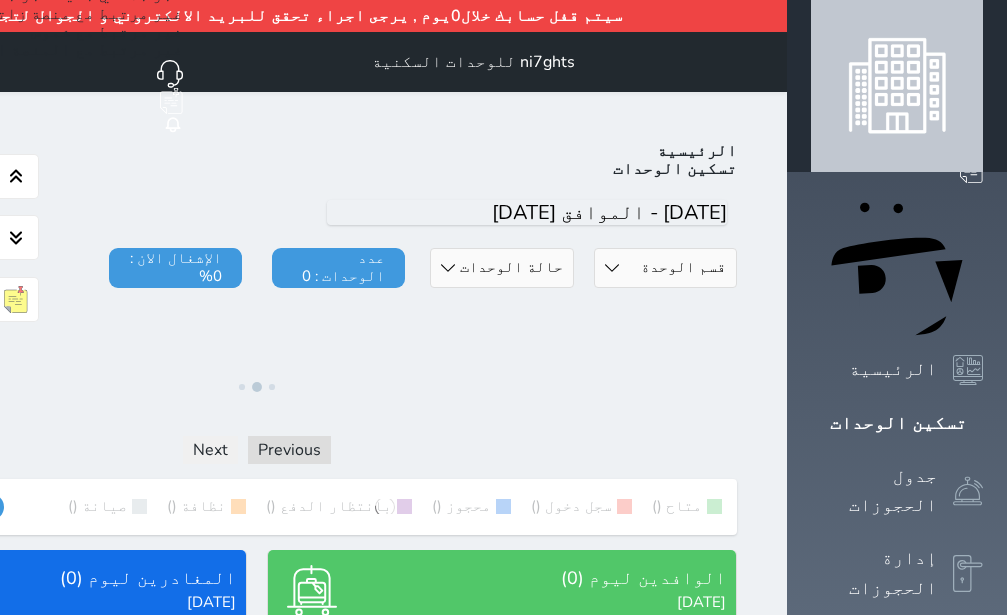 click on "الرئيسية   تسكين الوحدات       اليوم   قسم الوحدة   غرفه ثلاثه اسره غرفة وصالة غرفتين وصالة غرفة مفردة   حالة الوحدات متاح تحت التنظيف تحت الصيانة سجل دخول  لم يتم تسجيل الدخول   عدد الوحدات : 0   الإشغال الان : 0%                   ملاحظات فريق العمل       حفظ   Previous    Next     متاح ()   سجل دخول ()   محجوز ()   بانتظار الدفع ()   نظافة ()   صيانة ()     عرض رصيد الصندوق   يرجي الانتظار   رصيد الصندوق : 0    تقرير استلام       الوافدين ليوم (0)   الأربعاء  2025/07/30     الكل   لم يسجل دخول   تم الدخول       لايوجد عملاء وافدين   عرض الوافدين       المغادرين ليوم (0)   الأربعاء  2025/07/30     الكل   تم الدخول   تم المغادرة" at bounding box center (257, 494) 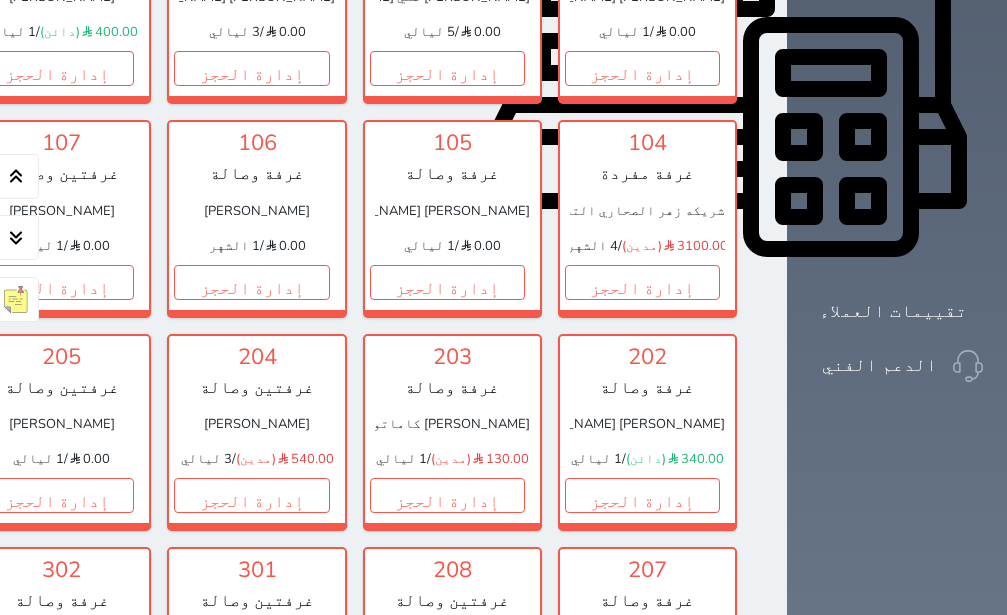 scroll, scrollTop: 992, scrollLeft: 0, axis: vertical 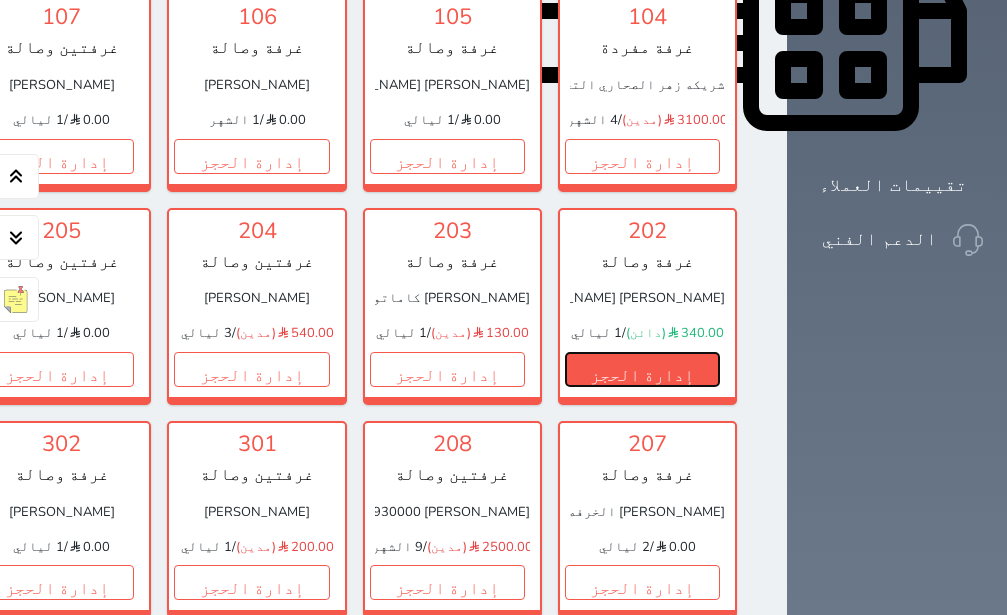 click on "إدارة الحجز" at bounding box center (642, 369) 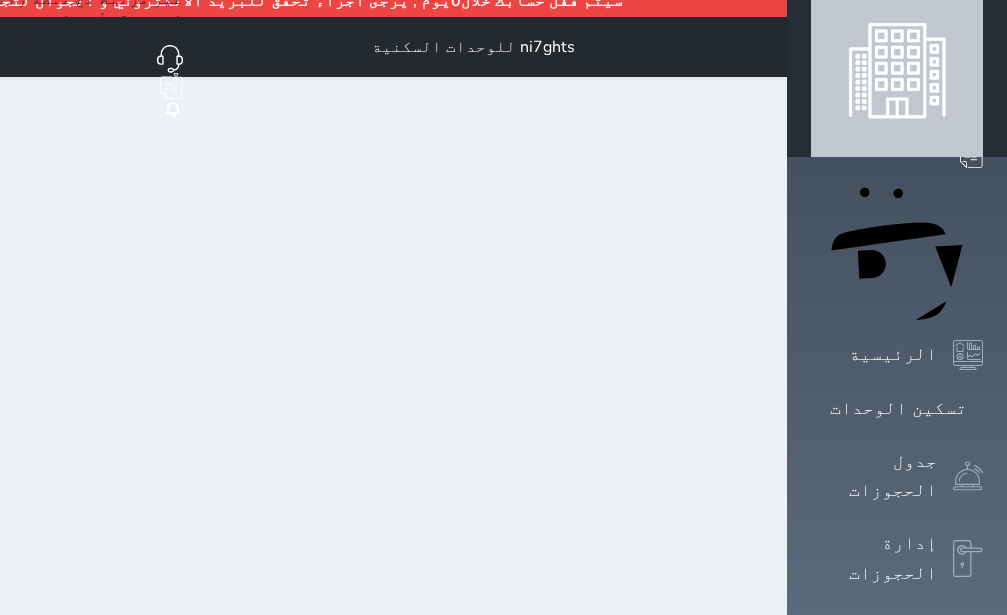 scroll, scrollTop: 0, scrollLeft: 0, axis: both 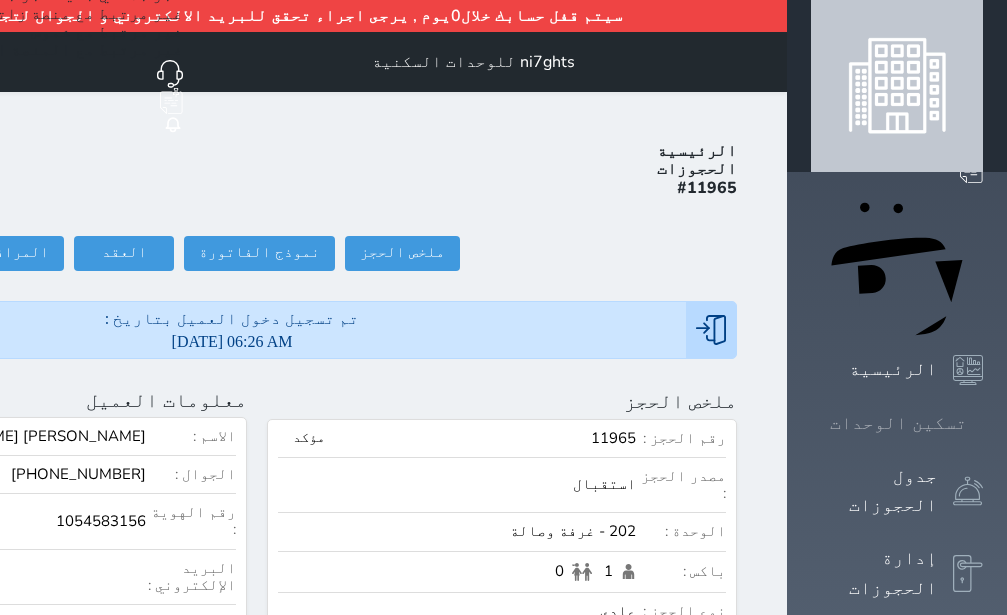 click 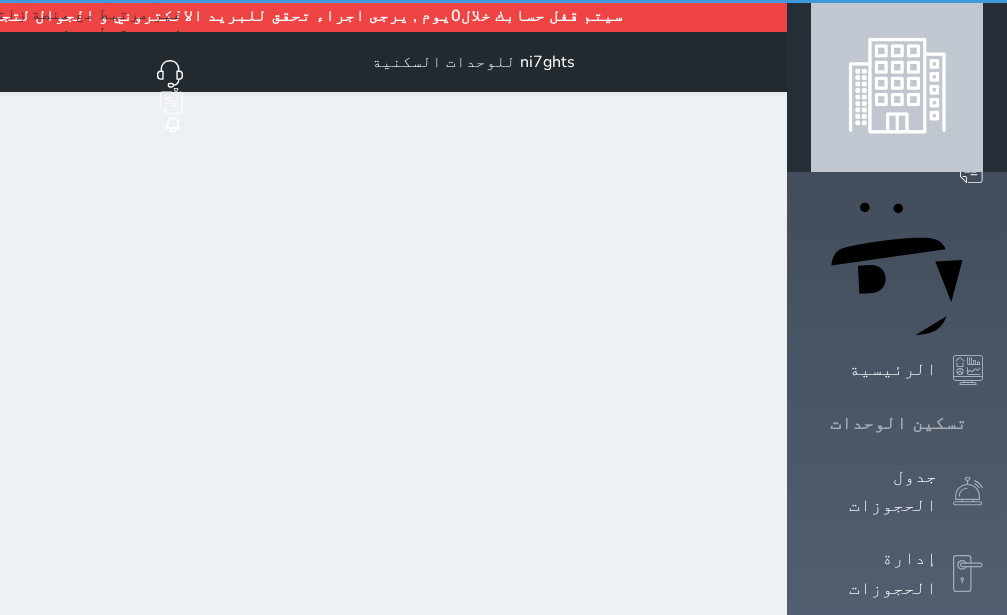 click 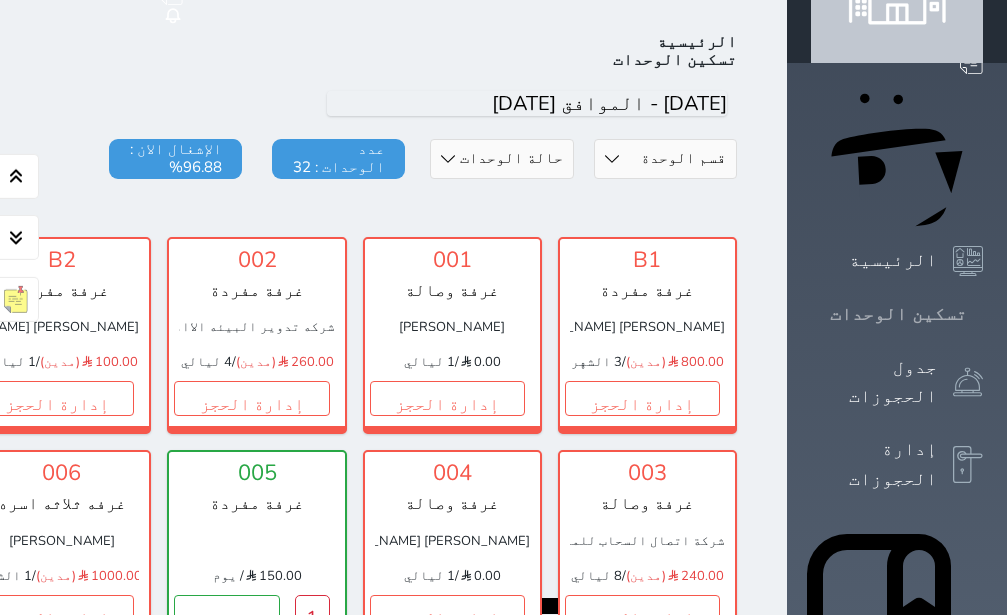 scroll, scrollTop: 110, scrollLeft: 0, axis: vertical 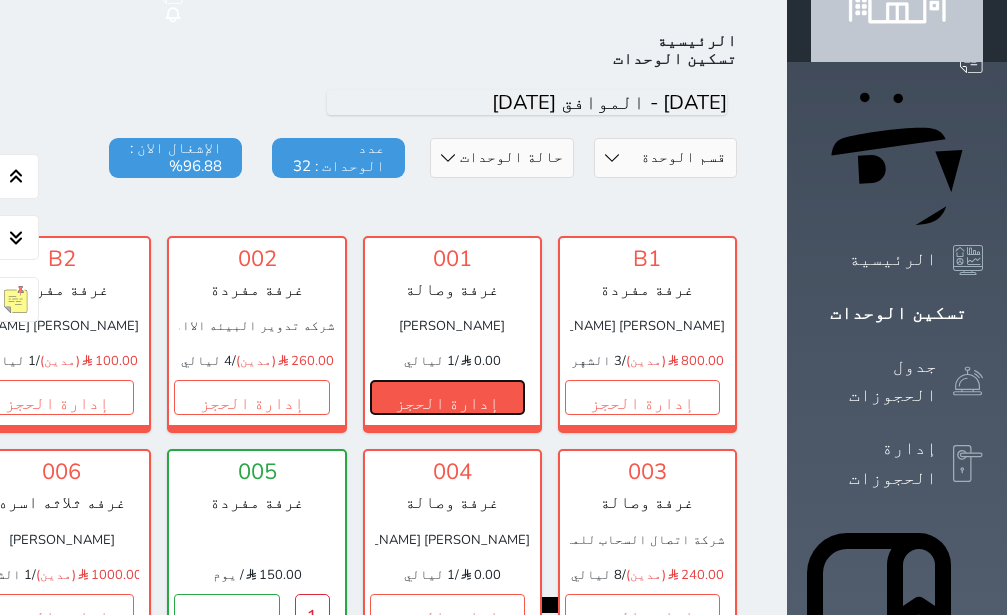 click on "إدارة الحجز" at bounding box center (447, 397) 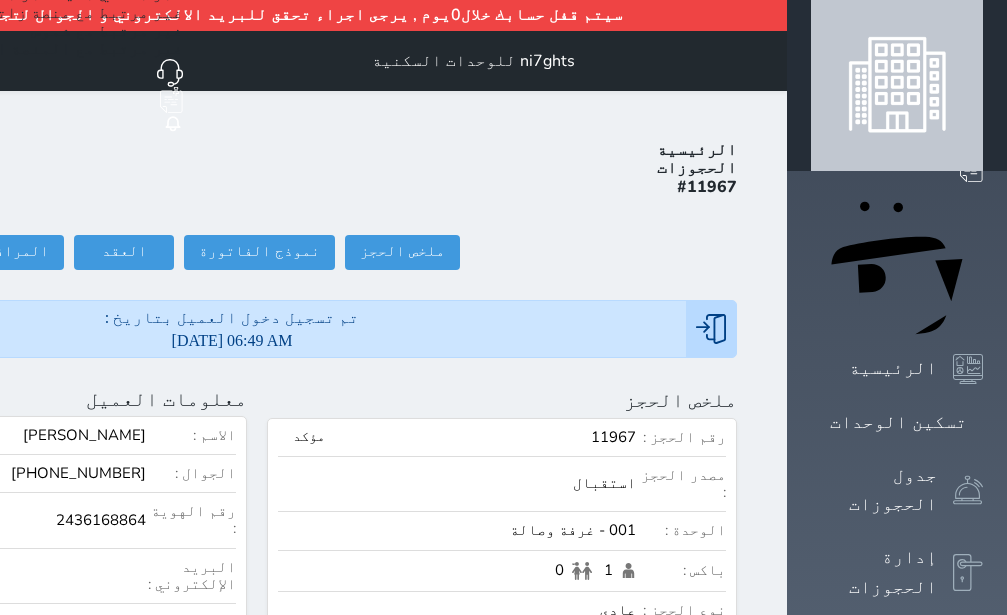 scroll, scrollTop: 0, scrollLeft: 0, axis: both 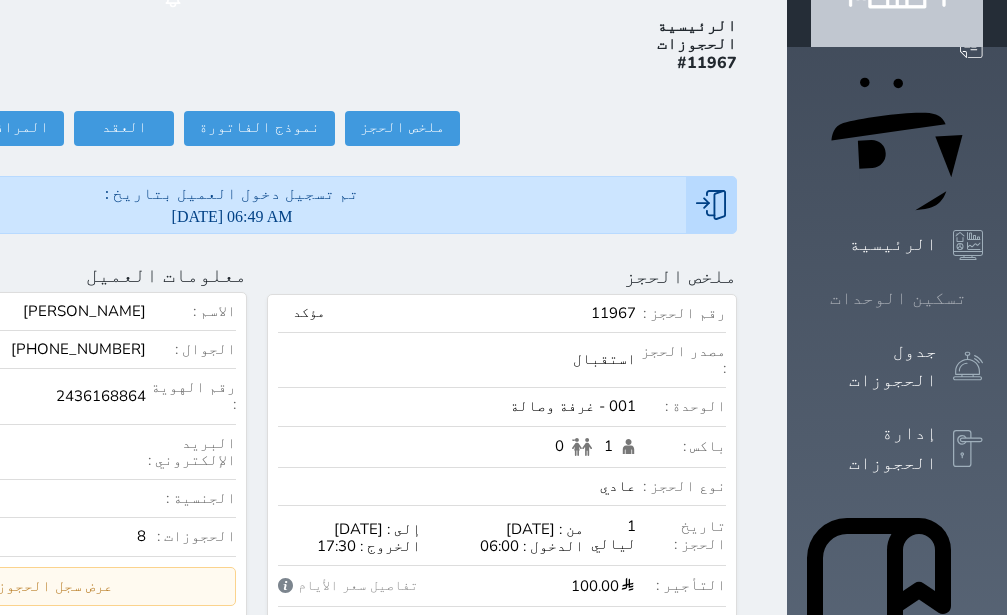 click on "تسكين الوحدات" at bounding box center [898, 298] 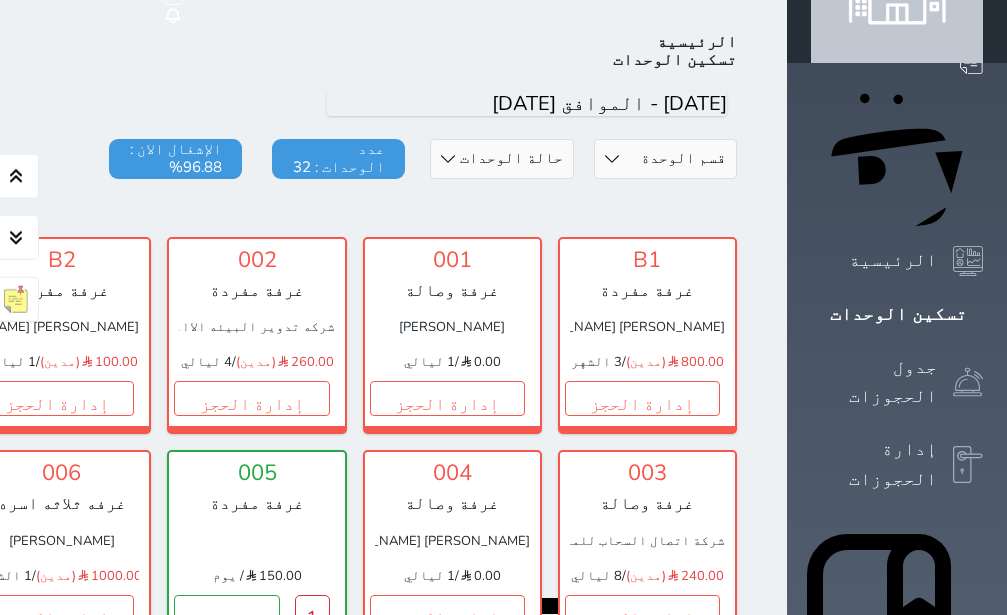 scroll, scrollTop: 110, scrollLeft: 0, axis: vertical 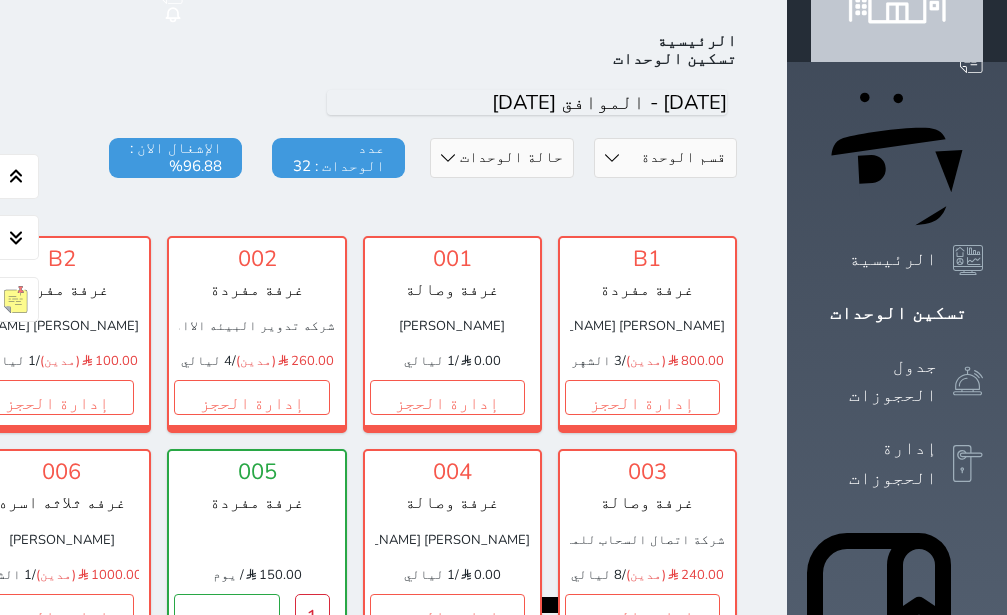 drag, startPoint x: 582, startPoint y: 310, endPoint x: 583, endPoint y: 322, distance: 12.0415945 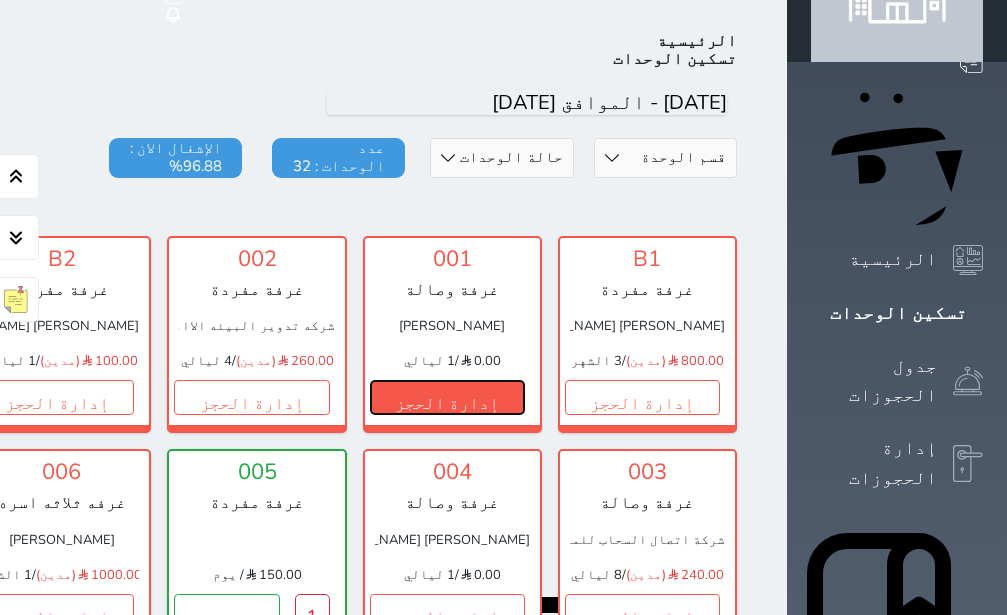 click on "إدارة الحجز" at bounding box center (447, 397) 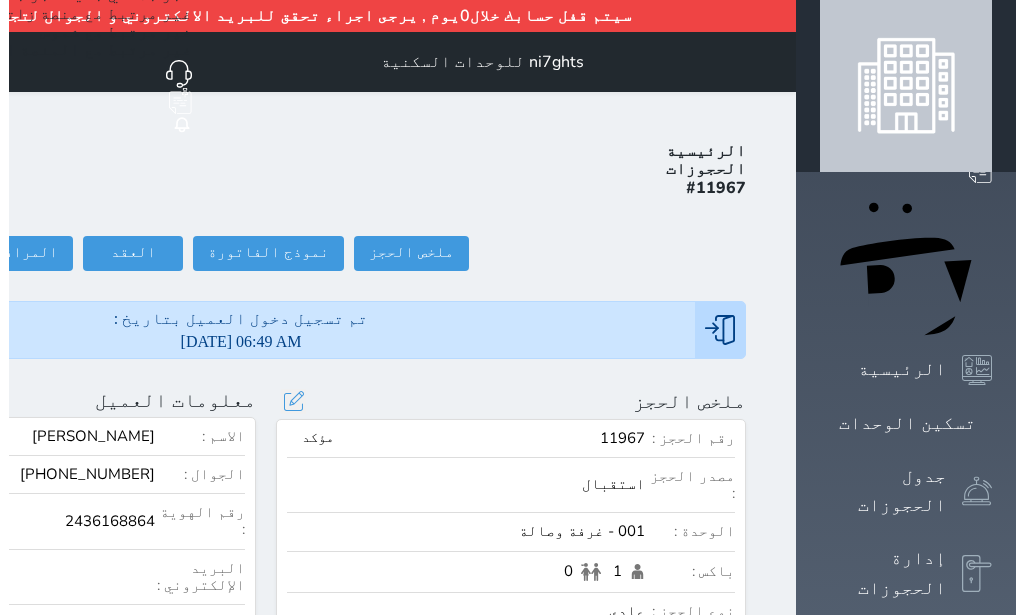 scroll, scrollTop: 378, scrollLeft: 0, axis: vertical 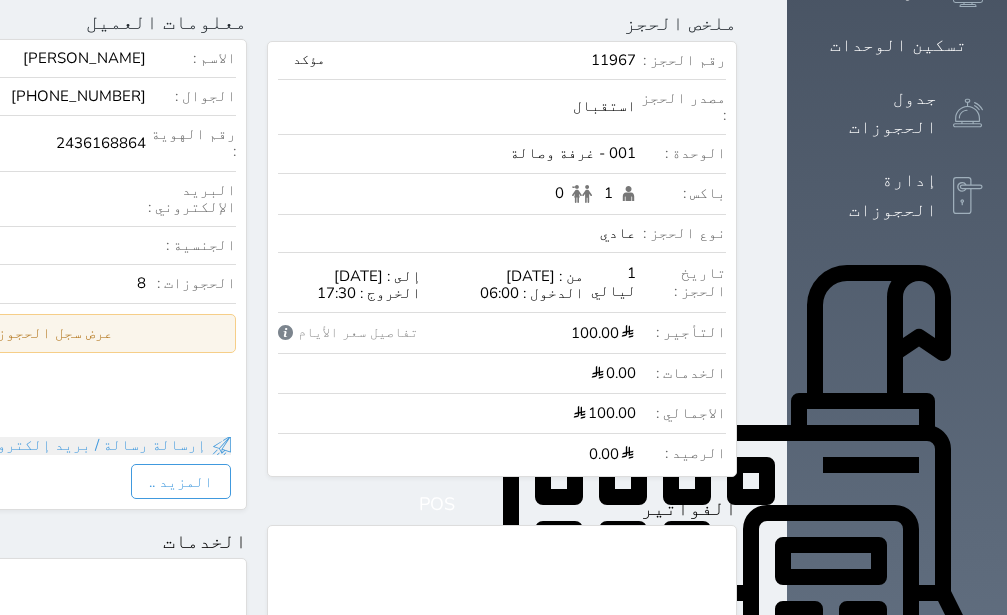 click on "عرض سجل الحجوزات السابقة" at bounding box center [12, 333] 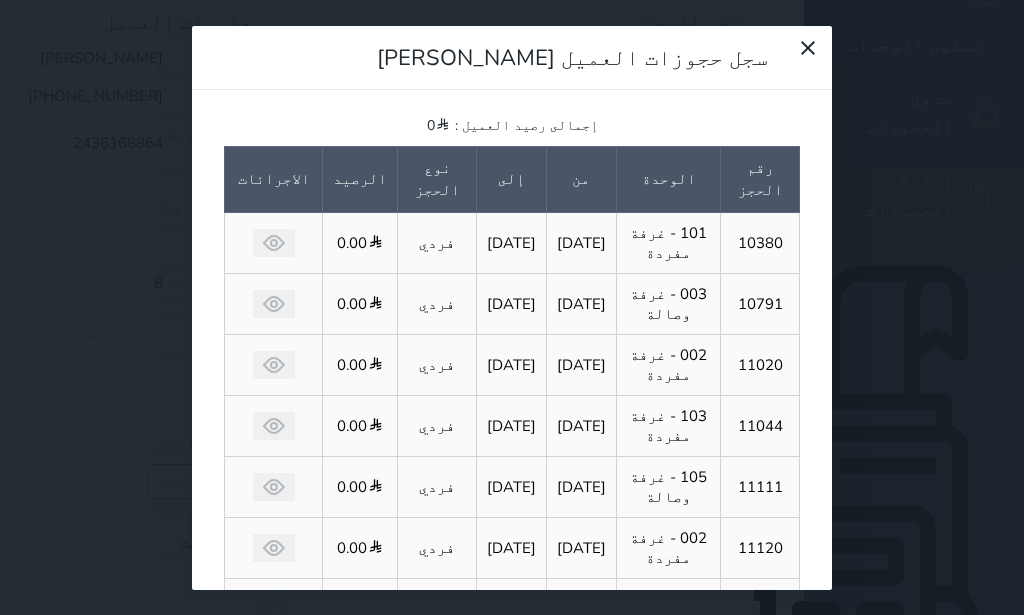 scroll, scrollTop: 190, scrollLeft: 0, axis: vertical 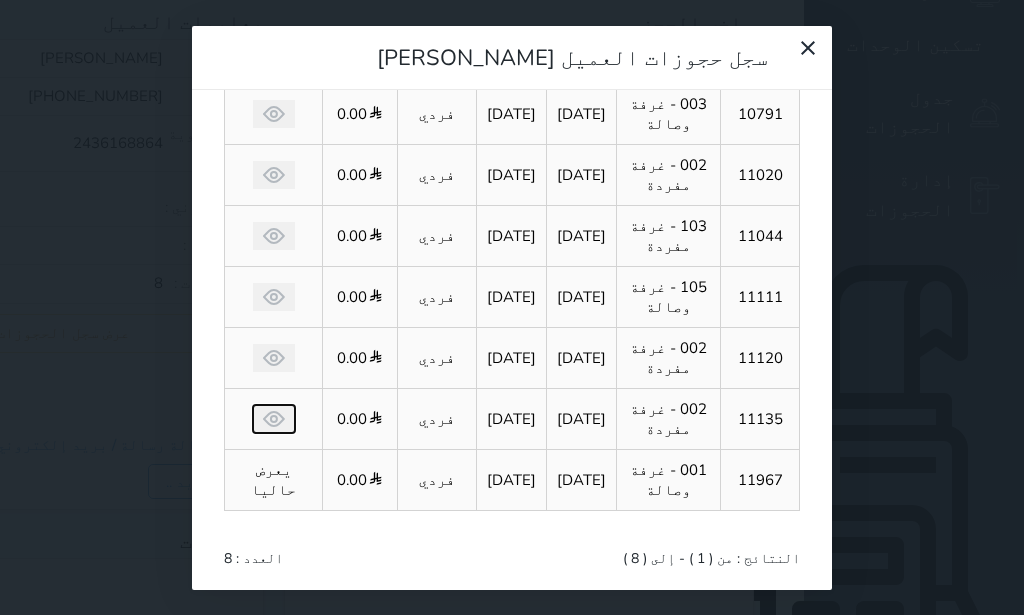 click 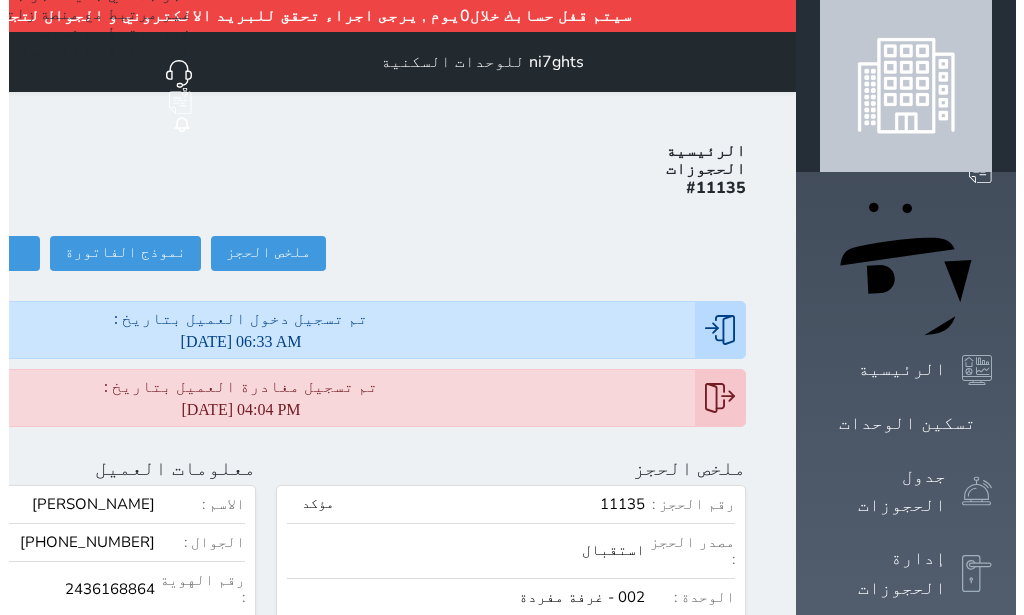scroll, scrollTop: 126, scrollLeft: 0, axis: vertical 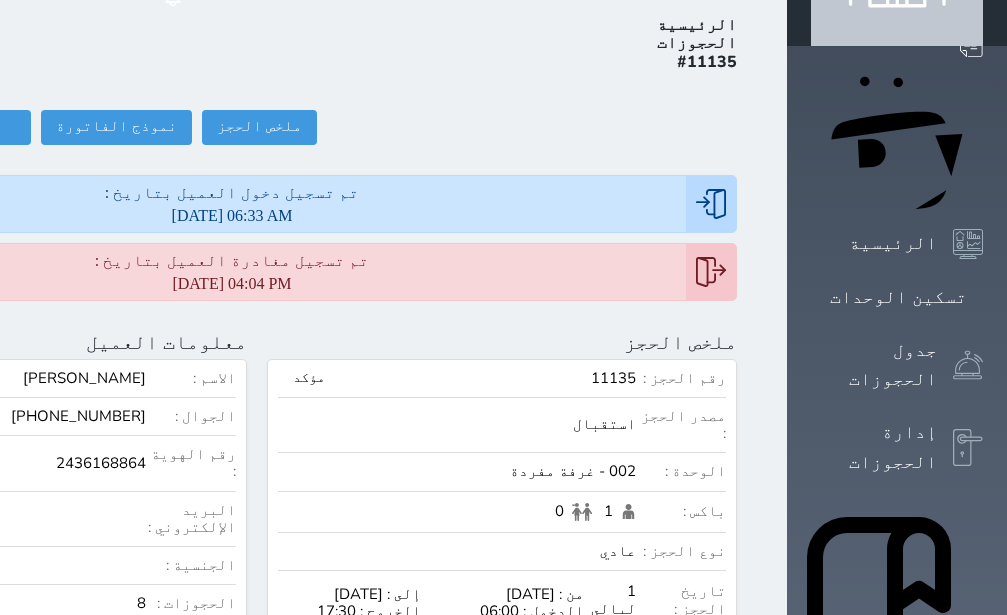 click on "عرض سجل الحجوزات السابقة" at bounding box center (12, 653) 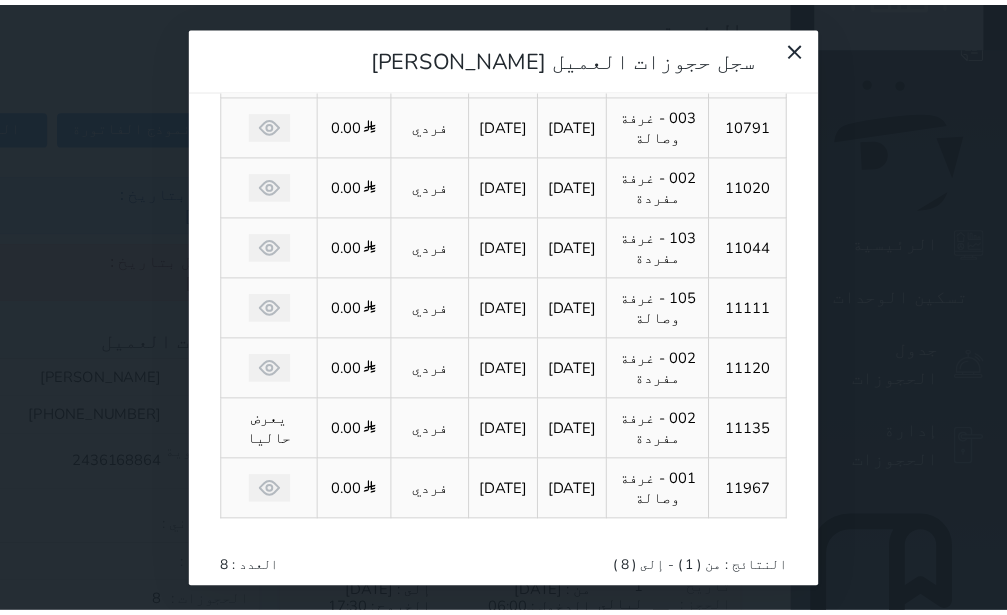 scroll, scrollTop: 190, scrollLeft: 0, axis: vertical 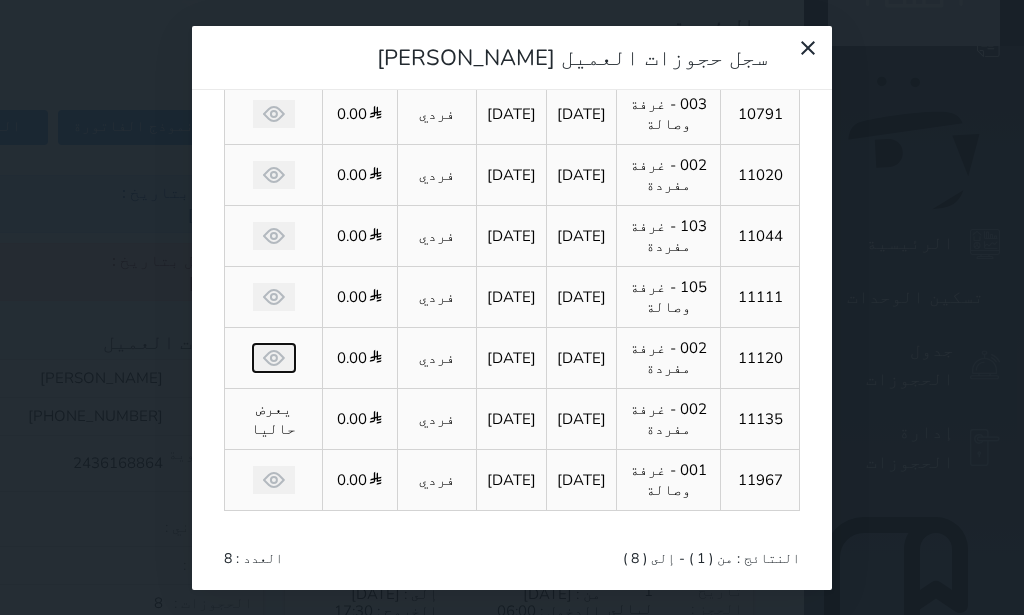 click at bounding box center (274, 358) 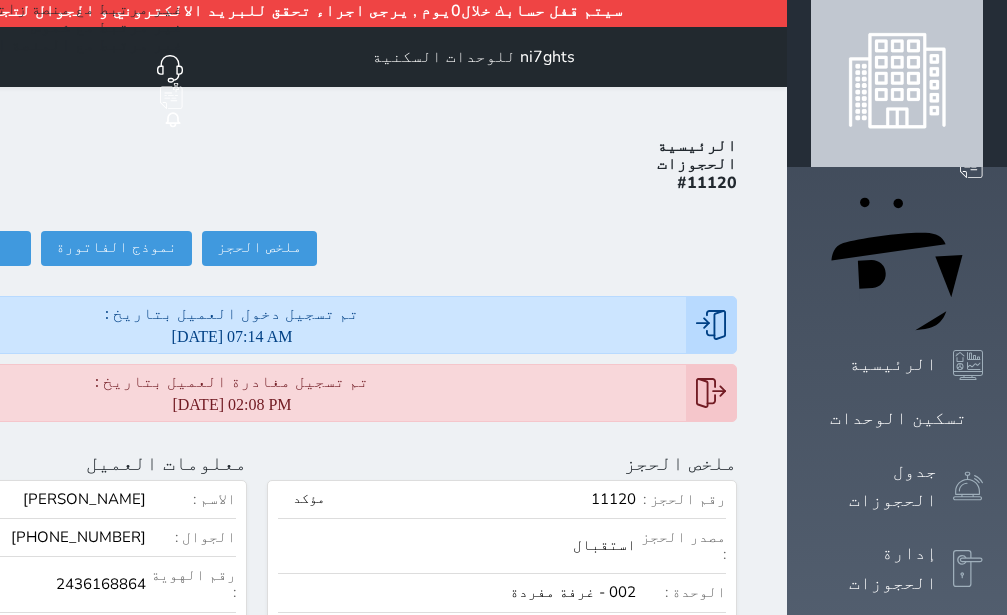 scroll, scrollTop: 0, scrollLeft: 0, axis: both 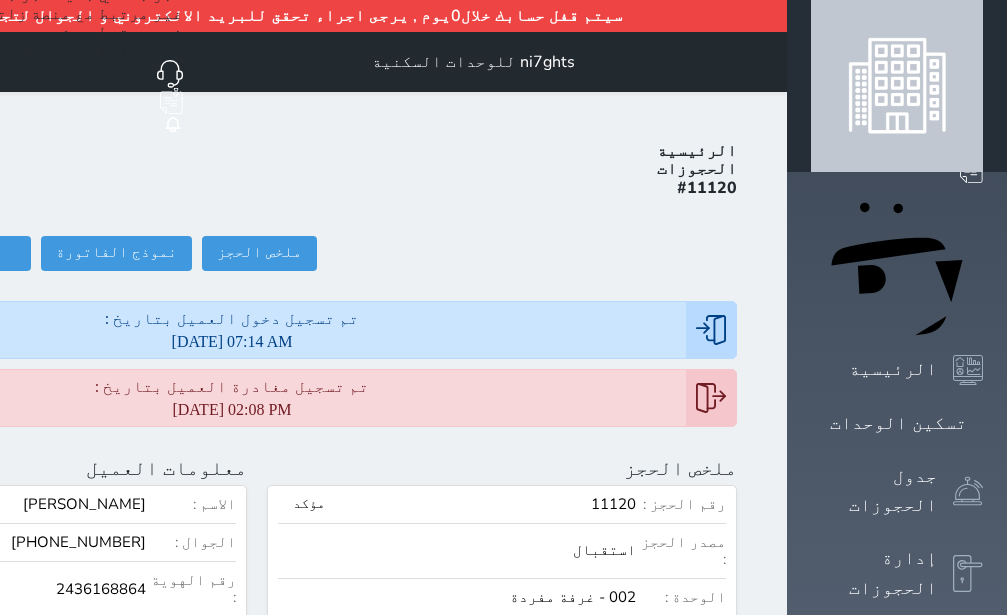 click on "المرافقين (0)" at bounding box center (-146, 253) 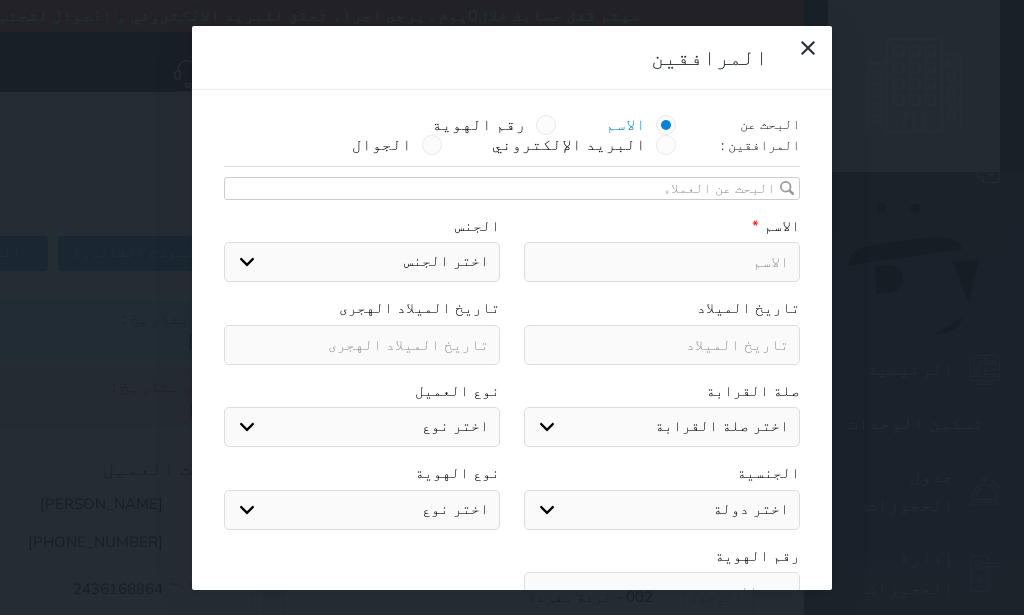 select 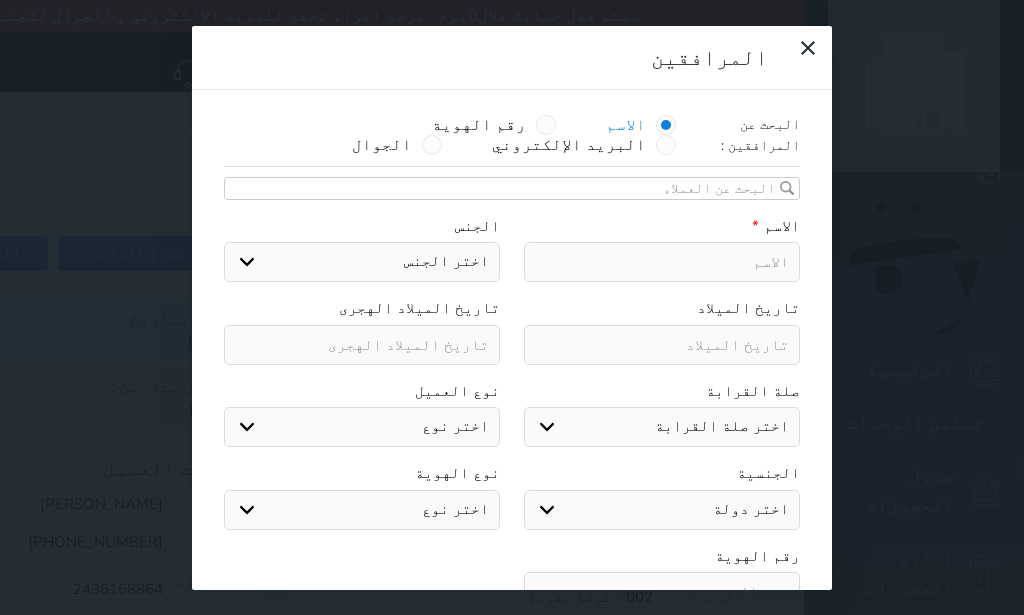 select 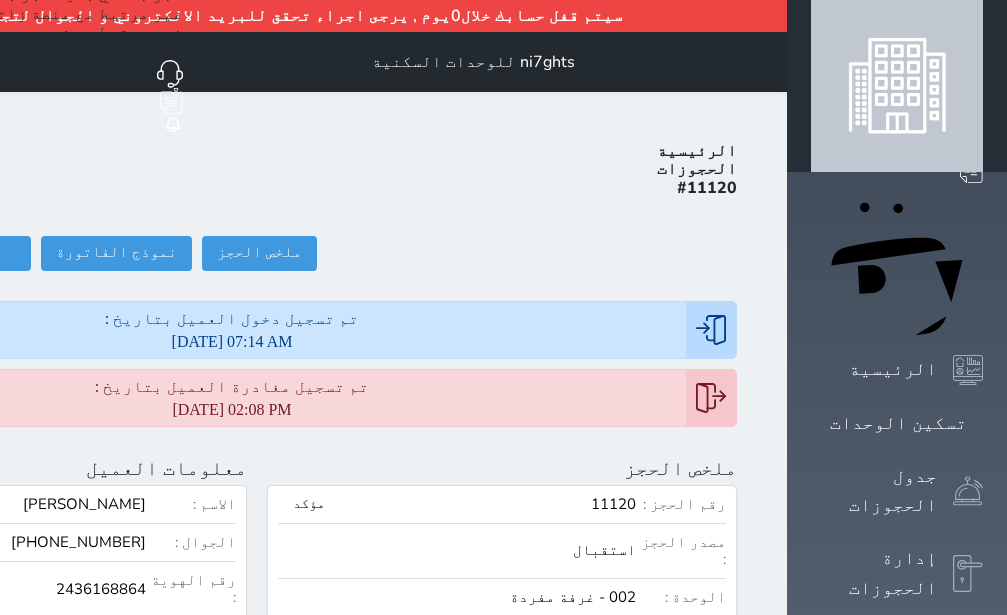 click on "المرافقين                 البحث عن المرافقين :        الاسم       رقم الهوية       البريد الإلكتروني       الجوال           تغيير العميل              الاسم *     الجنس    اختر الجنس   ذكر انثى   تاريخ الميلاد         تاريخ الميلاد الهجرى         صلة القرابة
اختر صلة القرابة   ابن ابنه زوجة اخ اخت اب ام زوج أخرى   نوع العميل   اختر نوع   مواطن مواطن خليجي زائر مقيم   الجنسية   اختر دولة   الامارات العربية الاردن البحرين سوريا العراق عمان فلسطين قطر الكويت لبنان اليمن اليمن الجنوبي السعودية يمني جنوبي-السلاطين بني حارث الكويت-بدون افراد القبائل من سكان البحرين قبائل مجاورة للعطفين وثيقة قطريه" at bounding box center (503, 307) 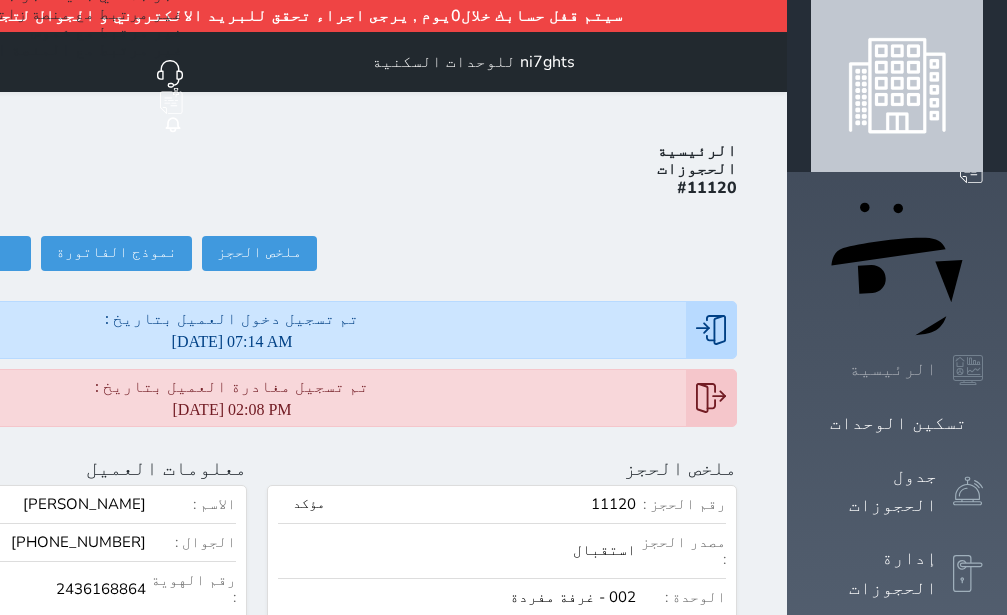 click on "الرئيسية" at bounding box center [897, 370] 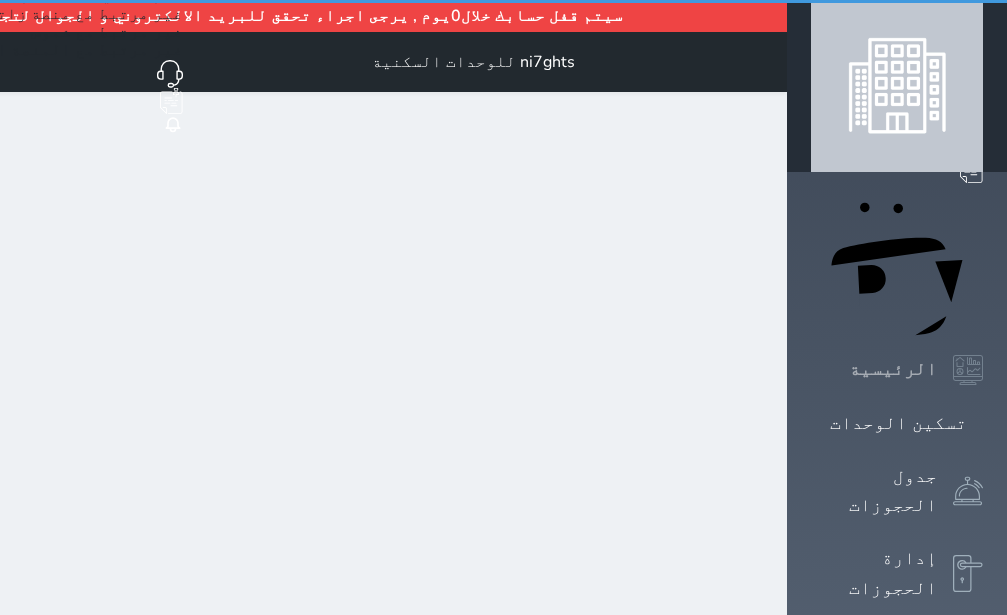 click on "الرئيسية" at bounding box center (897, 370) 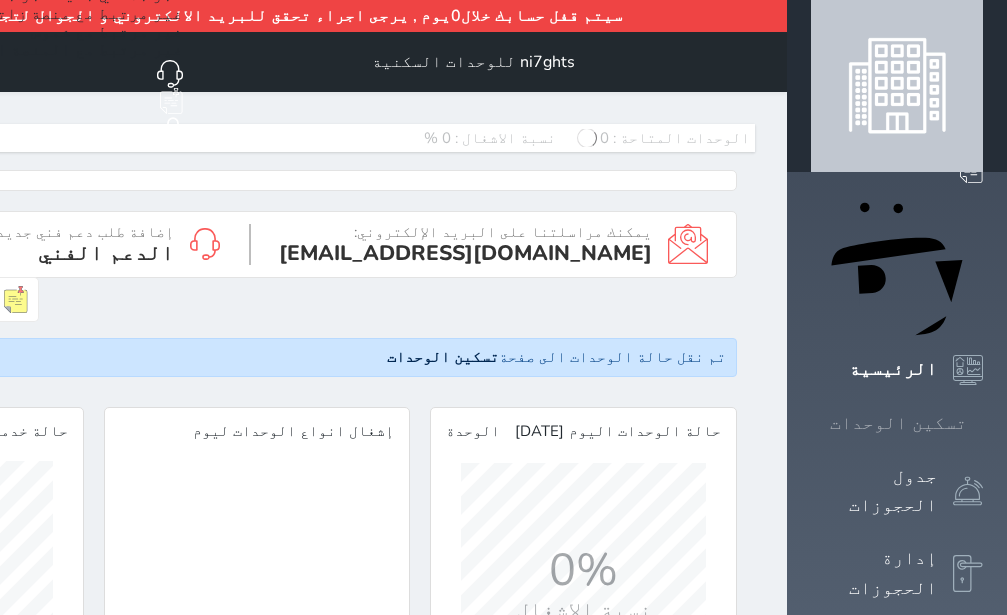 click on "تسكين الوحدات" at bounding box center (898, 423) 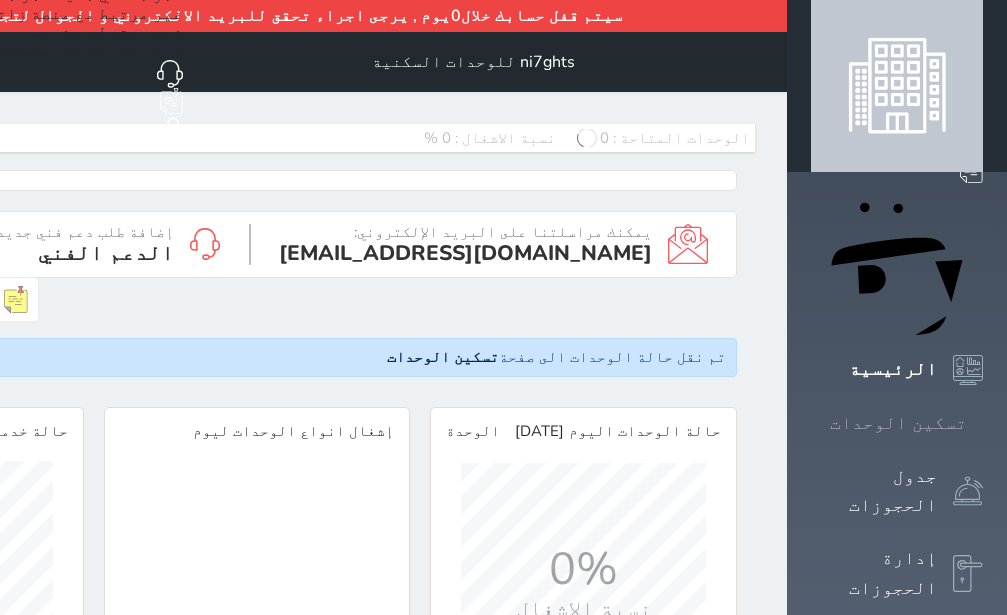 click on "تسكين الوحدات" at bounding box center [898, 423] 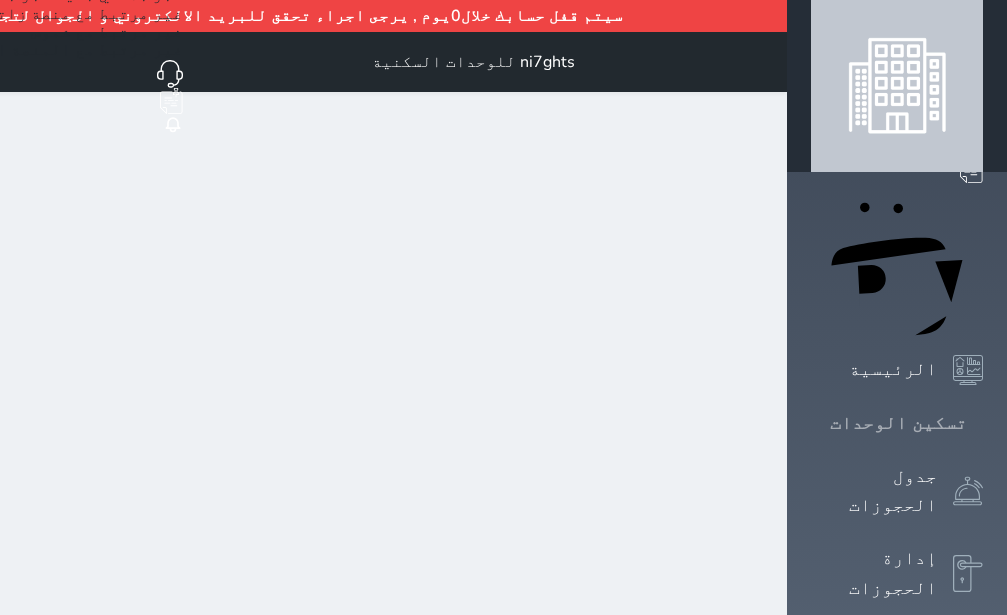 click on "تسكين الوحدات" at bounding box center (898, 423) 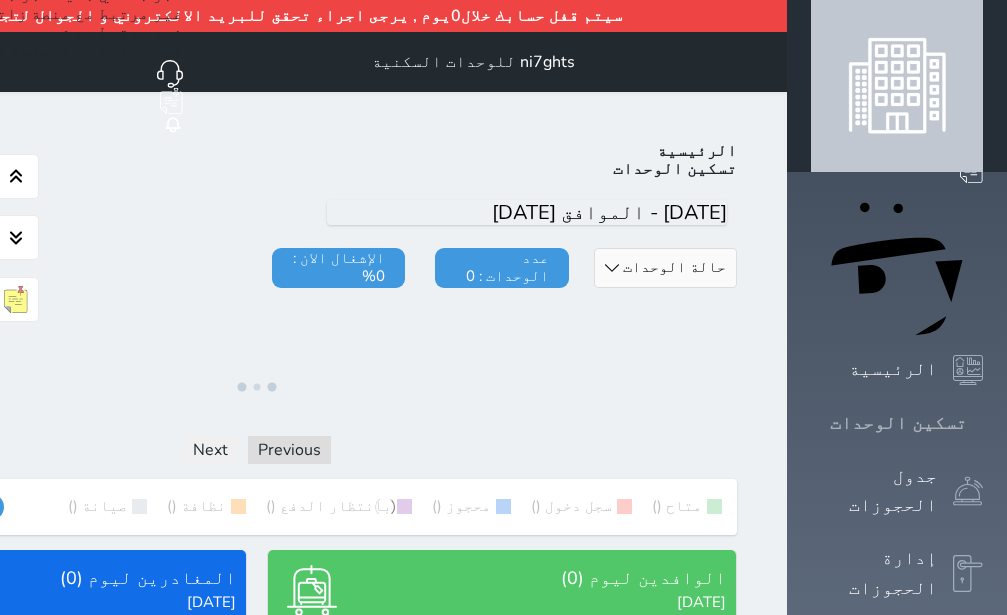 click on "تسكين الوحدات" at bounding box center (898, 423) 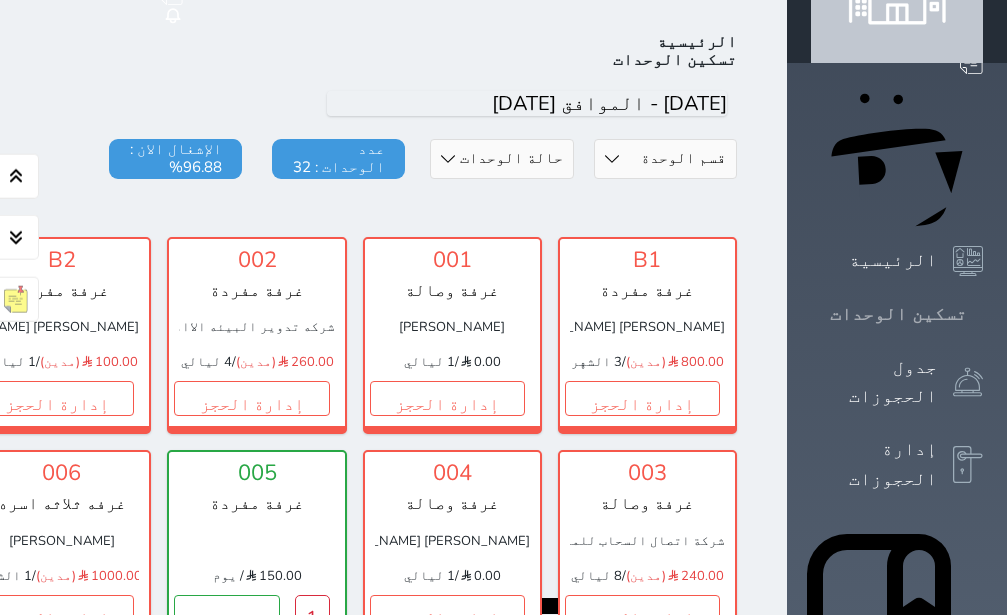 scroll, scrollTop: 110, scrollLeft: 0, axis: vertical 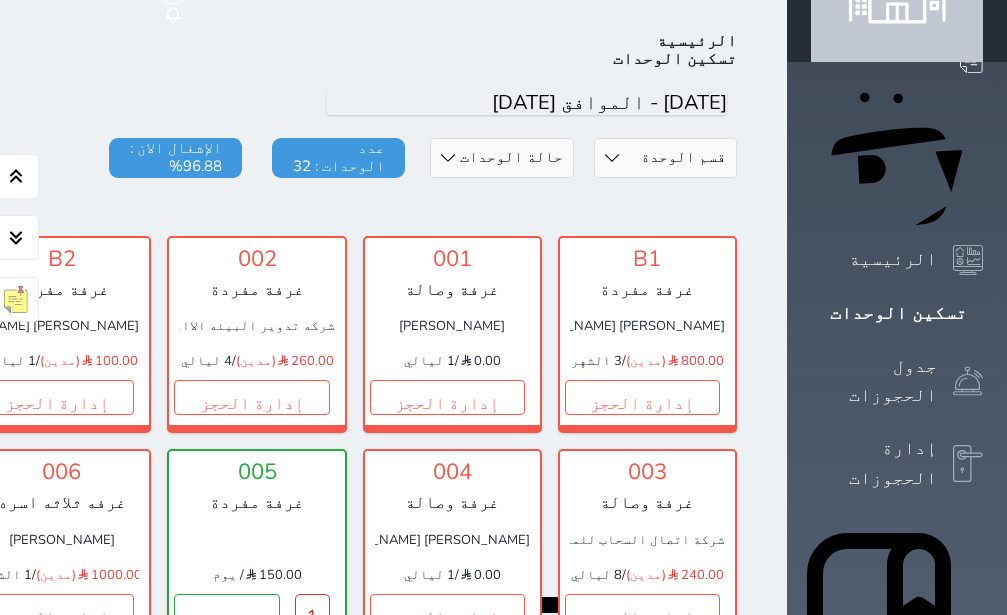 click at bounding box center (257, 208) 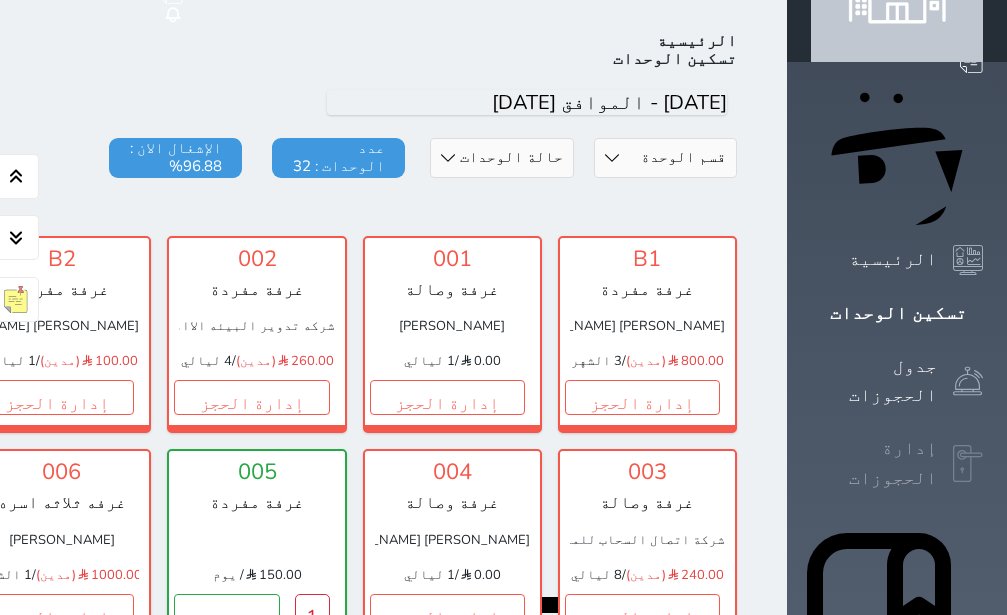 click on "إدارة الحجوزات" at bounding box center [874, 463] 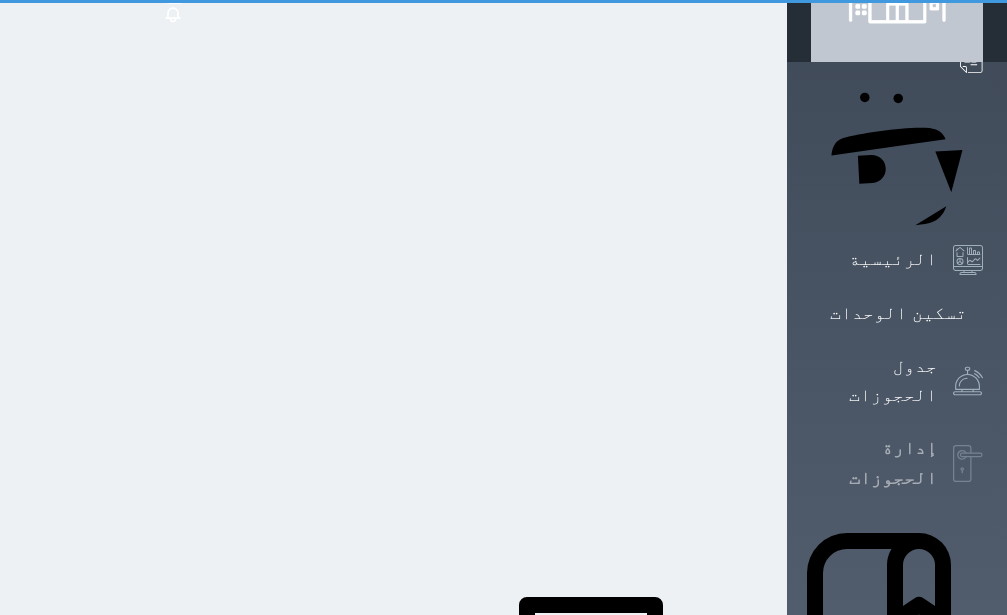 scroll, scrollTop: 30, scrollLeft: 0, axis: vertical 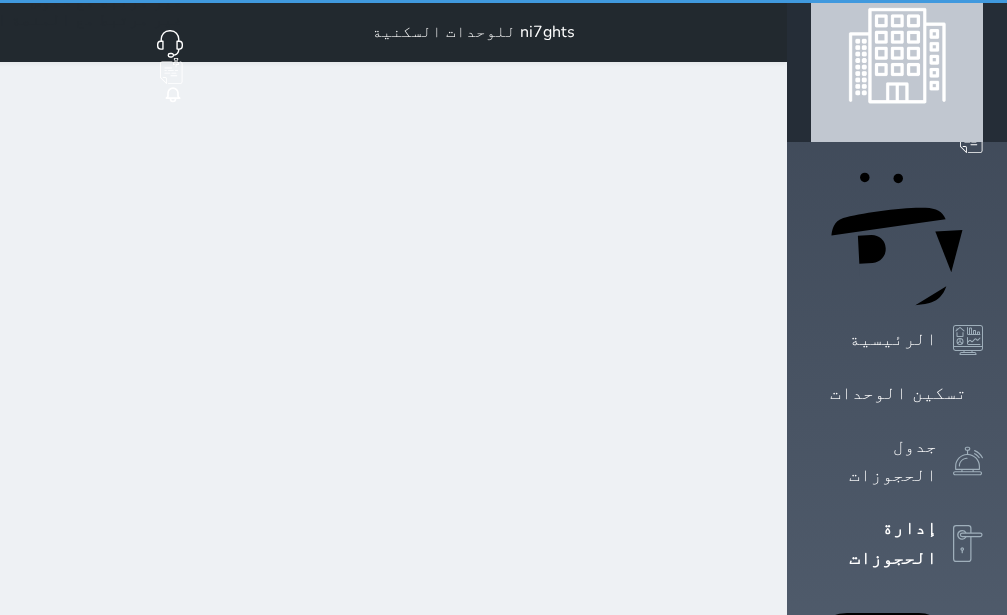 select on "open_all" 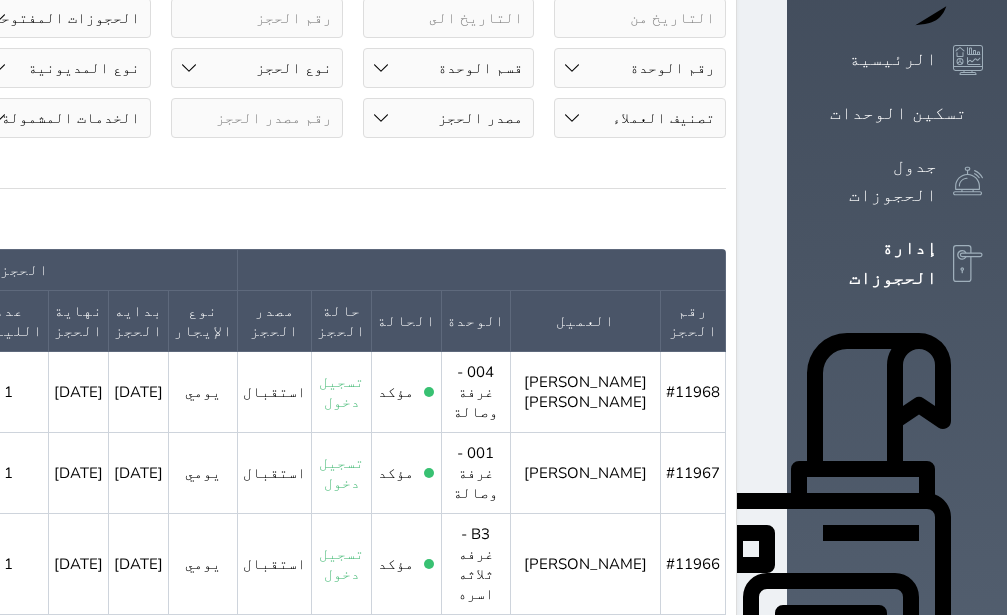 scroll, scrollTop: 0, scrollLeft: 0, axis: both 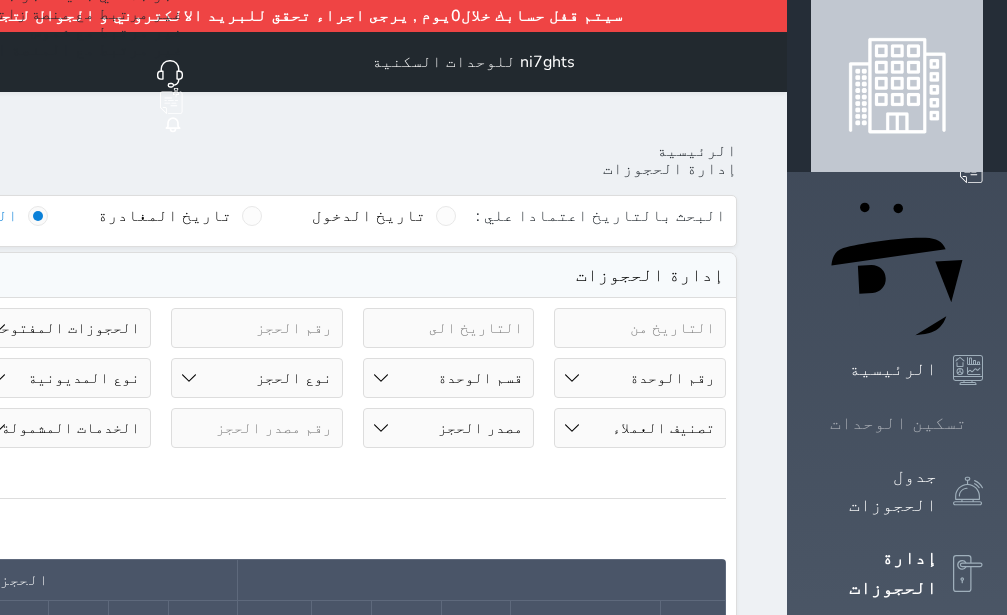 click on "تسكين الوحدات" at bounding box center (898, 423) 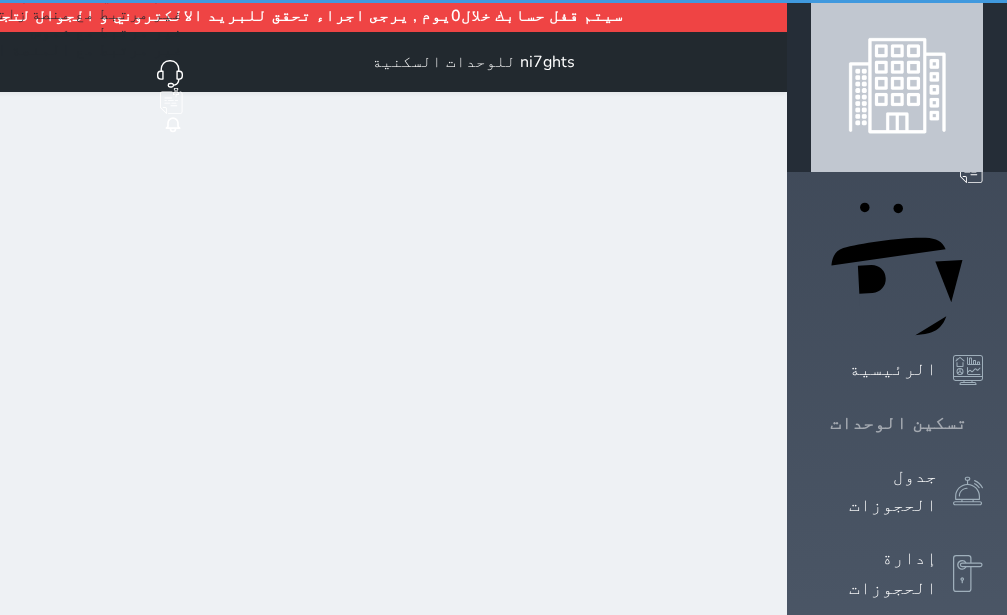 click on "تسكين الوحدات" at bounding box center [898, 423] 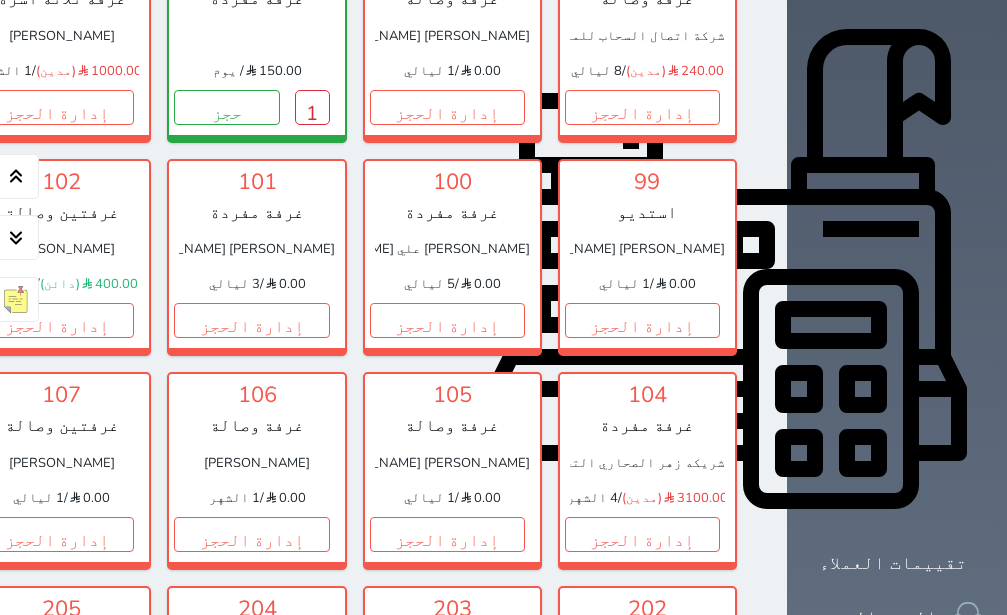 scroll, scrollTop: 992, scrollLeft: 0, axis: vertical 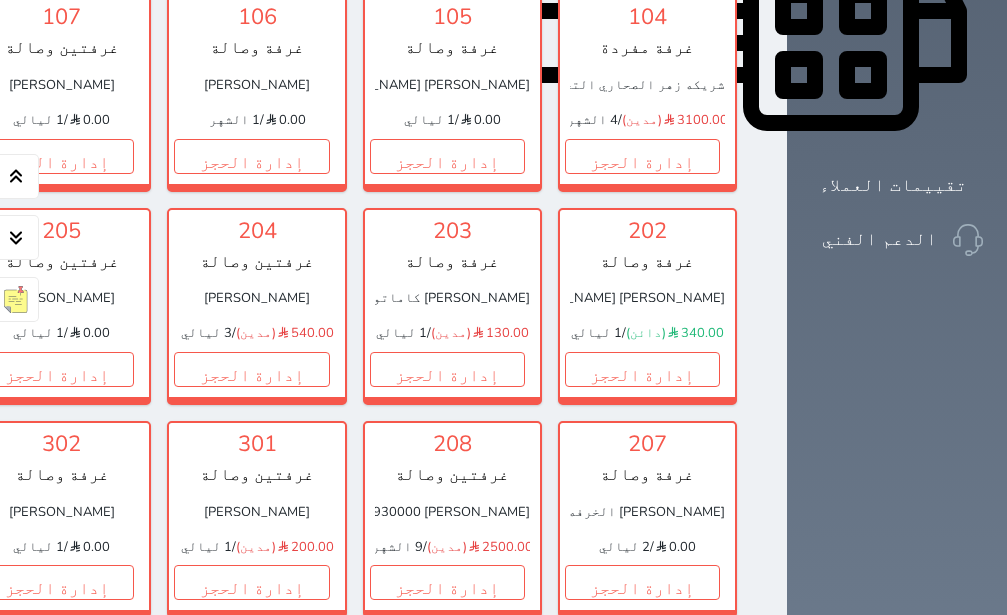 click on "202   غرفة وصالة
سعيد ساير قطنان الذيابي العتيبي
340.00
(دائن)
/   1 ليالي           إدارة الحجز" at bounding box center (647, 306) 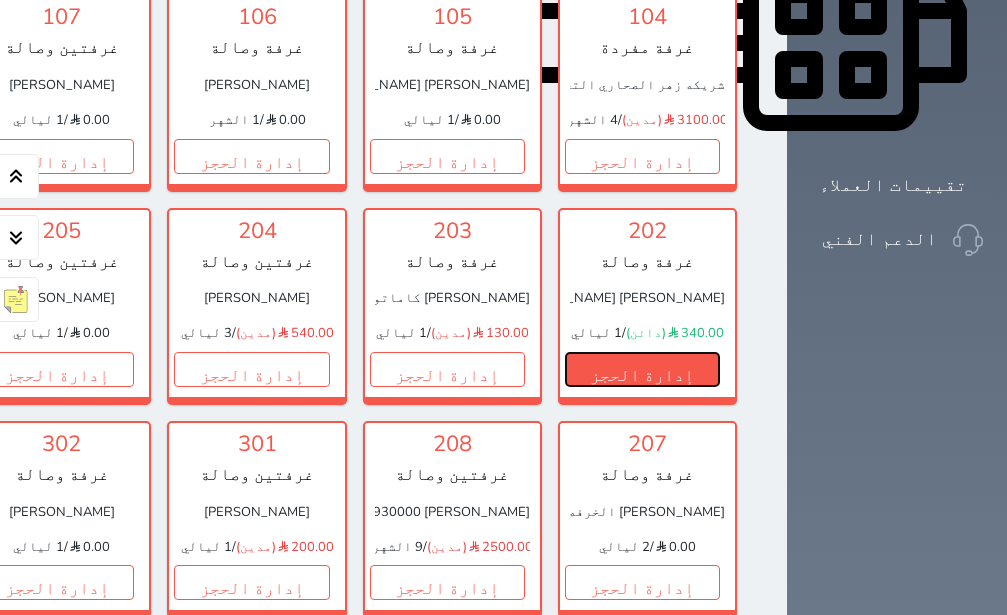click on "إدارة الحجز" at bounding box center [642, 369] 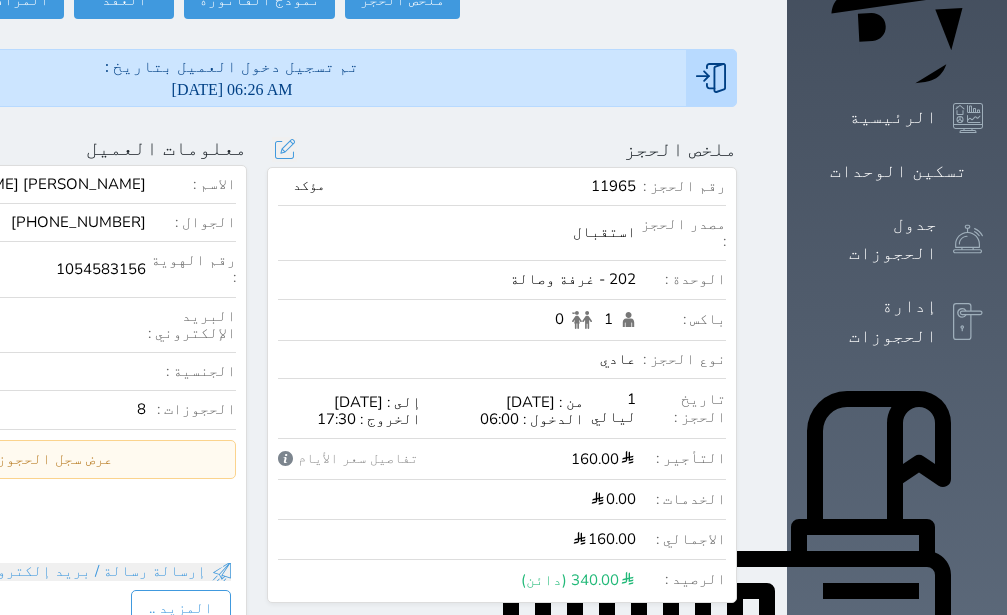 scroll, scrollTop: 0, scrollLeft: 0, axis: both 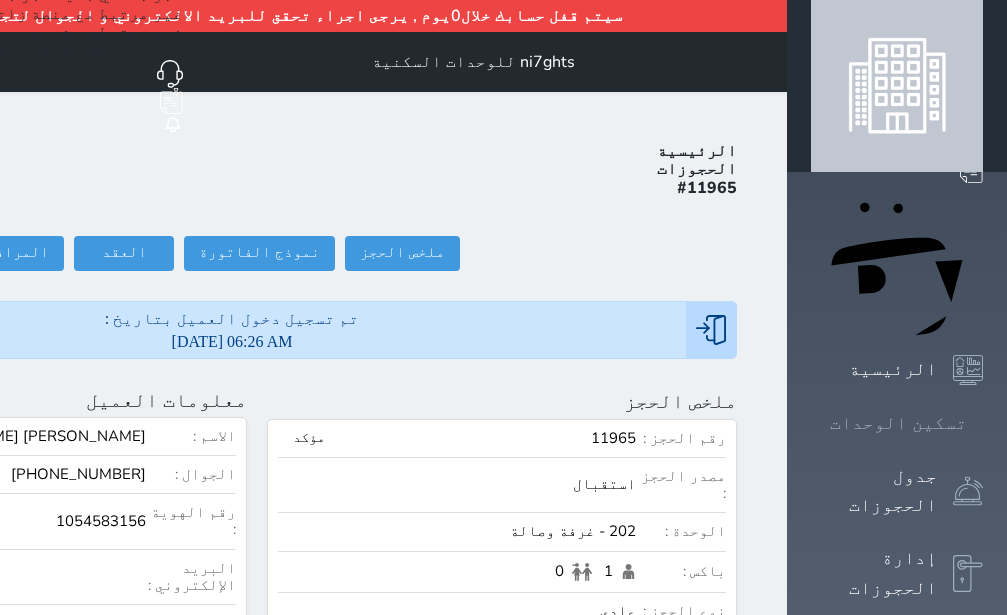 click on "تسكين الوحدات" at bounding box center (897, 423) 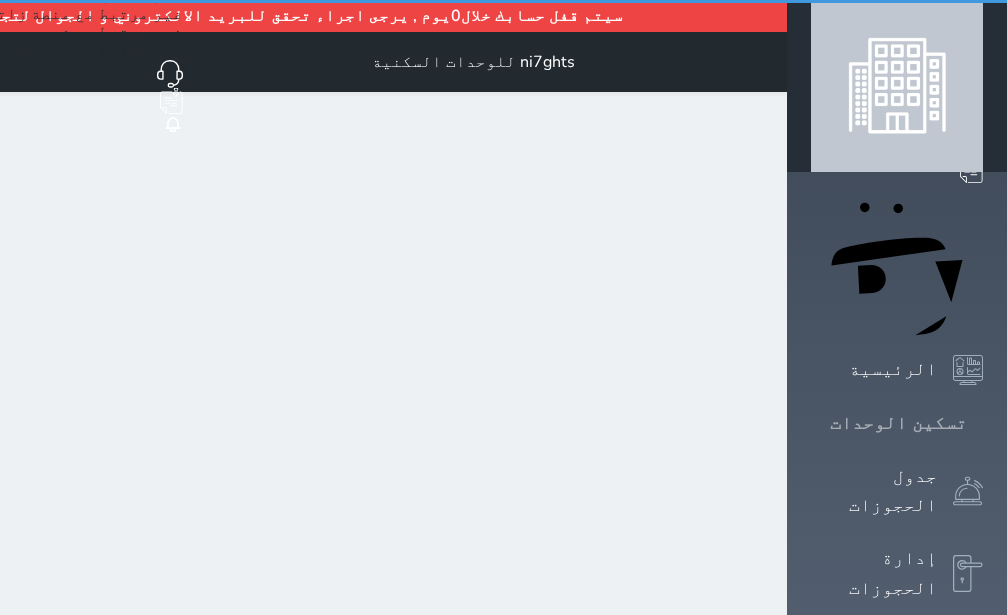 click on "تسكين الوحدات" at bounding box center (897, 423) 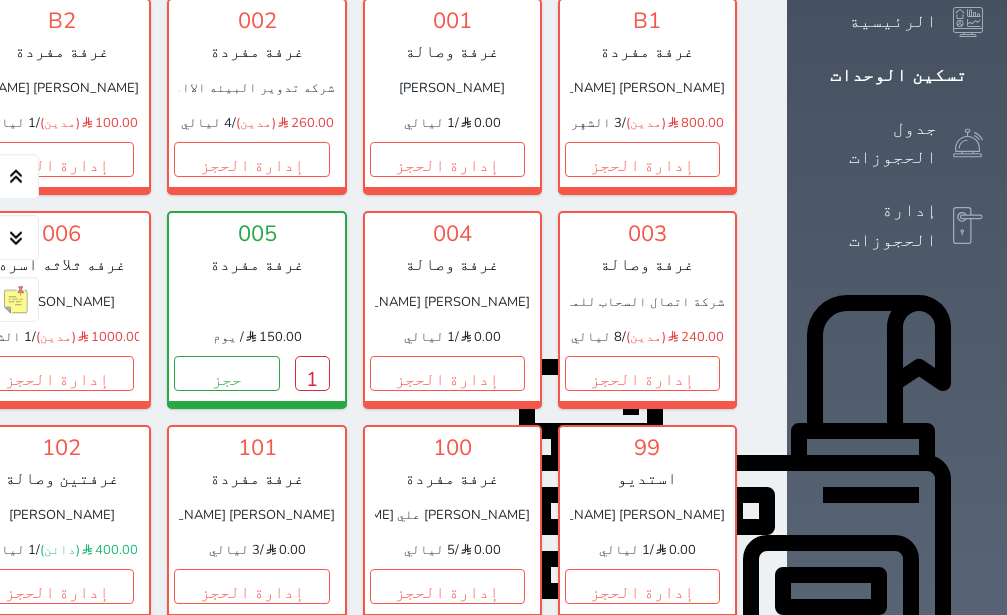 scroll, scrollTop: 362, scrollLeft: 0, axis: vertical 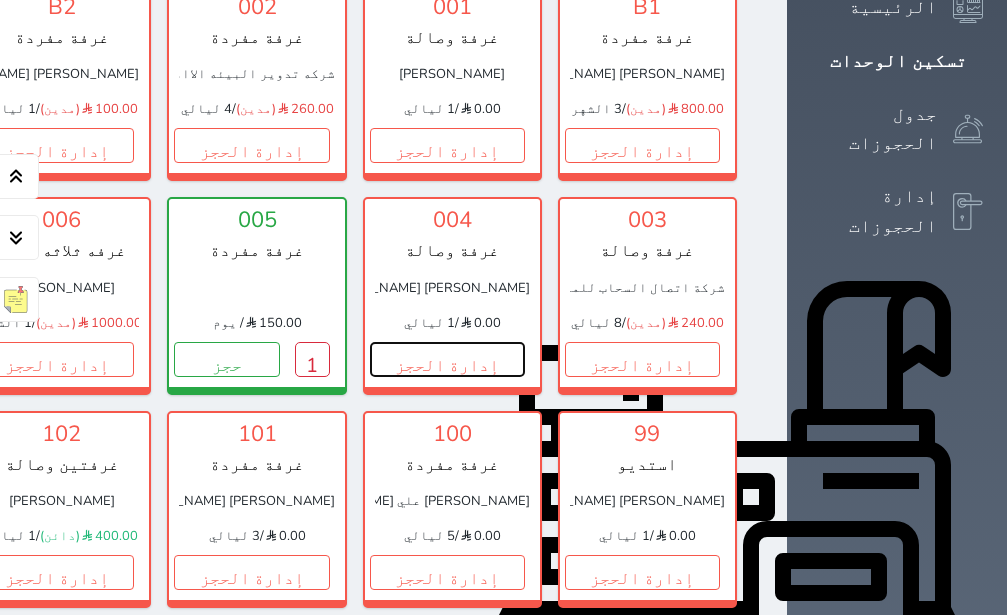 click on "إدارة الحجز" at bounding box center (447, 359) 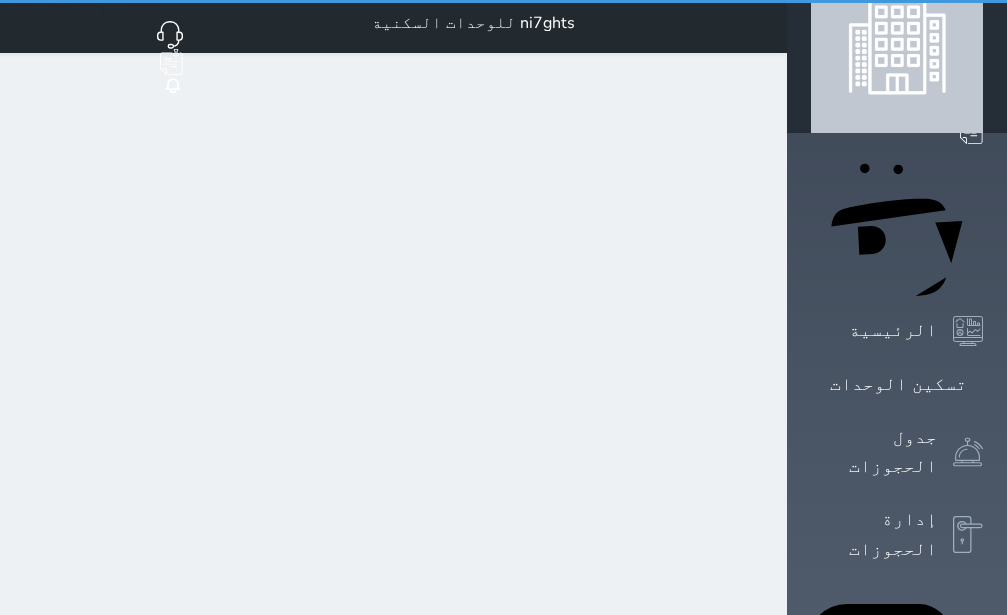 scroll, scrollTop: 0, scrollLeft: 0, axis: both 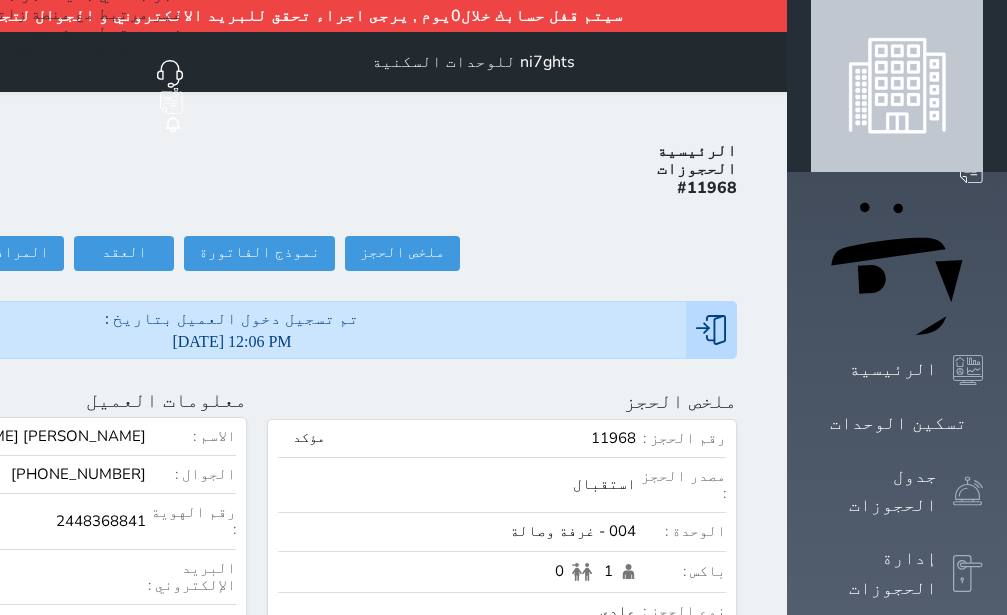 click on "الاسم :   عمران علي محمد حسين العقلي     الجوال :   +966553571688     رقم الهوية :   2448368841   البريد الإلكتروني :     الجنسية :   السعودية   الحجوزات :   1" at bounding box center [12, 555] 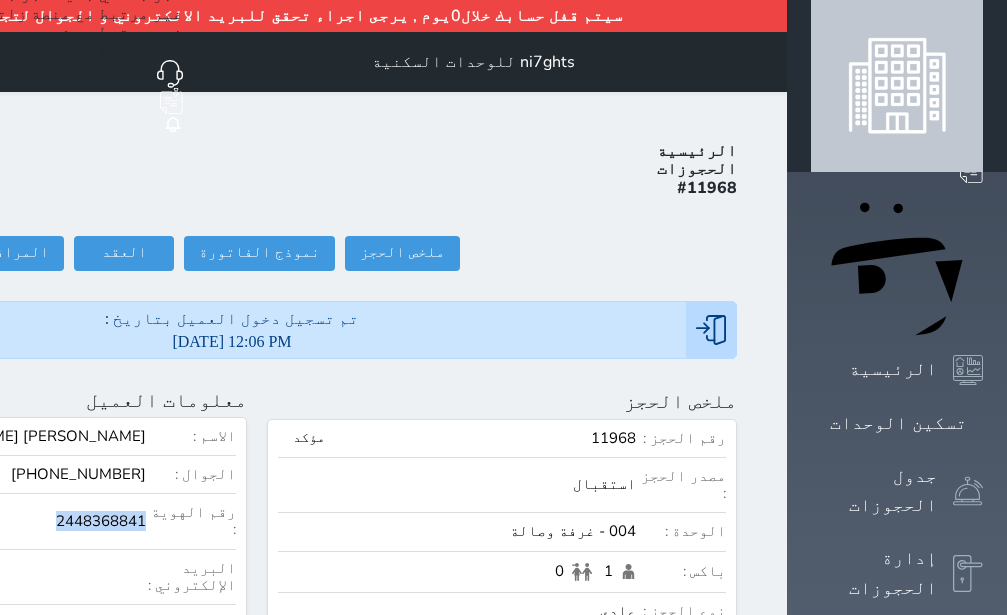 click on "2448368841" at bounding box center [-33, 521] 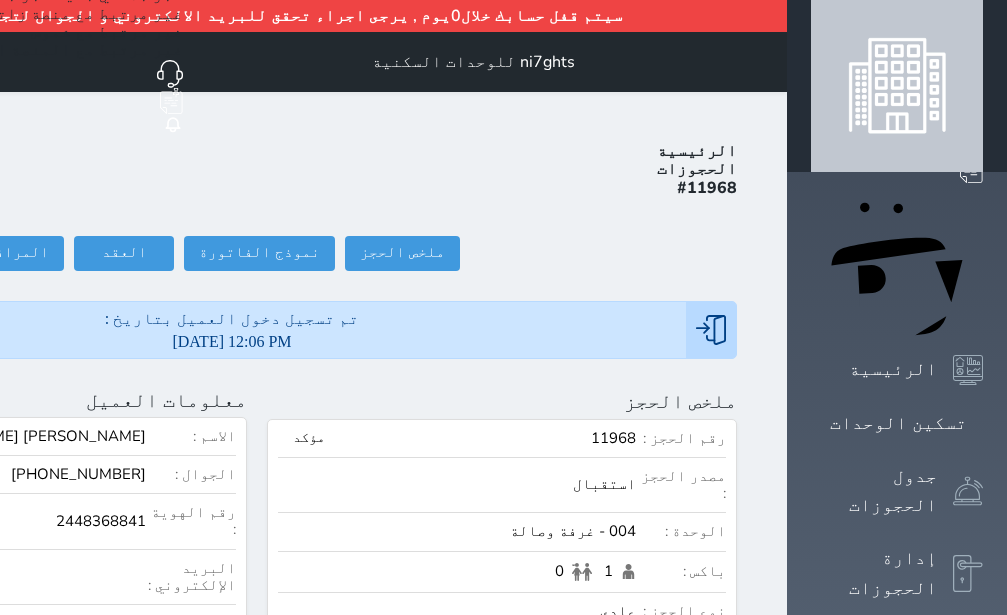 click on "الاسم :   عمران علي محمد حسين العقلي     الجوال :   +966553571688     رقم الهوية :   2448368841   البريد الإلكتروني :     الجنسية :   السعودية   الحجوزات :   1" at bounding box center [12, 555] 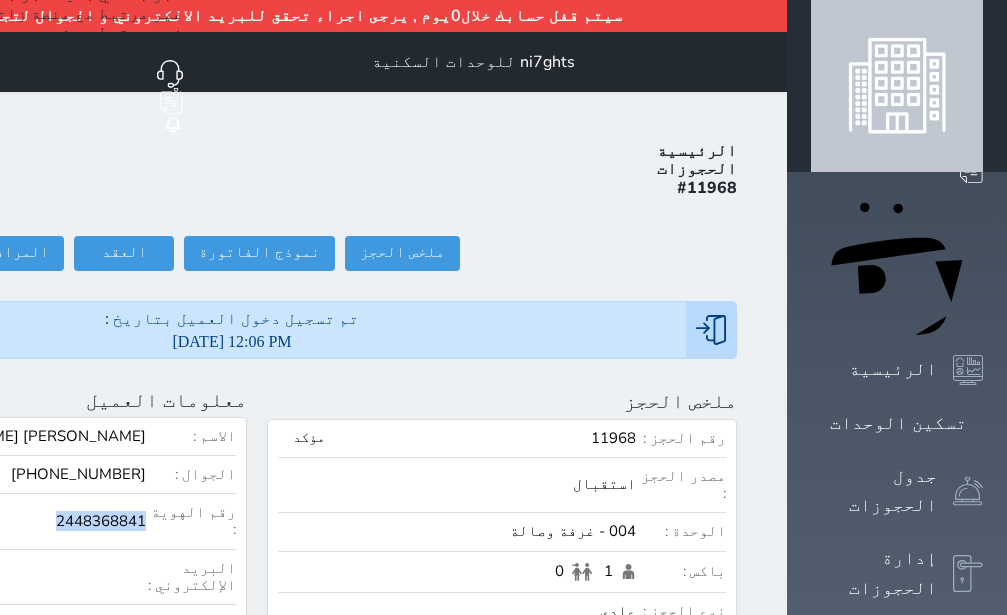 click on "2448368841" at bounding box center (-33, 521) 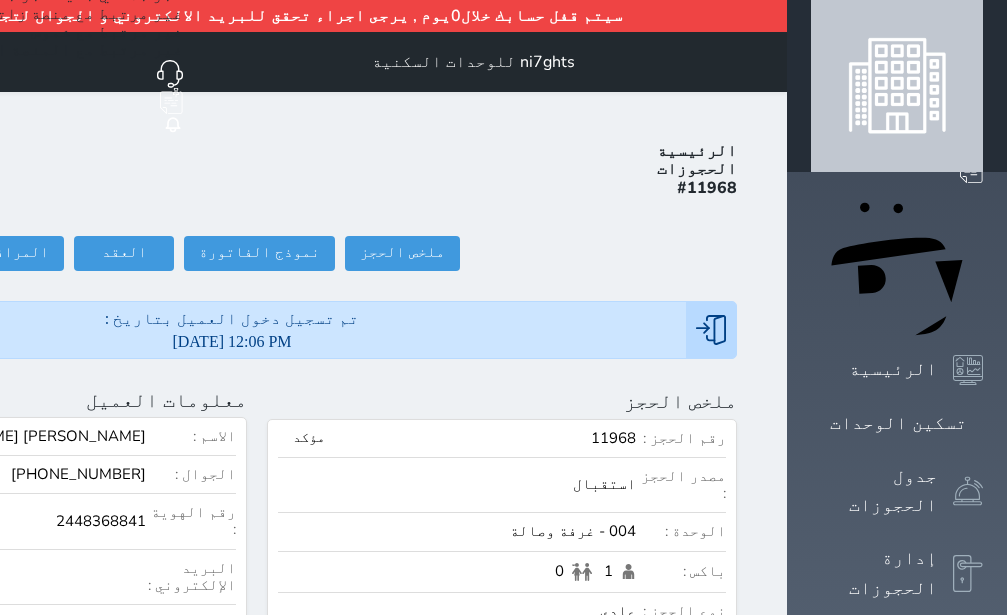 drag, startPoint x: 330, startPoint y: 485, endPoint x: 315, endPoint y: 465, distance: 25 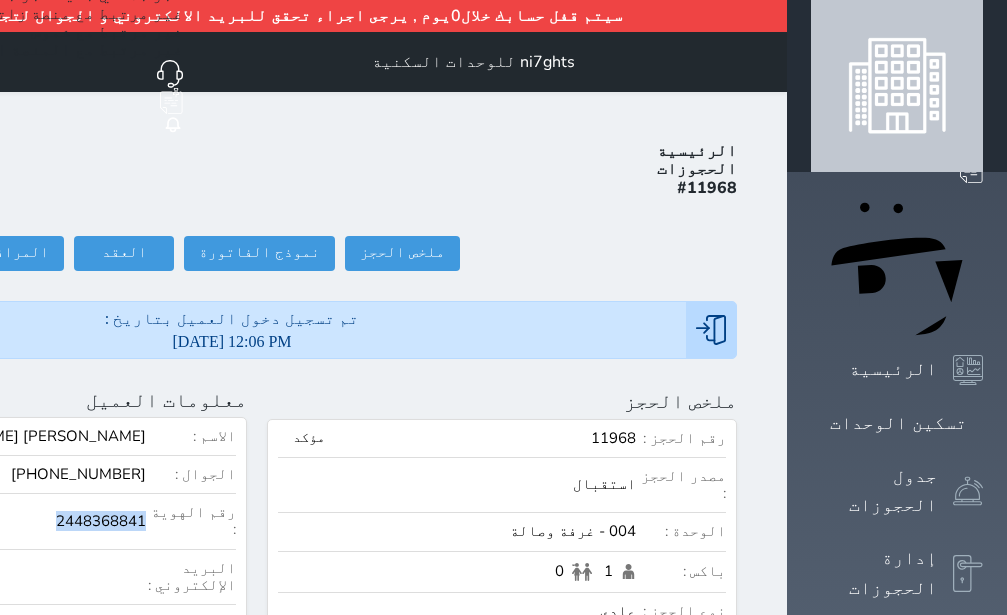click on "2448368841" at bounding box center [-33, 521] 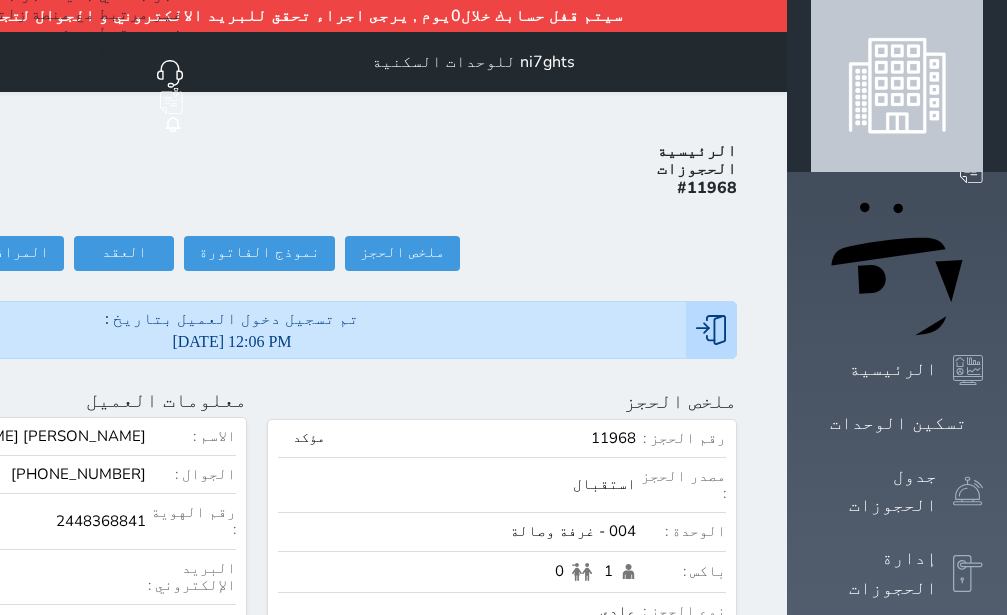 click on "2448368841" at bounding box center (-33, 521) 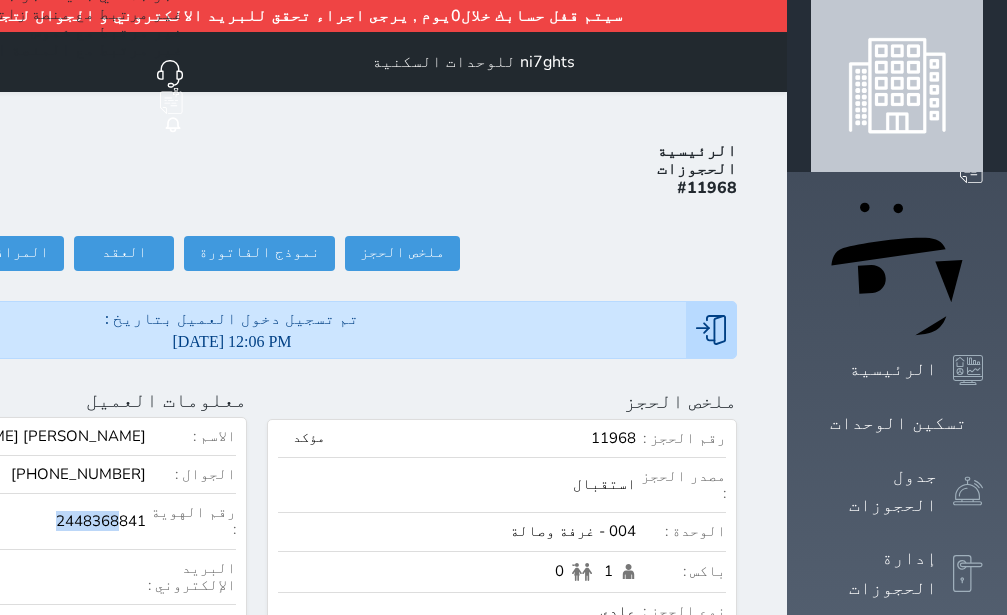 drag, startPoint x: 324, startPoint y: 445, endPoint x: 358, endPoint y: 451, distance: 34.525352 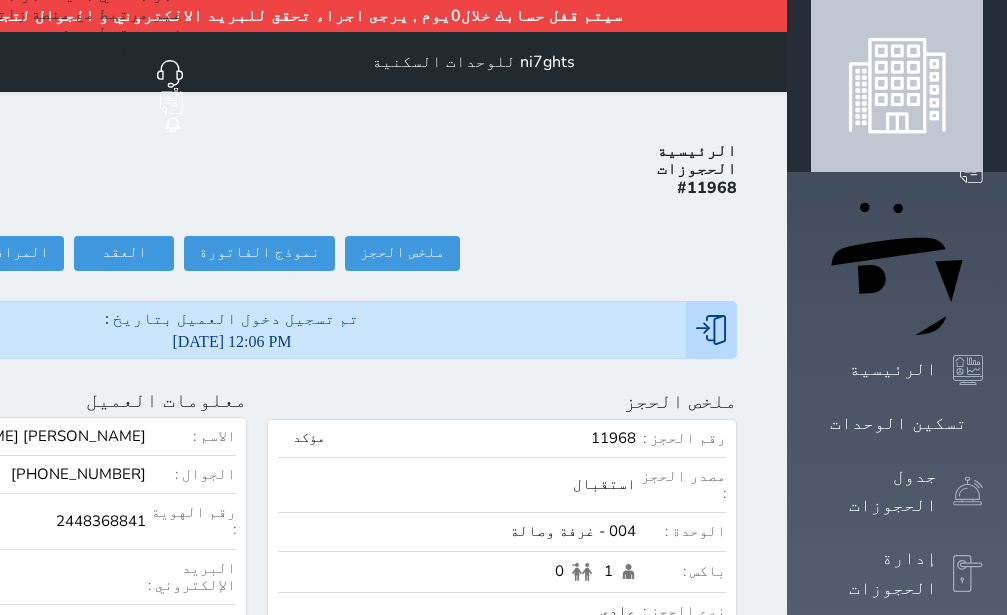 click on "رقم الهوية :" at bounding box center [191, 521] 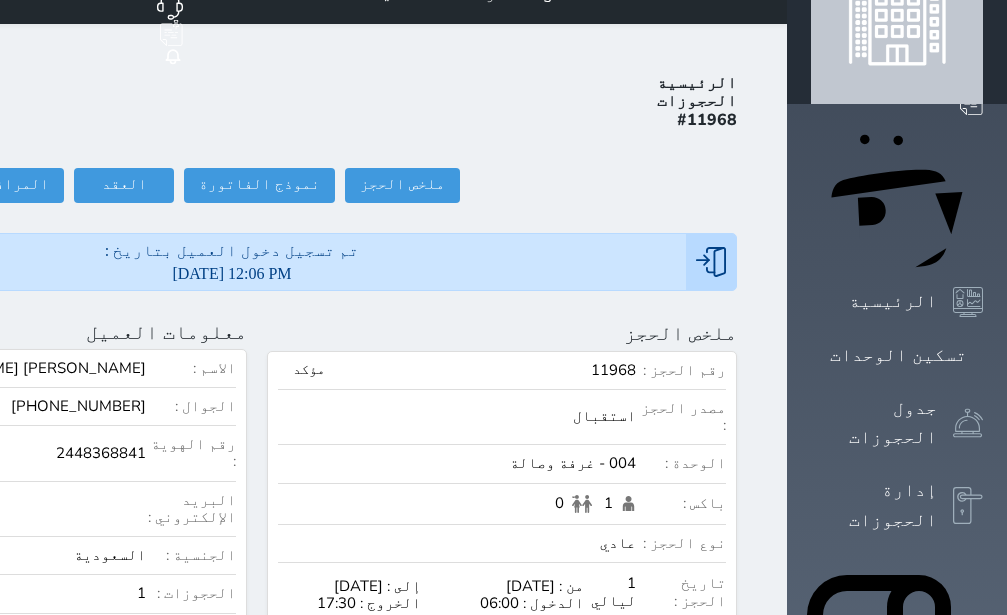 scroll, scrollTop: 126, scrollLeft: 0, axis: vertical 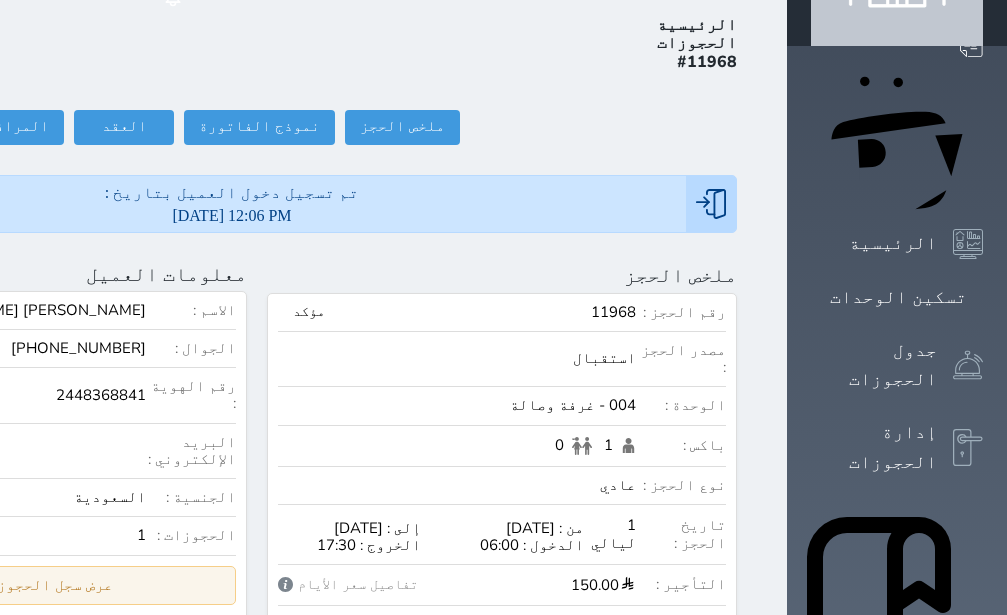 click on "عرض سجل الحجوزات السابقة" at bounding box center (12, 585) 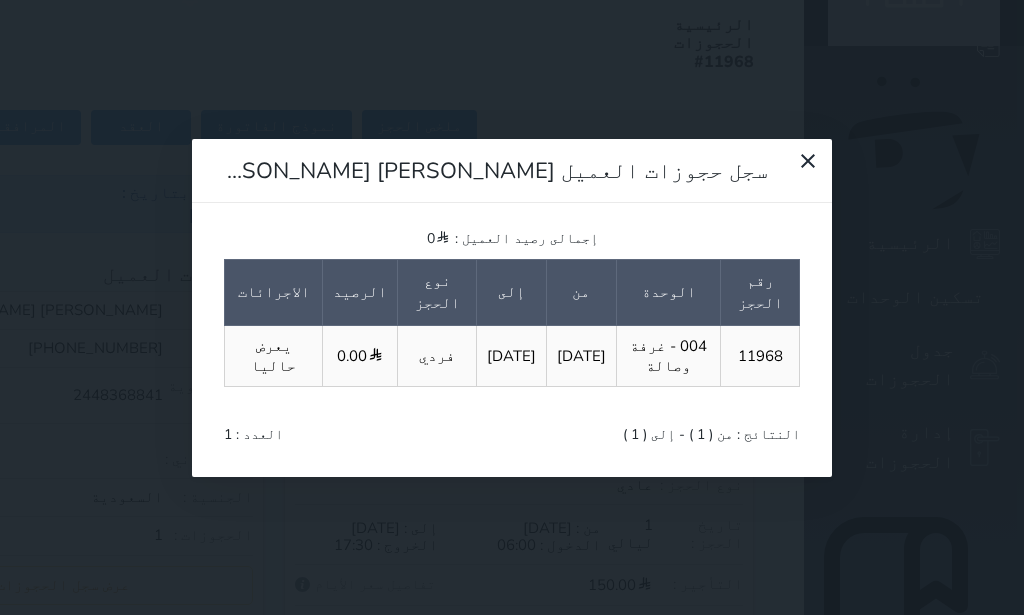 click on "سجل حجوزات العميل عمران علي محمد حسين العقلي                   إجمالى رصيد العميل : 0      رقم الحجز   الوحدة   من   إلى   نوع الحجز   الرصيد   الاجرائات   11968   004 - غرفة وصالة   2025-07-30   2025-07-31   فردي   0.00    يعرض حاليا       النتائج  : من ( 1 ) - إلى  ( 1 )   العدد  : 1" at bounding box center (512, 307) 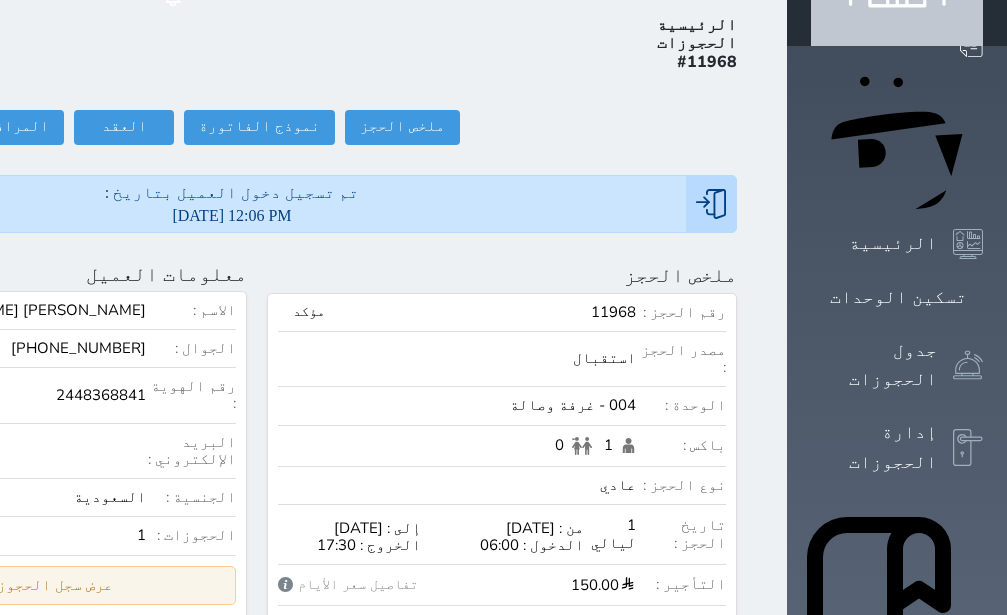 click on "عرض سجل الحجوزات السابقة" at bounding box center [12, 585] 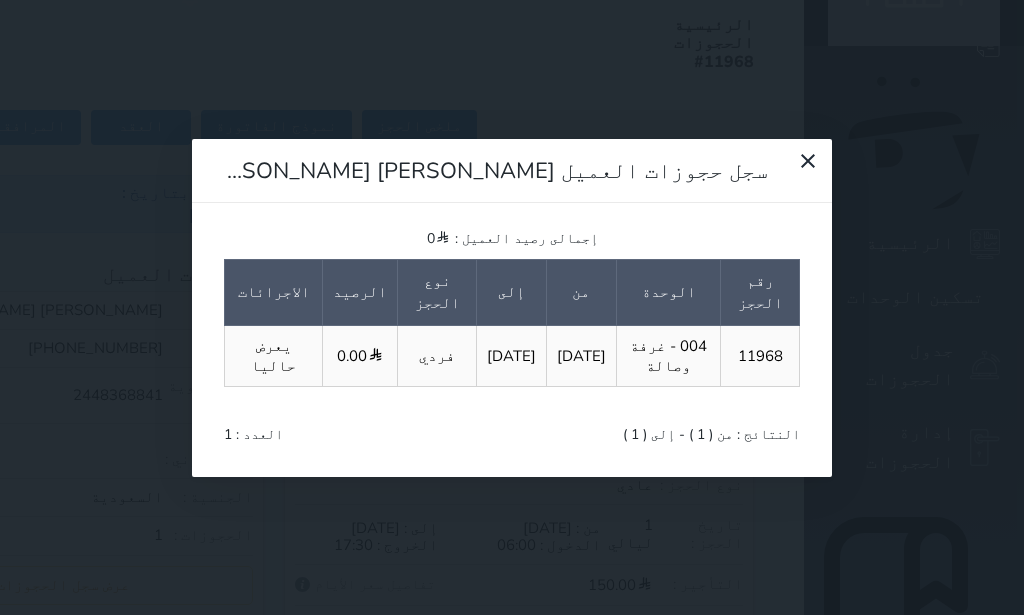 click on "سجل حجوزات العميل عمران علي محمد حسين العقلي                   إجمالى رصيد العميل : 0      رقم الحجز   الوحدة   من   إلى   نوع الحجز   الرصيد   الاجرائات   11968   004 - غرفة وصالة   2025-07-30   2025-07-31   فردي   0.00    يعرض حاليا       النتائج  : من ( 1 ) - إلى  ( 1 )   العدد  : 1" at bounding box center (512, 307) 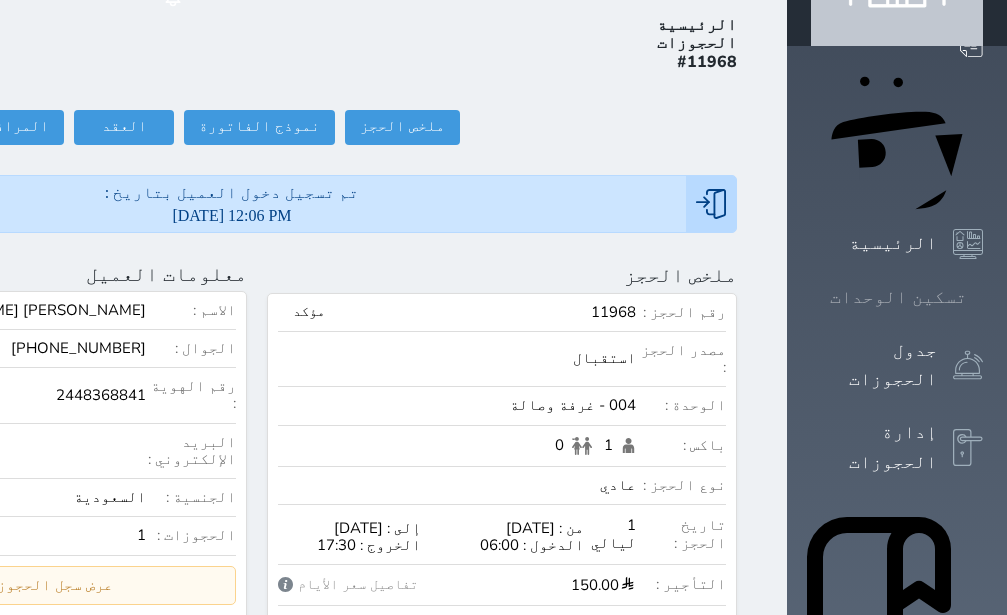 click on "تسكين الوحدات" at bounding box center [898, 297] 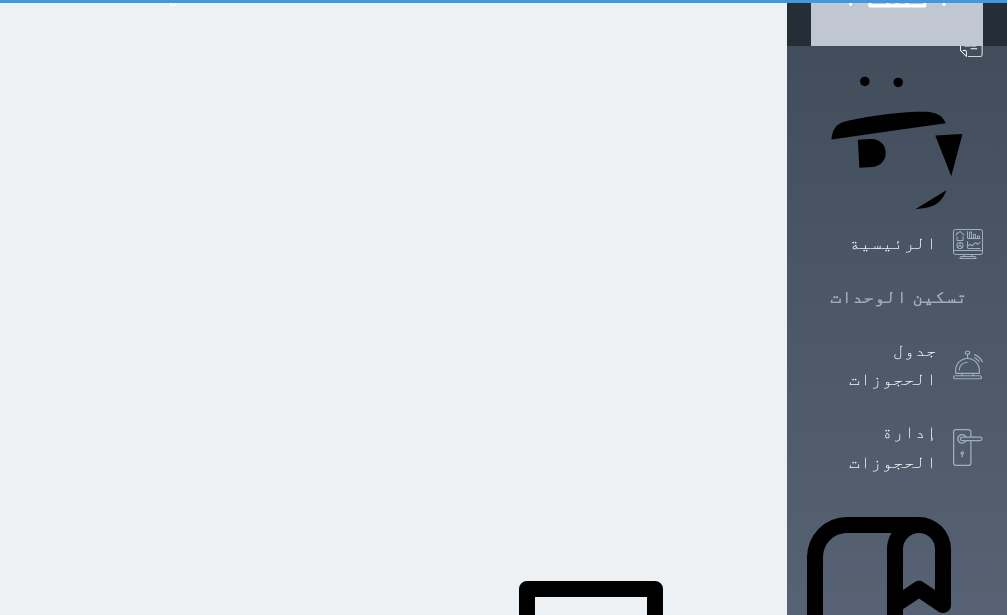 scroll, scrollTop: 13, scrollLeft: 0, axis: vertical 